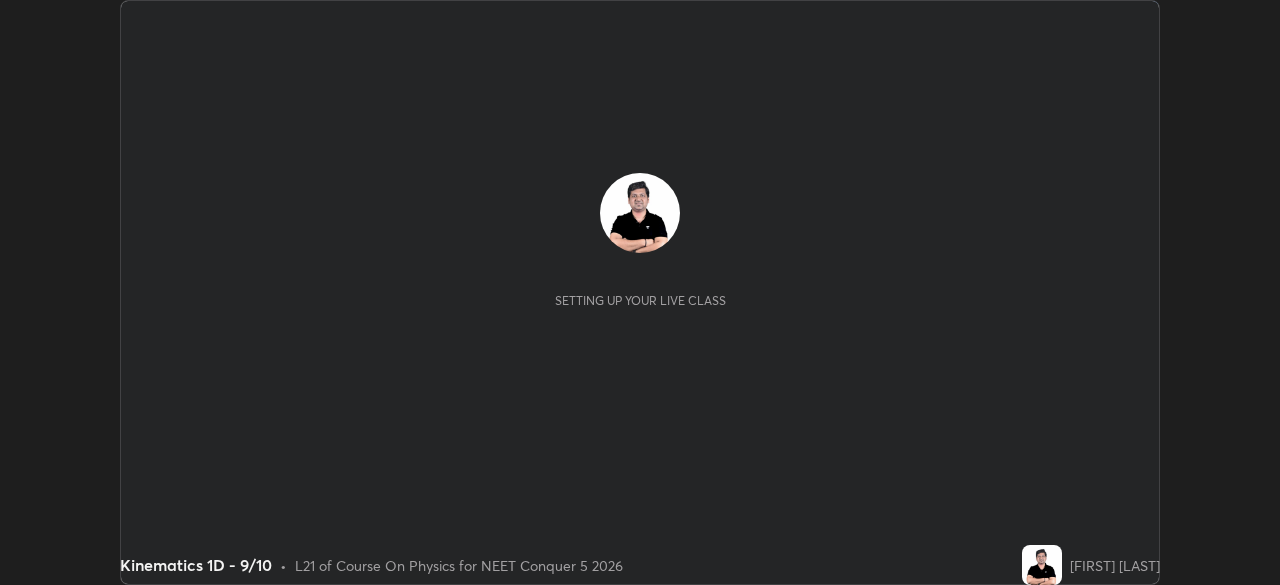 scroll, scrollTop: 0, scrollLeft: 0, axis: both 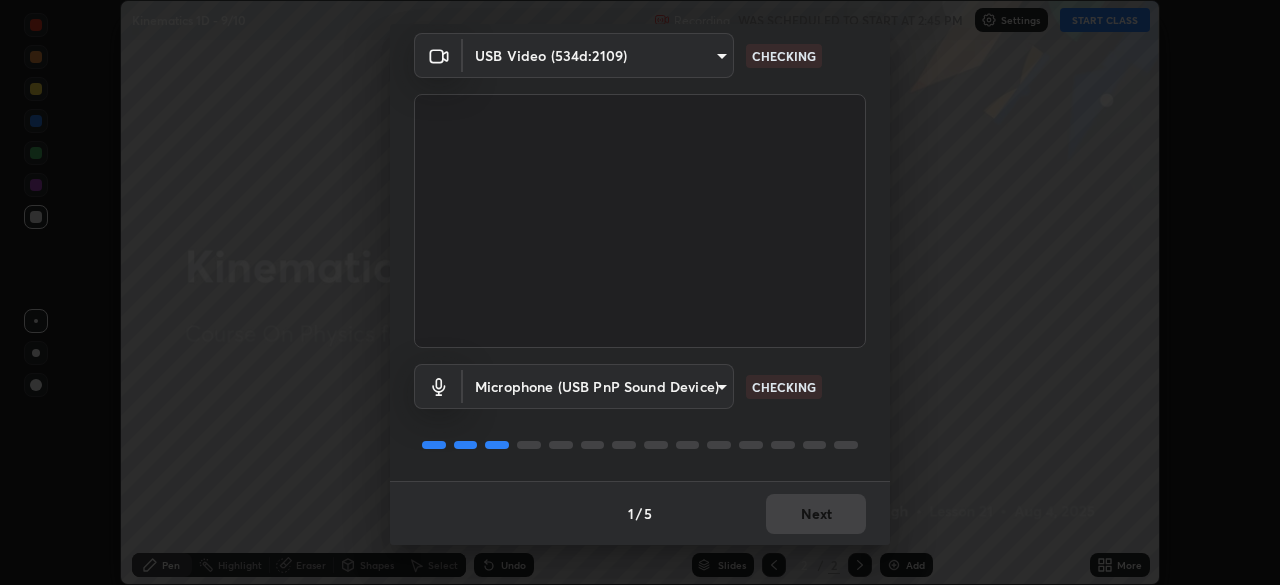 click on "1 / 5 Next" at bounding box center (640, 513) 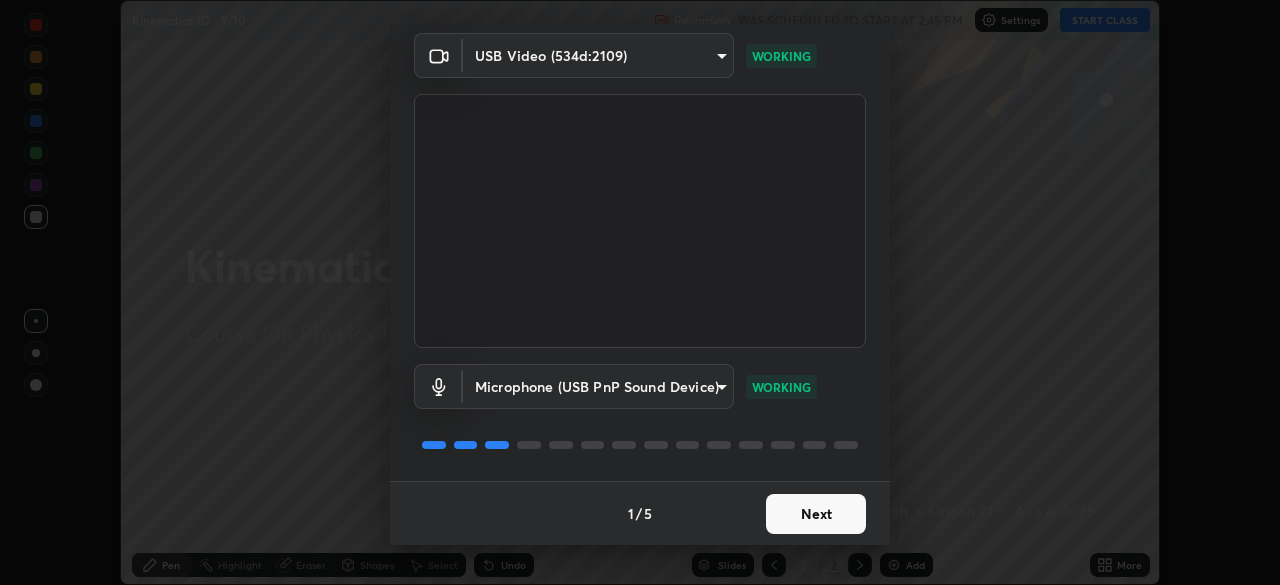click on "Next" at bounding box center (816, 514) 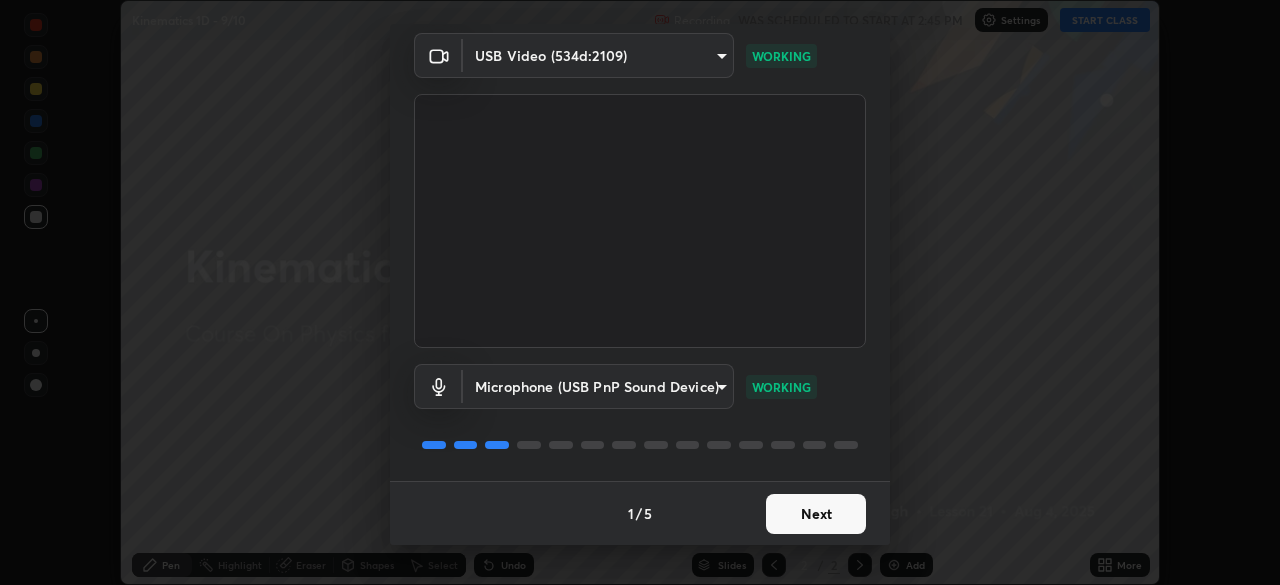 scroll, scrollTop: 0, scrollLeft: 0, axis: both 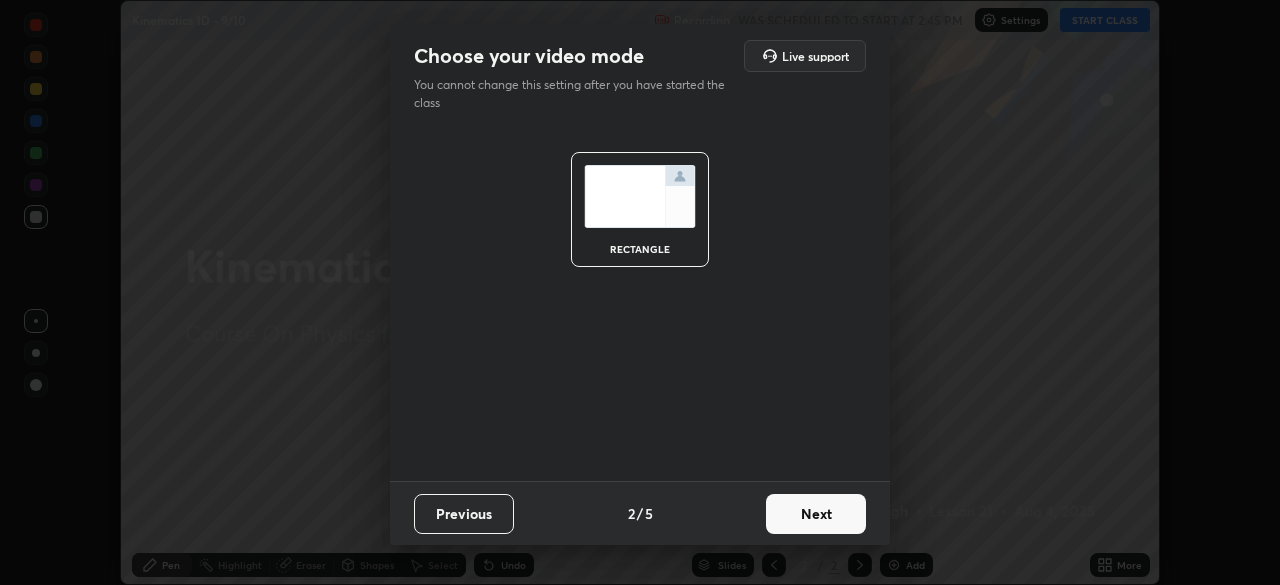 click on "Next" at bounding box center [816, 514] 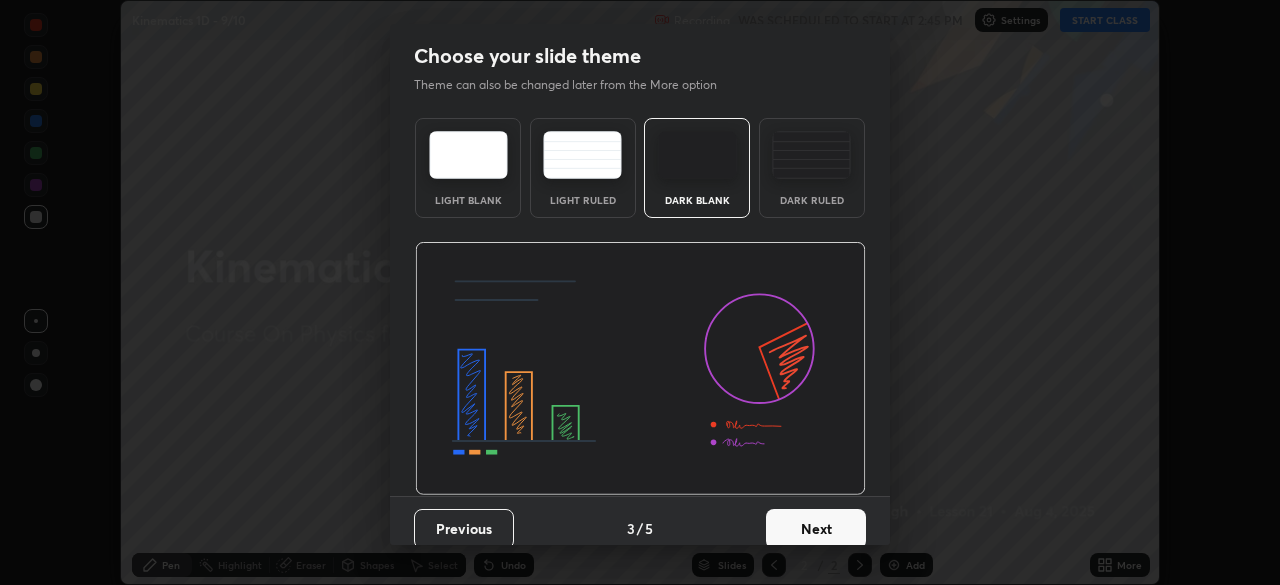 click on "Next" at bounding box center [816, 529] 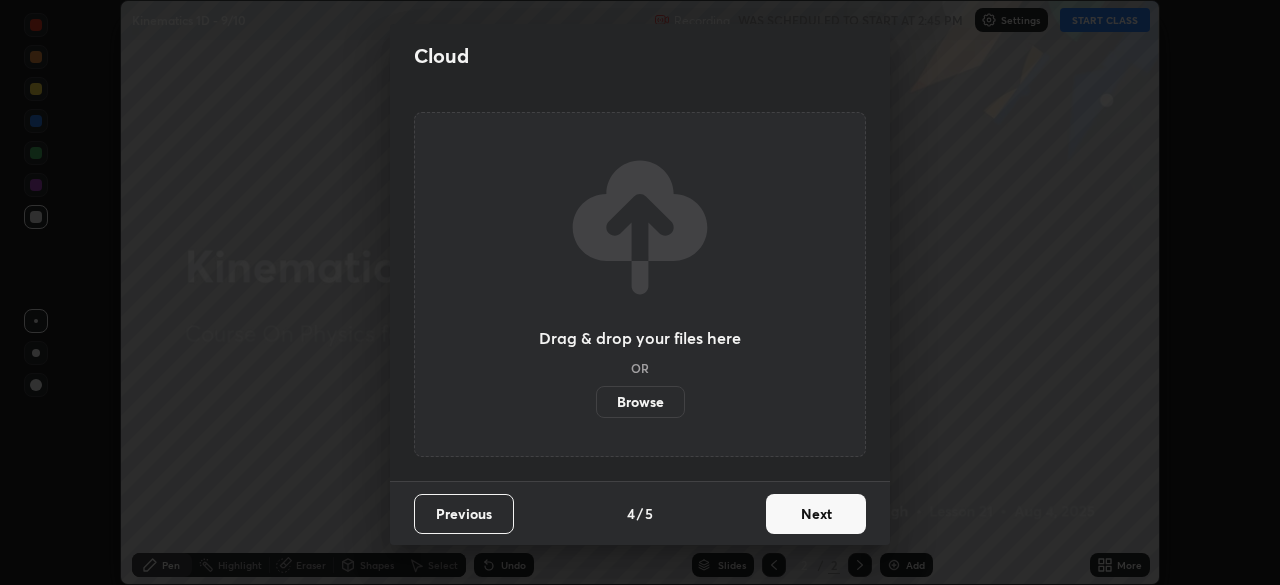 click on "Next" at bounding box center (816, 514) 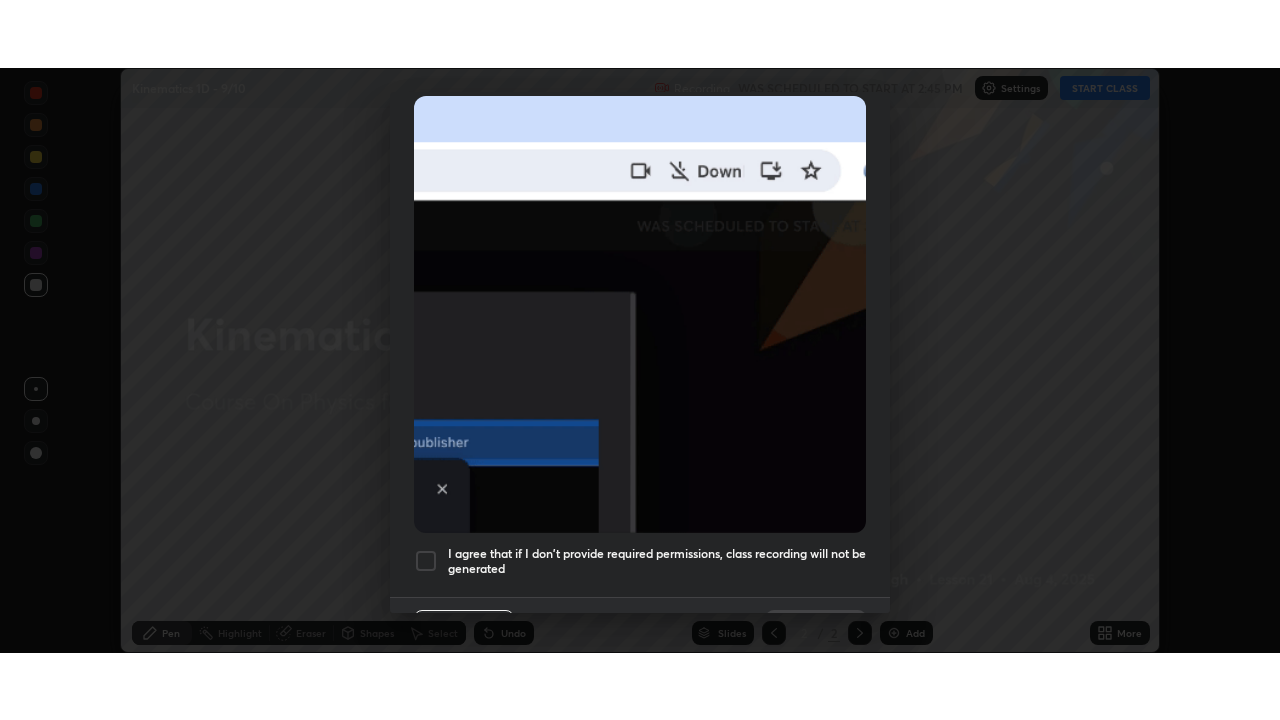 scroll, scrollTop: 479, scrollLeft: 0, axis: vertical 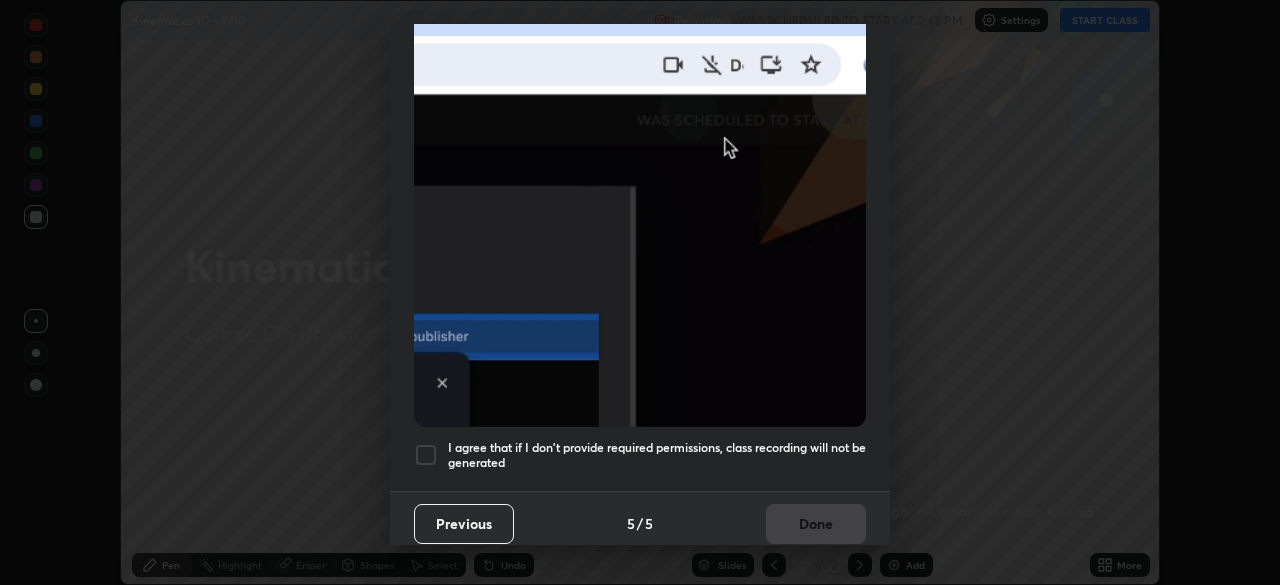 click on "I agree that if I don't provide required permissions, class recording will not be generated" at bounding box center [657, 455] 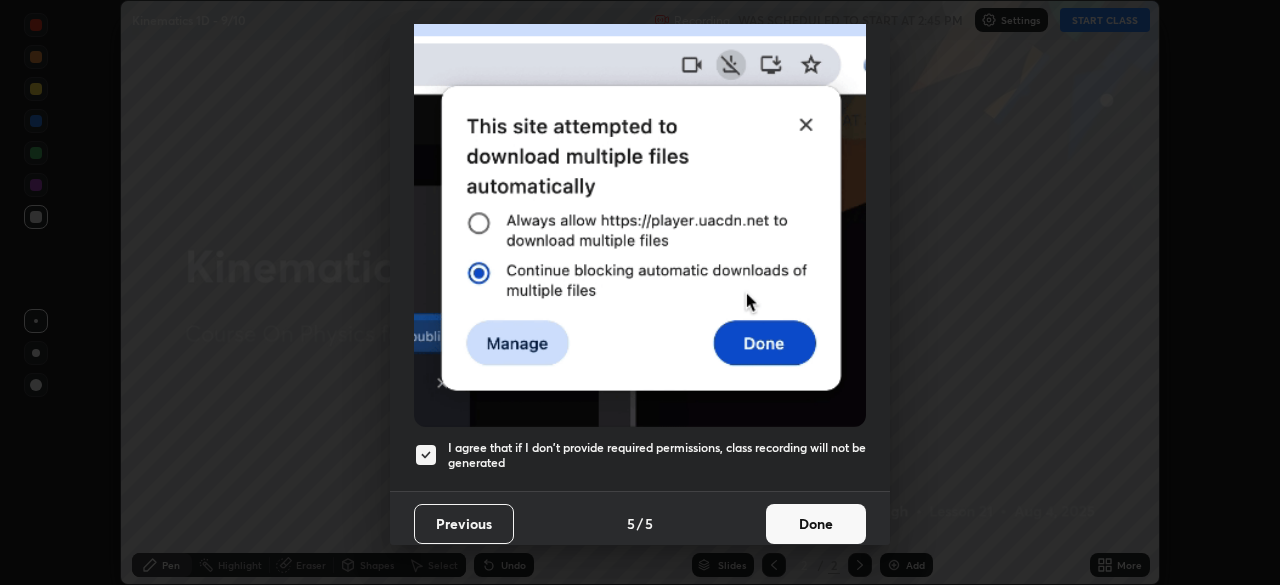 click on "Done" at bounding box center [816, 524] 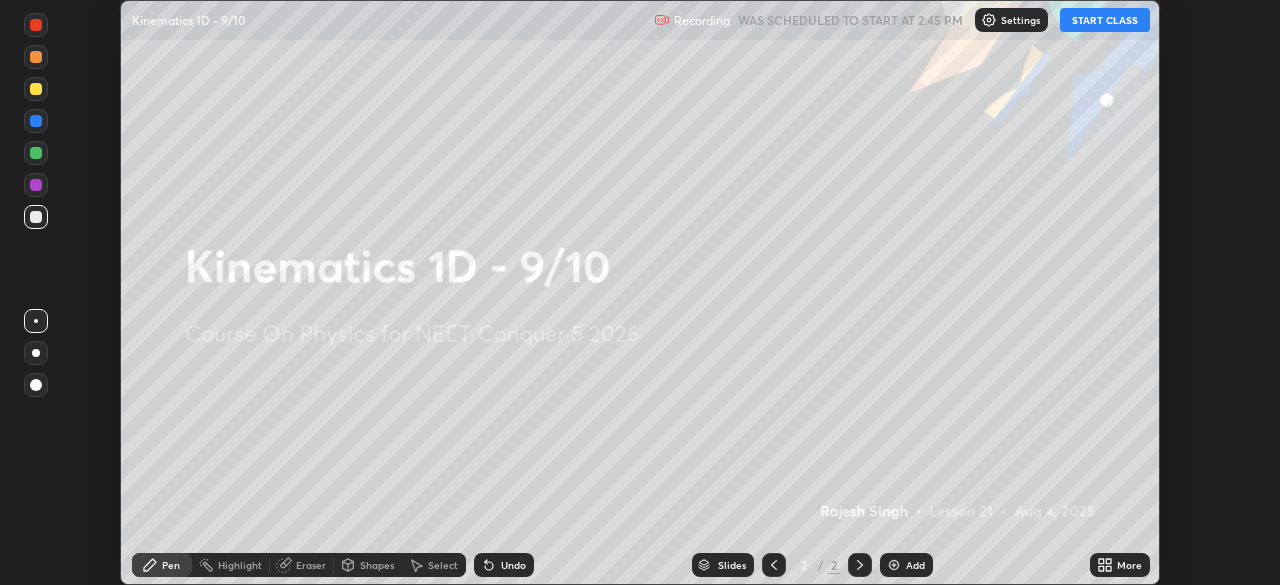 click 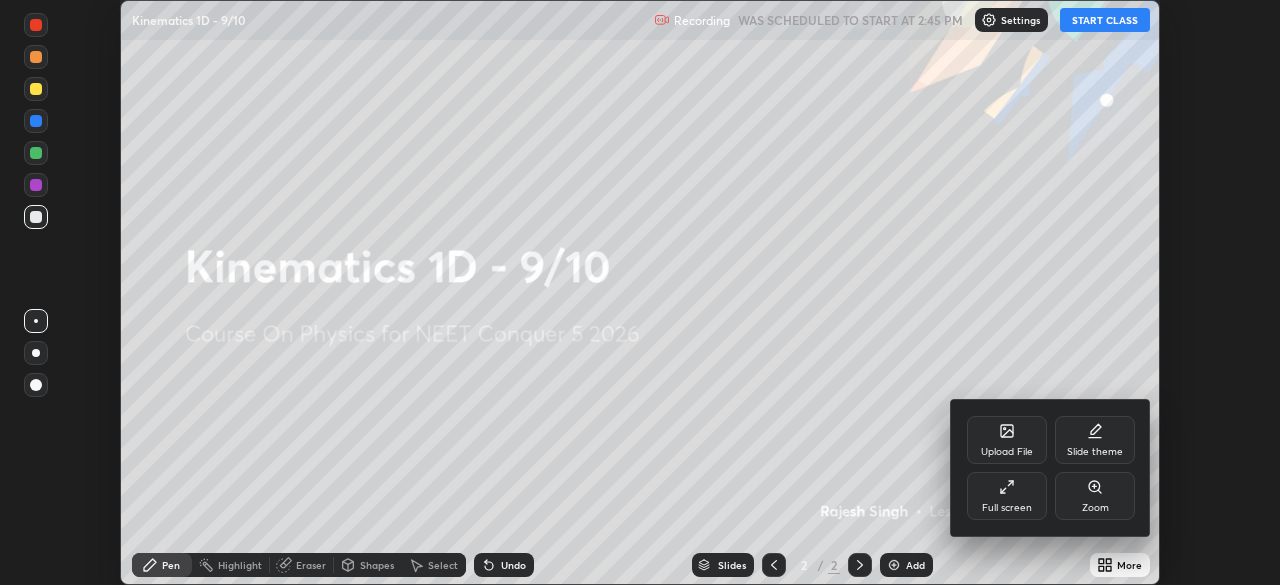click on "Full screen" at bounding box center [1007, 508] 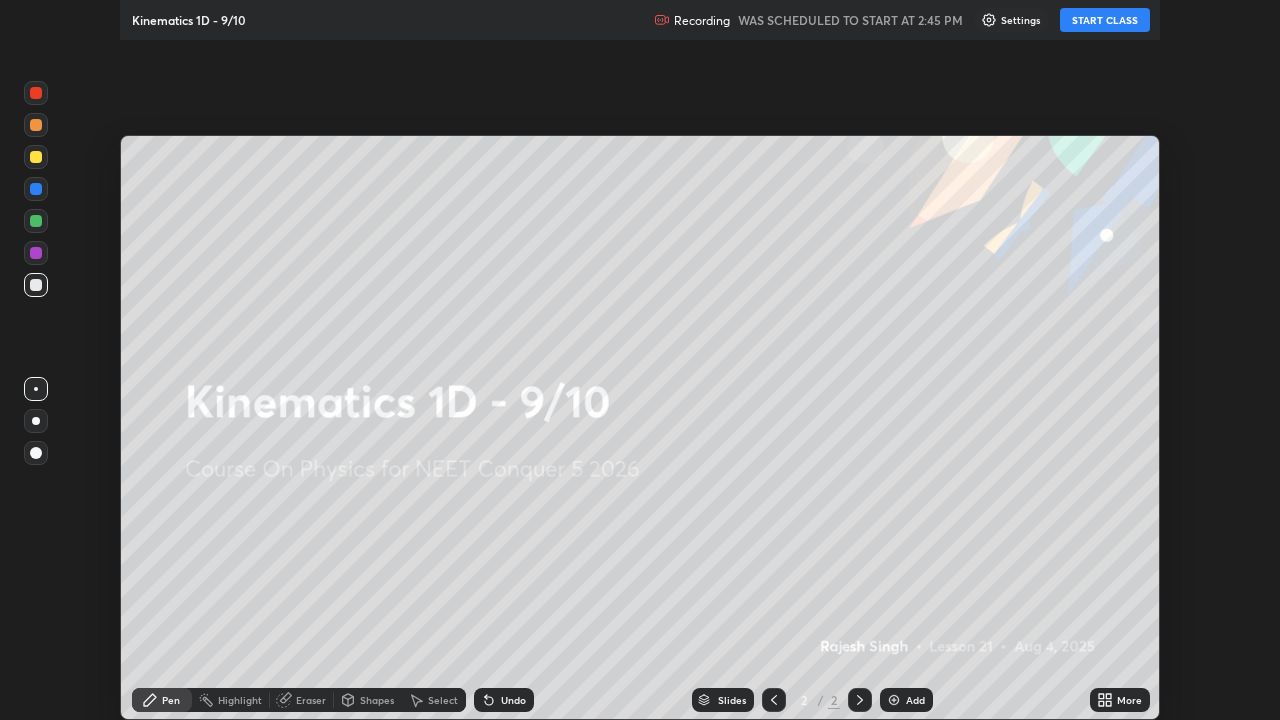 scroll, scrollTop: 99280, scrollLeft: 98720, axis: both 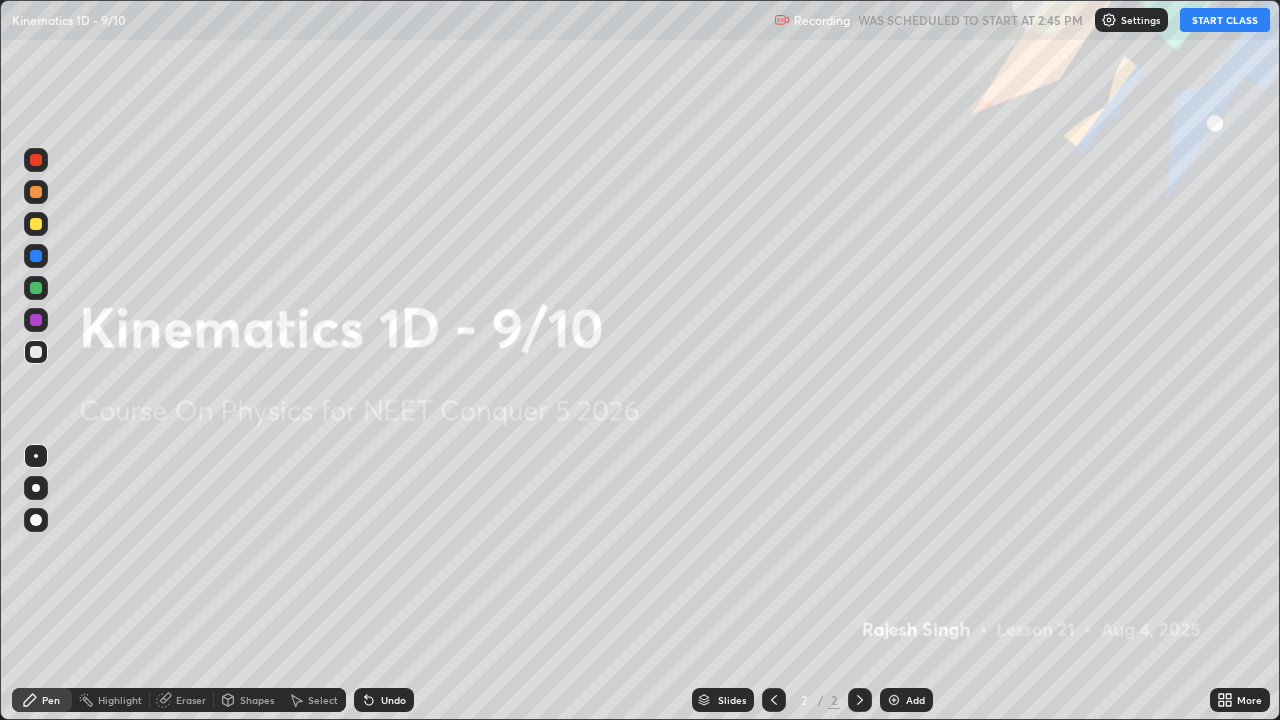 click on "START CLASS" at bounding box center [1225, 20] 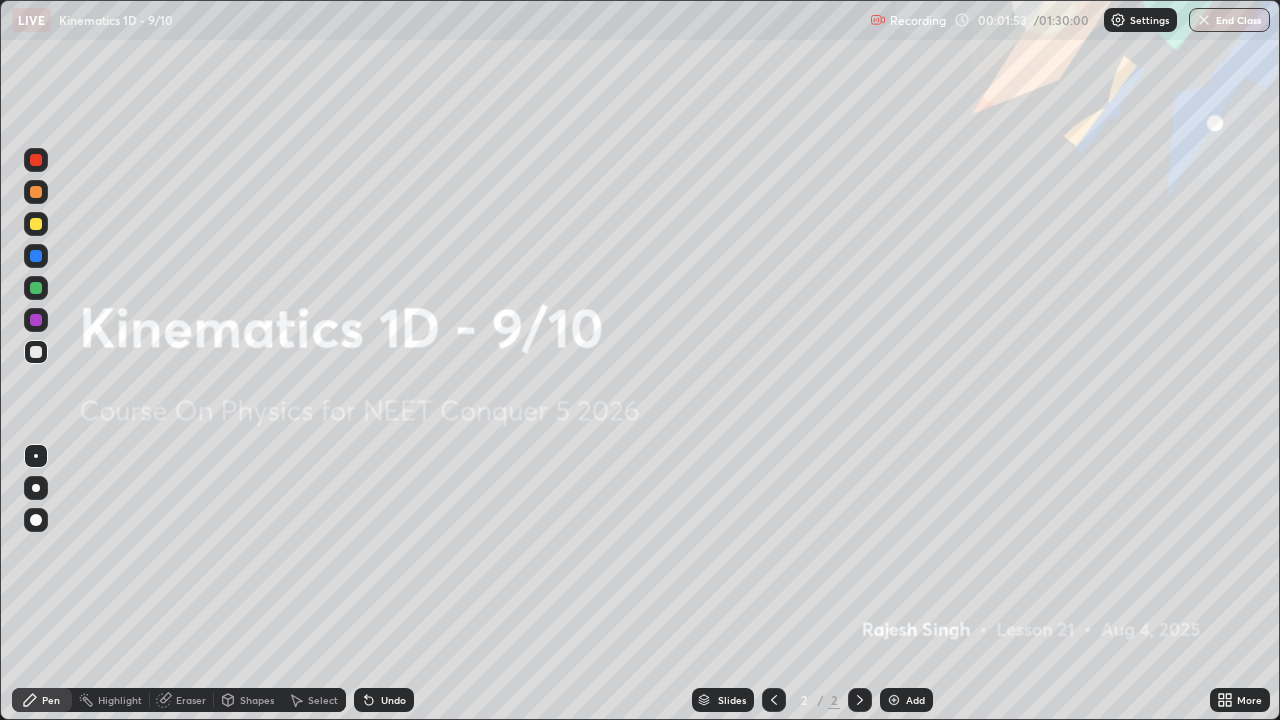 click 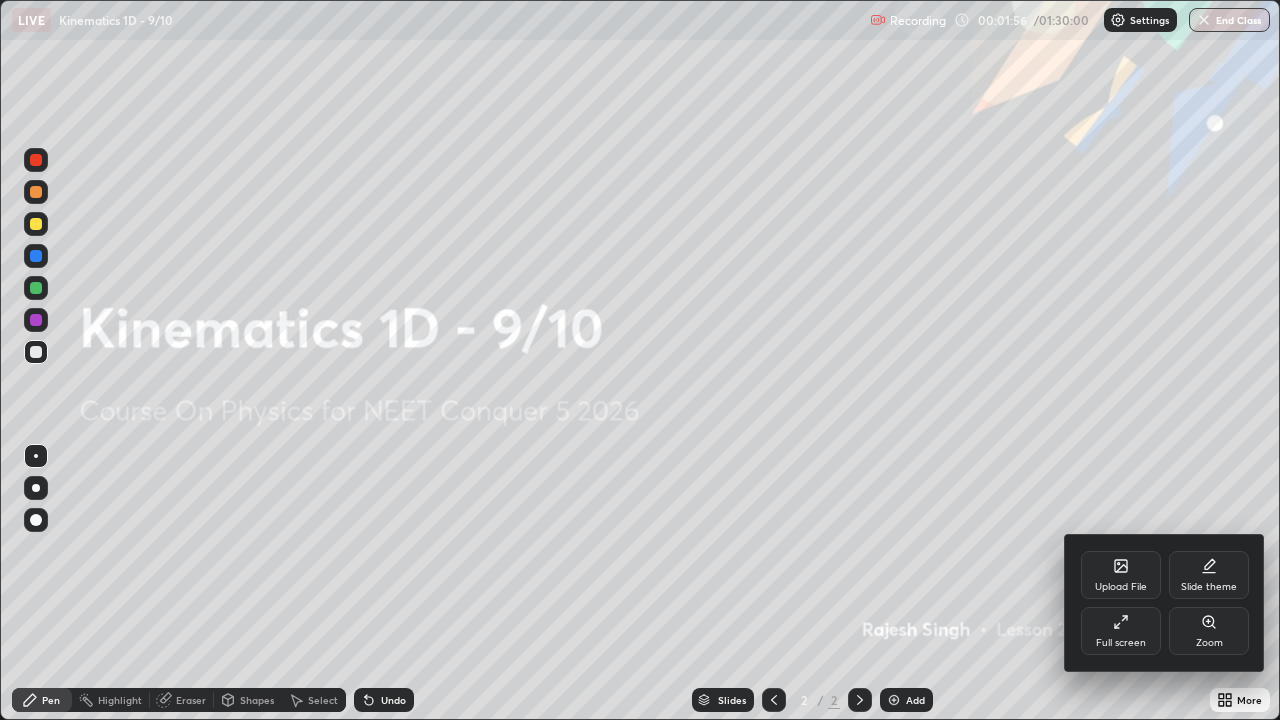click on "Upload File" at bounding box center (1121, 587) 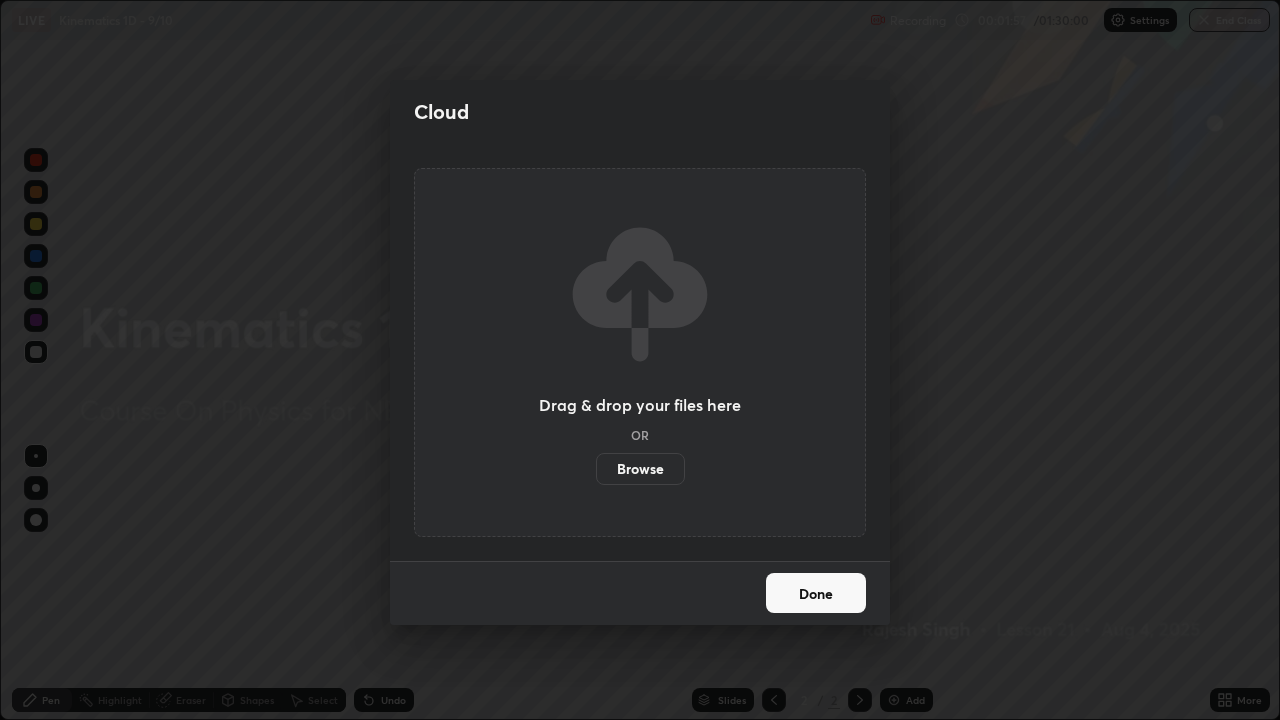 click on "Browse" at bounding box center [640, 469] 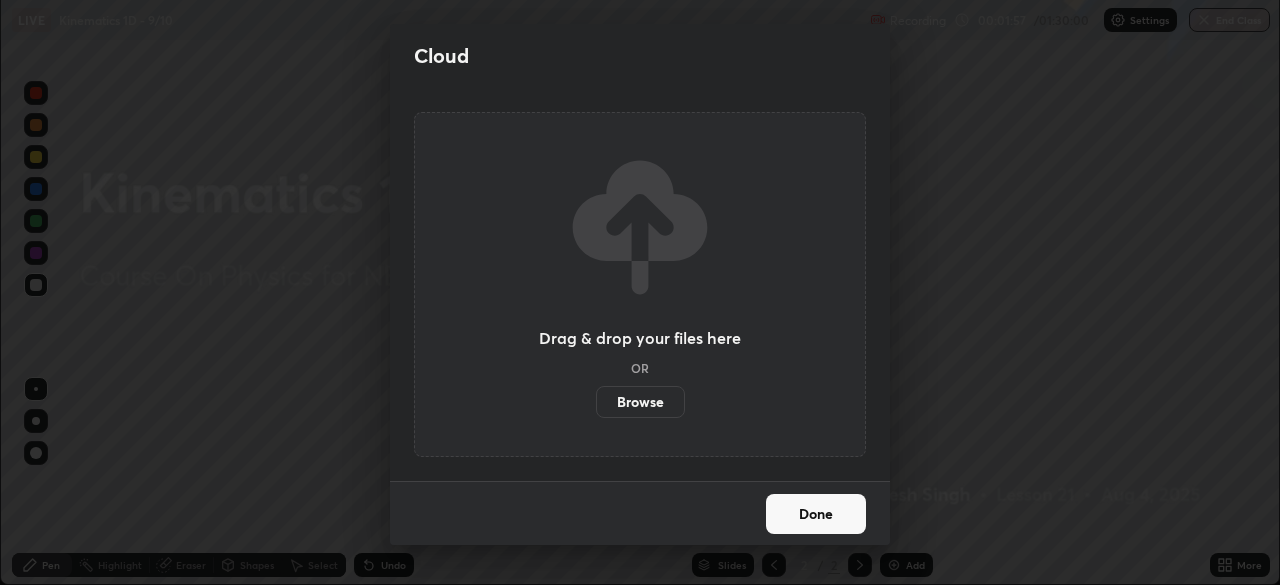 scroll, scrollTop: 585, scrollLeft: 1280, axis: both 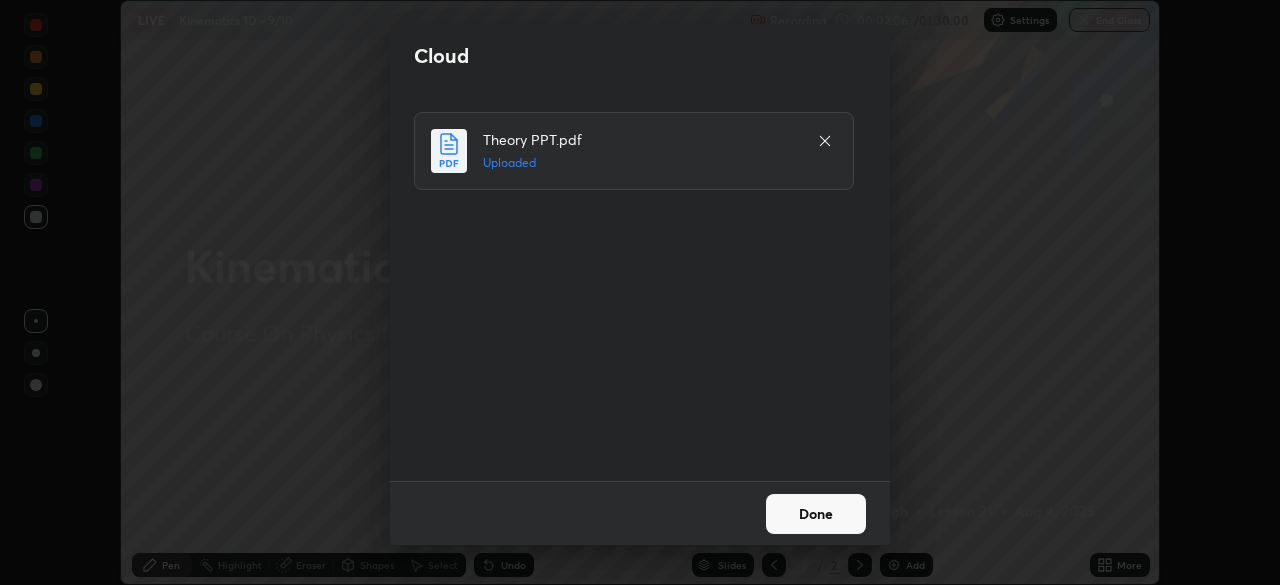 click on "Done" at bounding box center [816, 514] 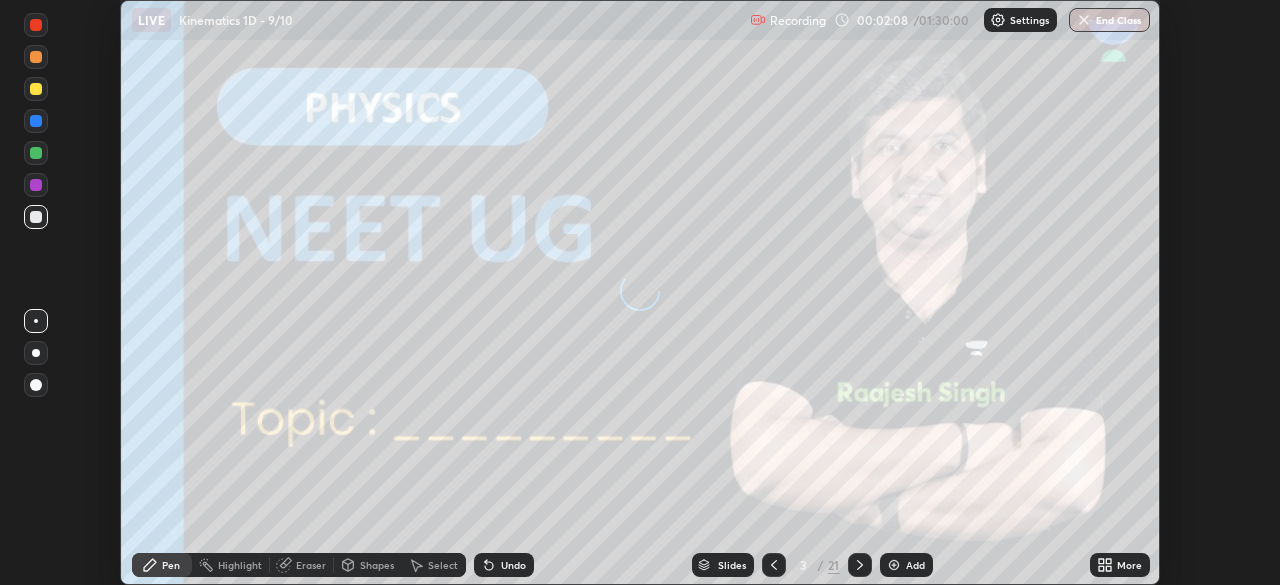 click 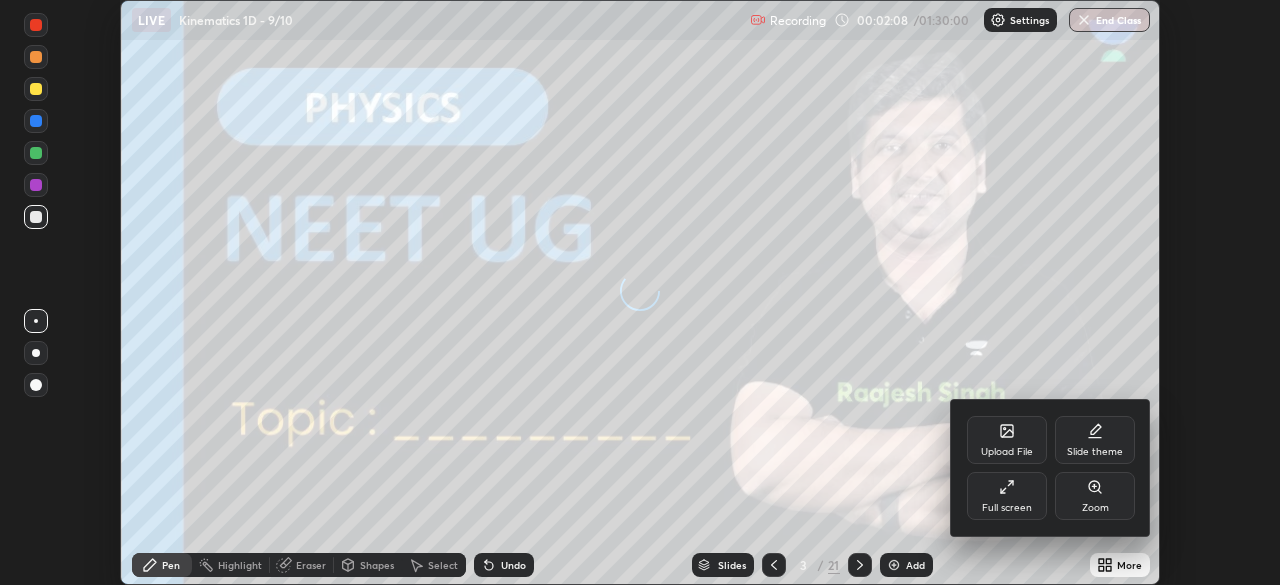 click on "Full screen" at bounding box center (1007, 496) 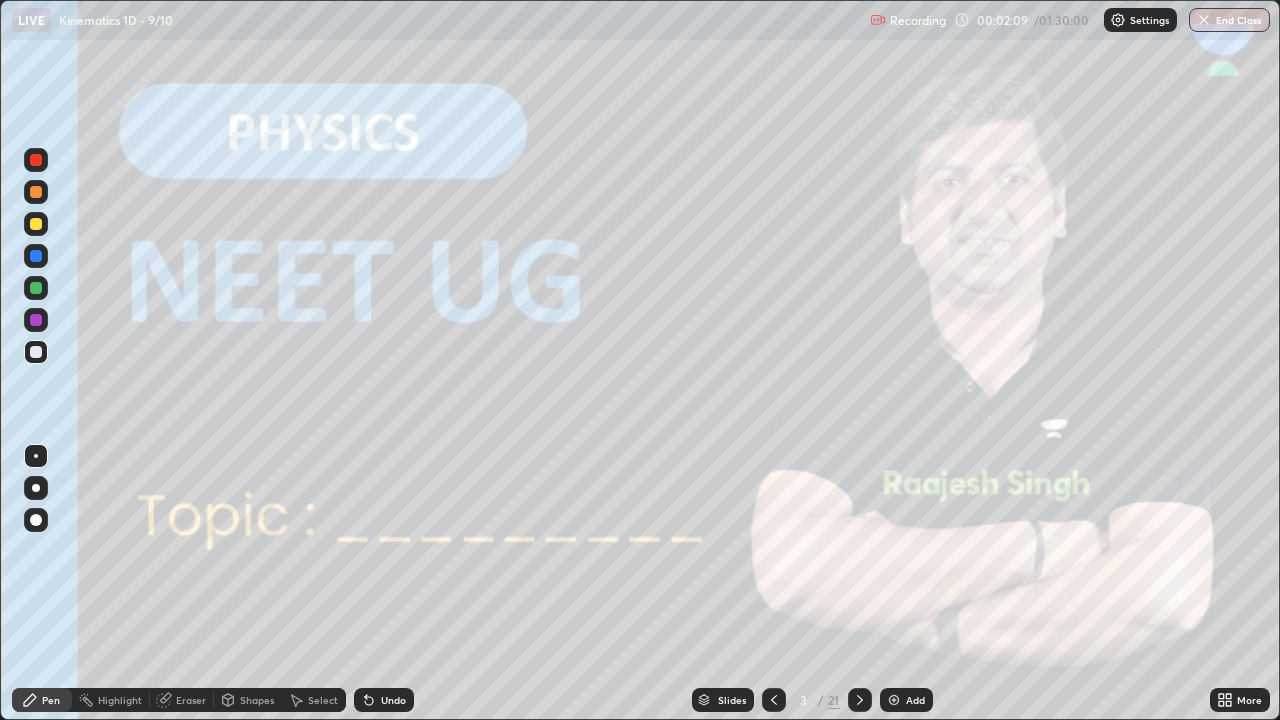 scroll, scrollTop: 99280, scrollLeft: 98720, axis: both 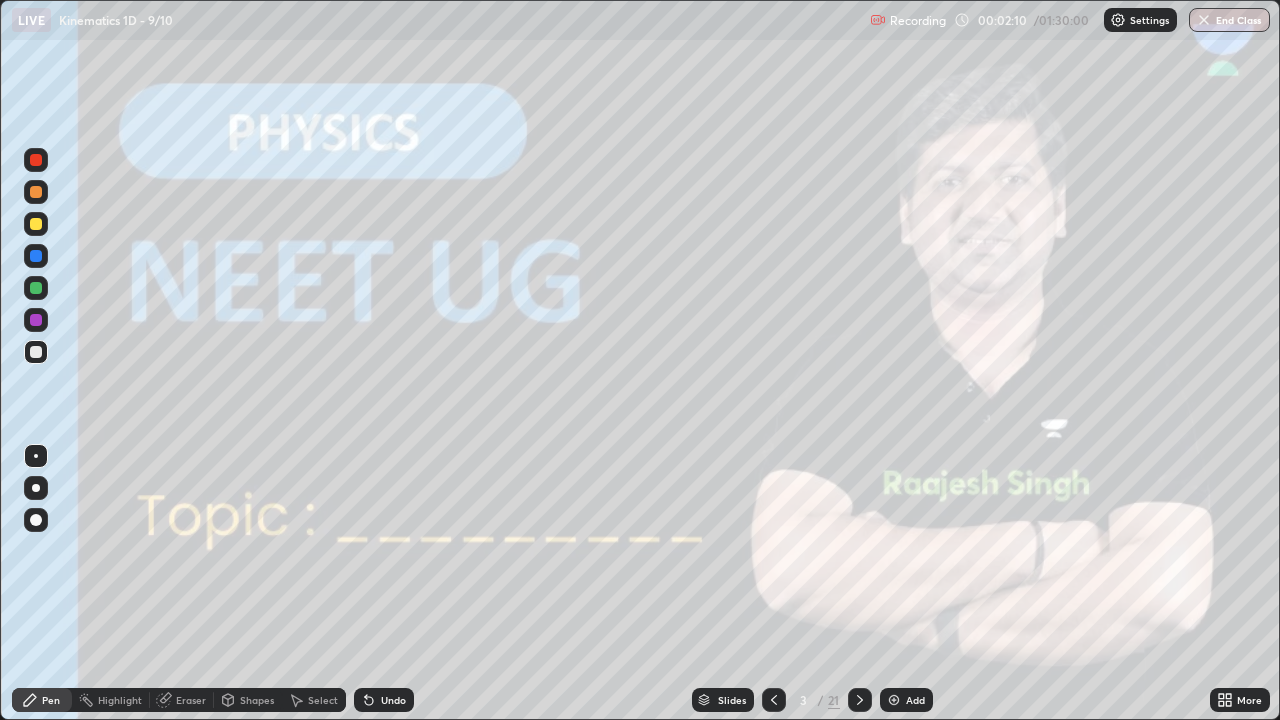 click 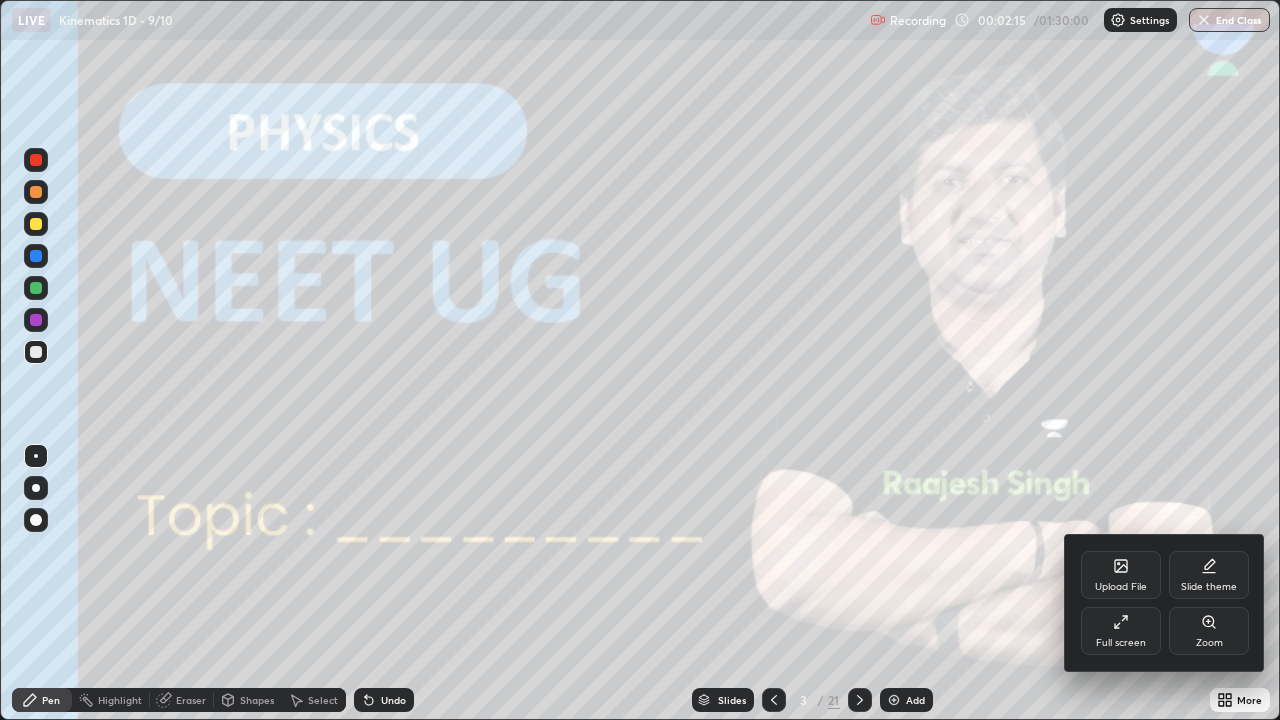click at bounding box center (640, 360) 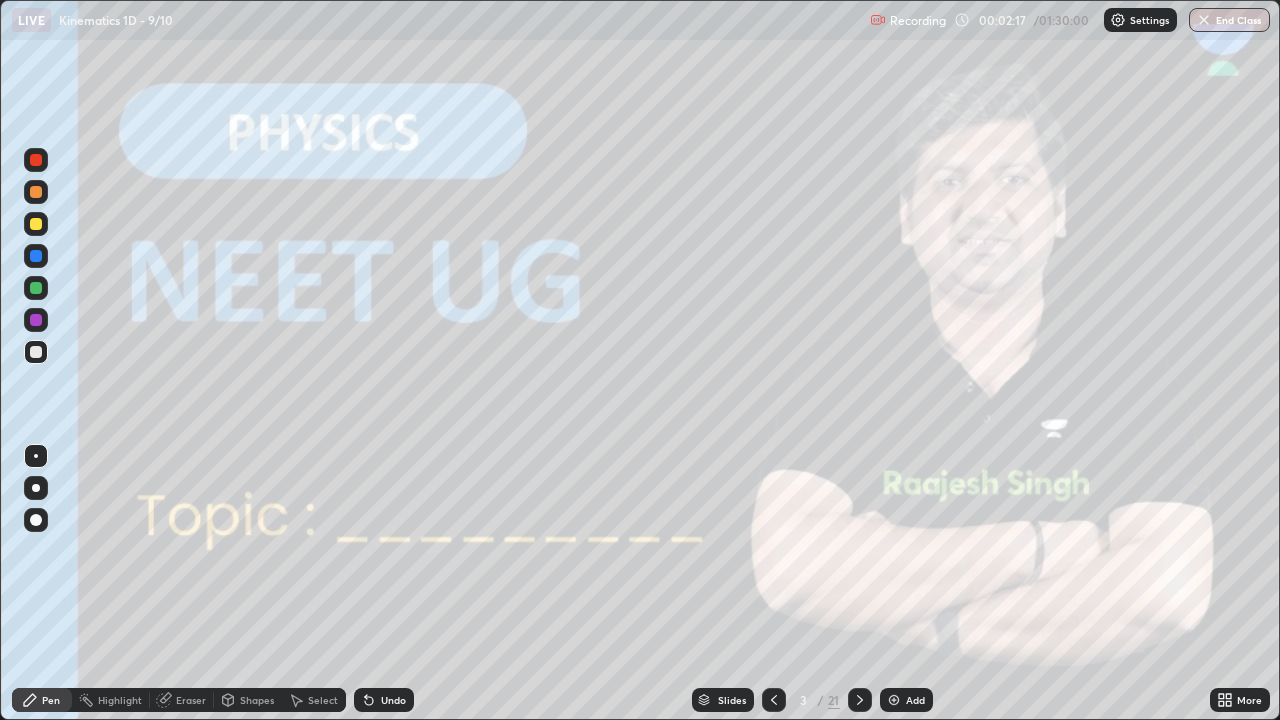 click 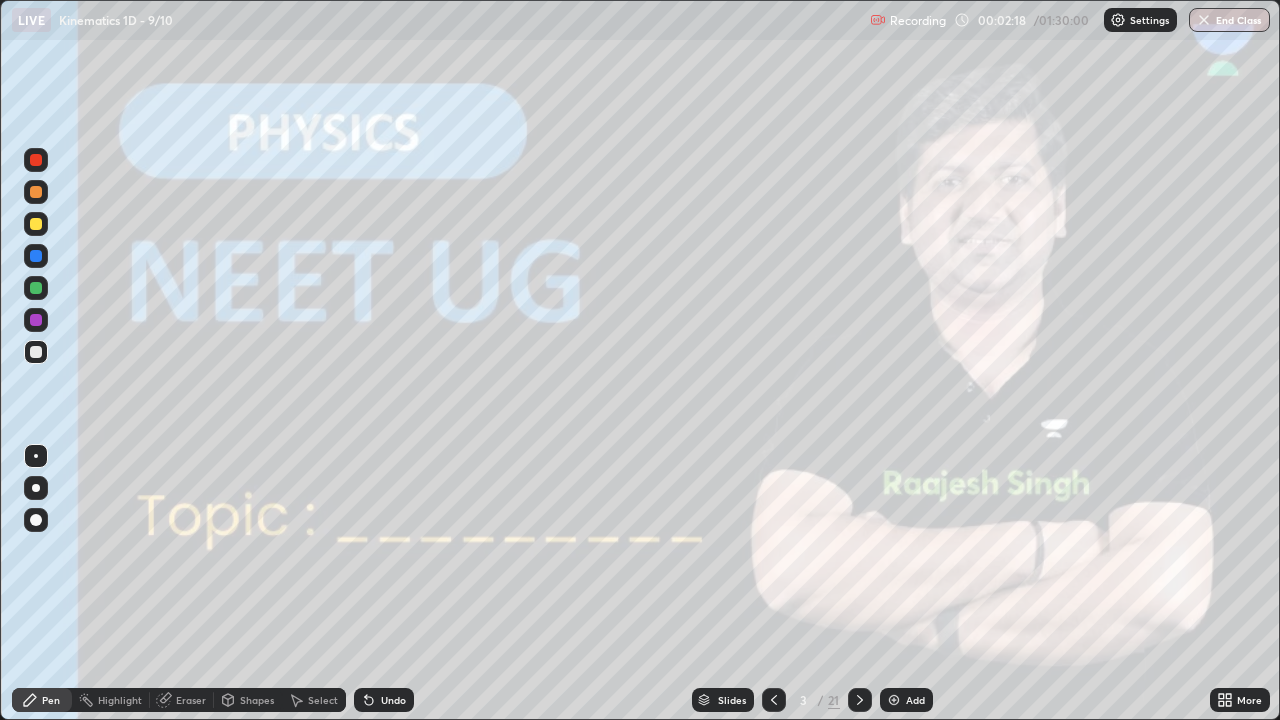 click at bounding box center (36, 488) 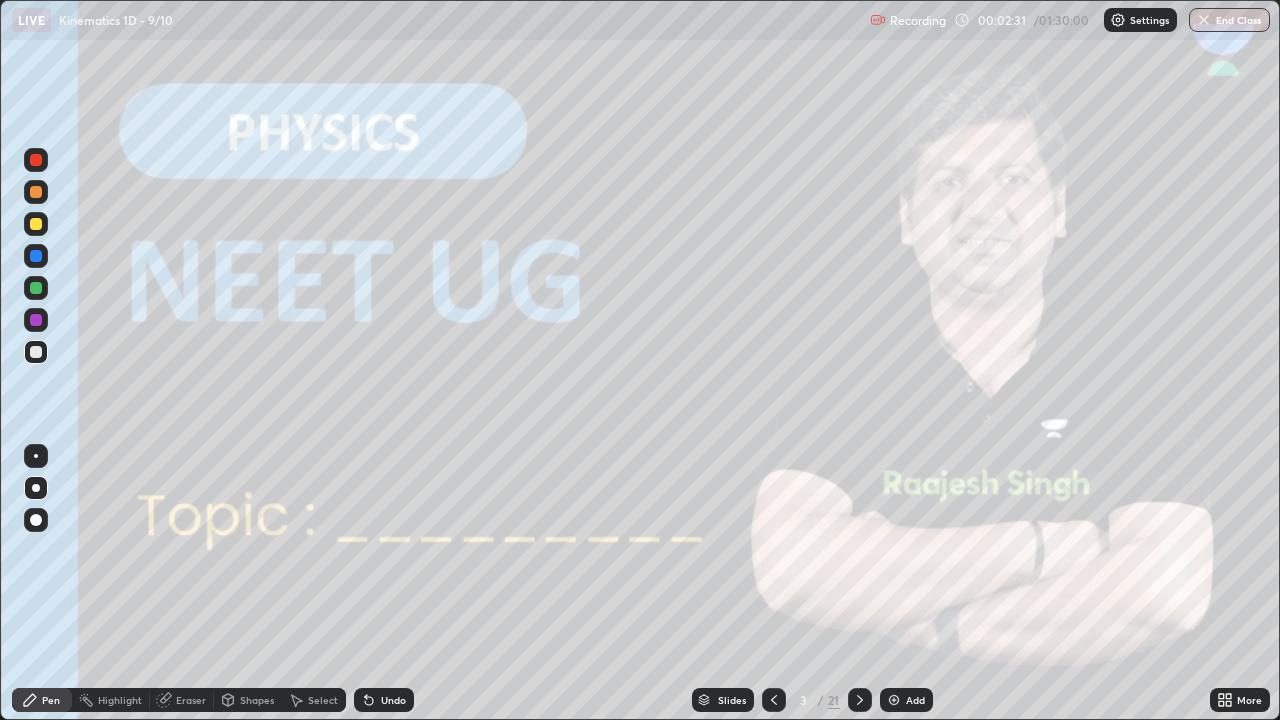 click at bounding box center (860, 700) 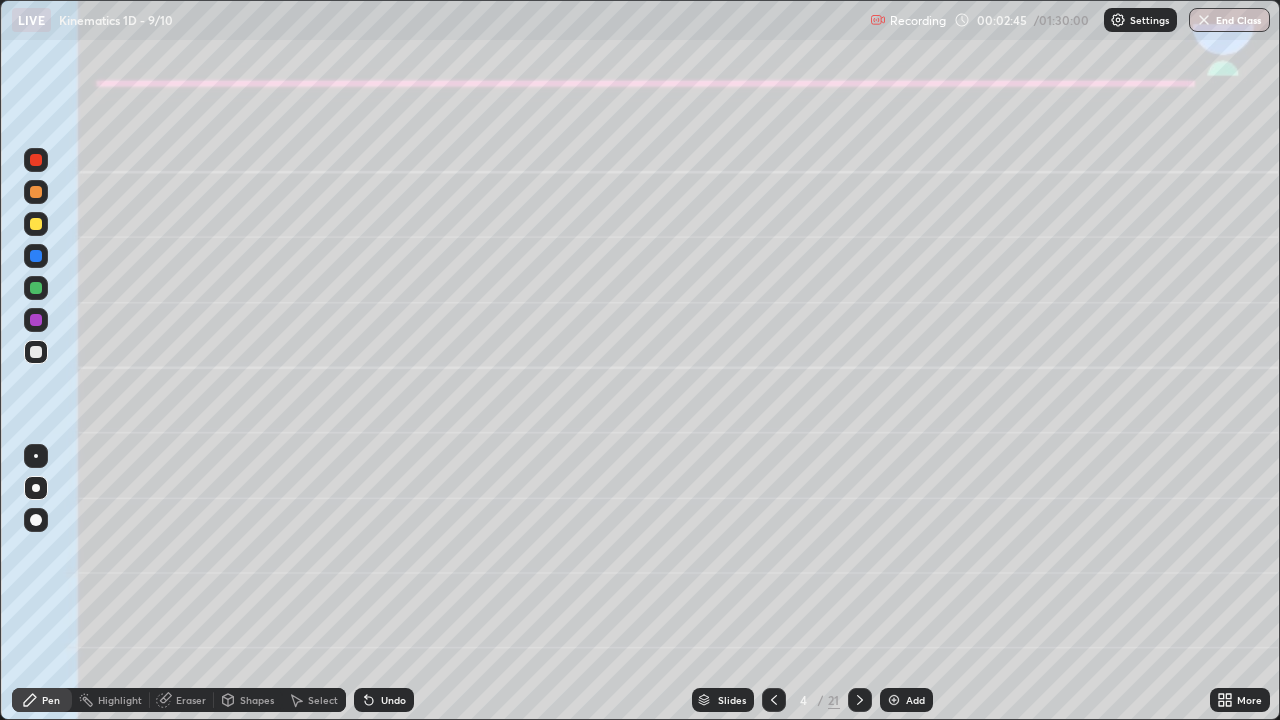 click at bounding box center [774, 700] 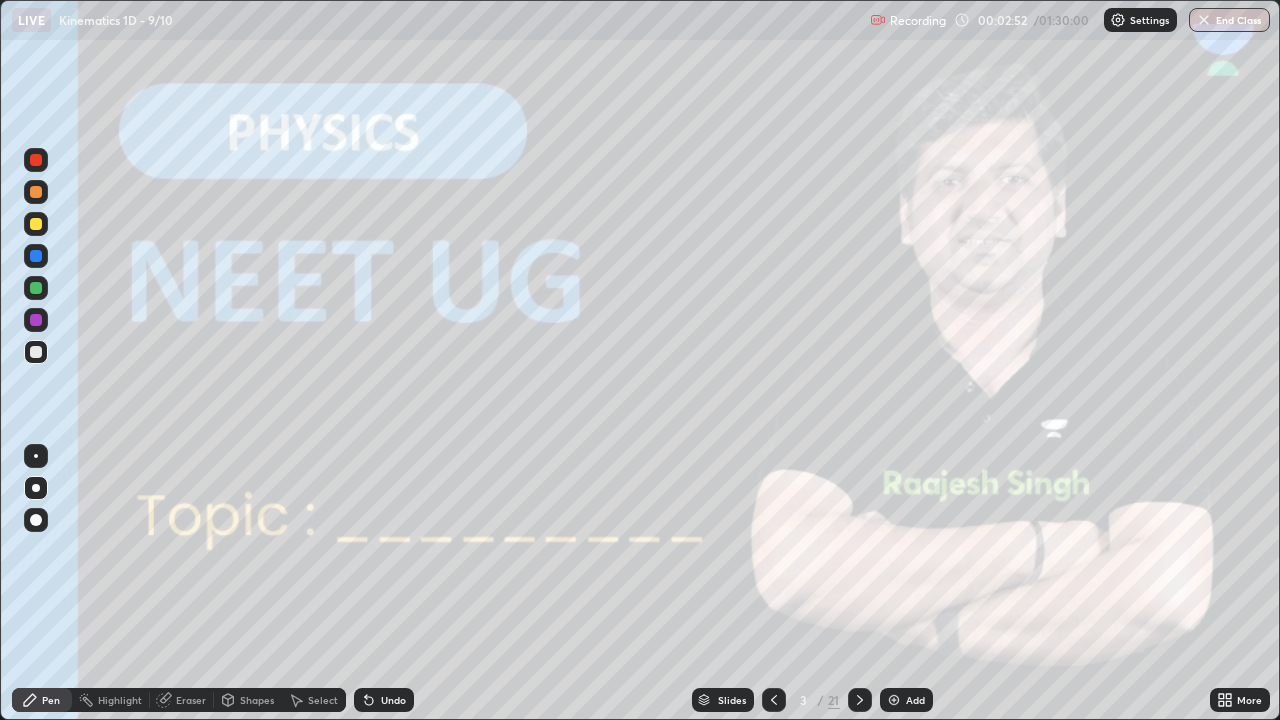 click 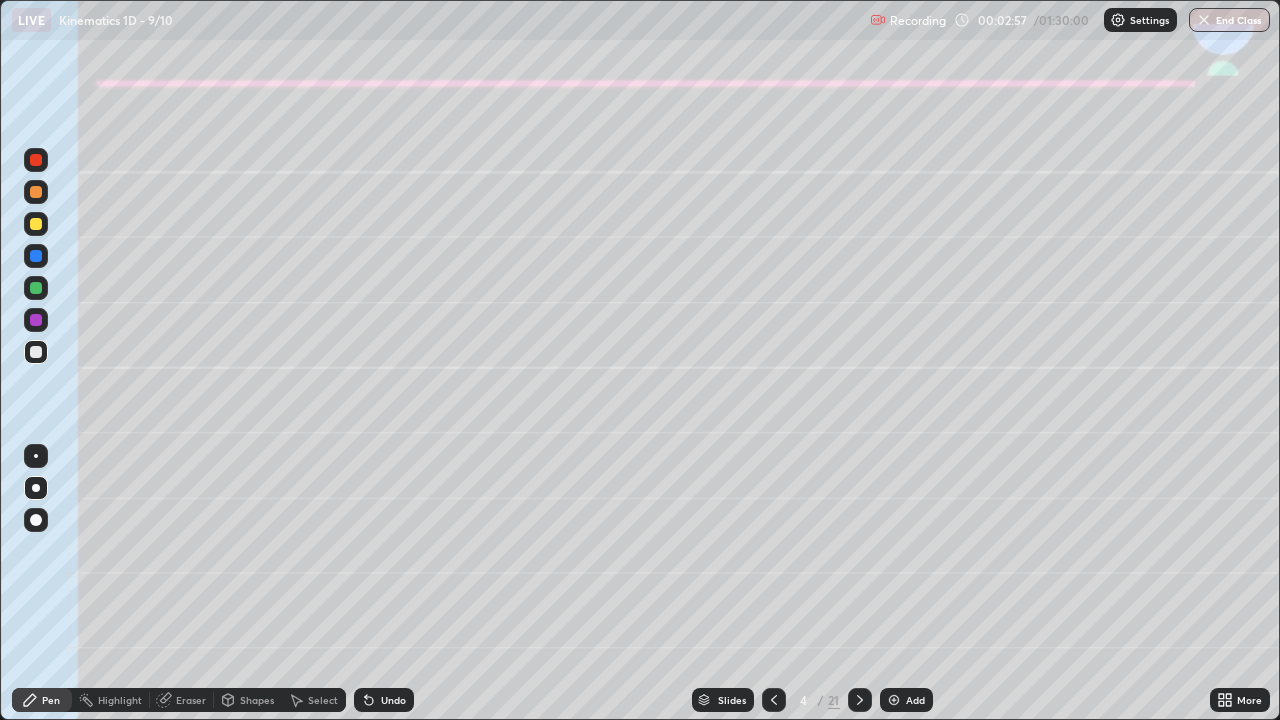 click at bounding box center [36, 224] 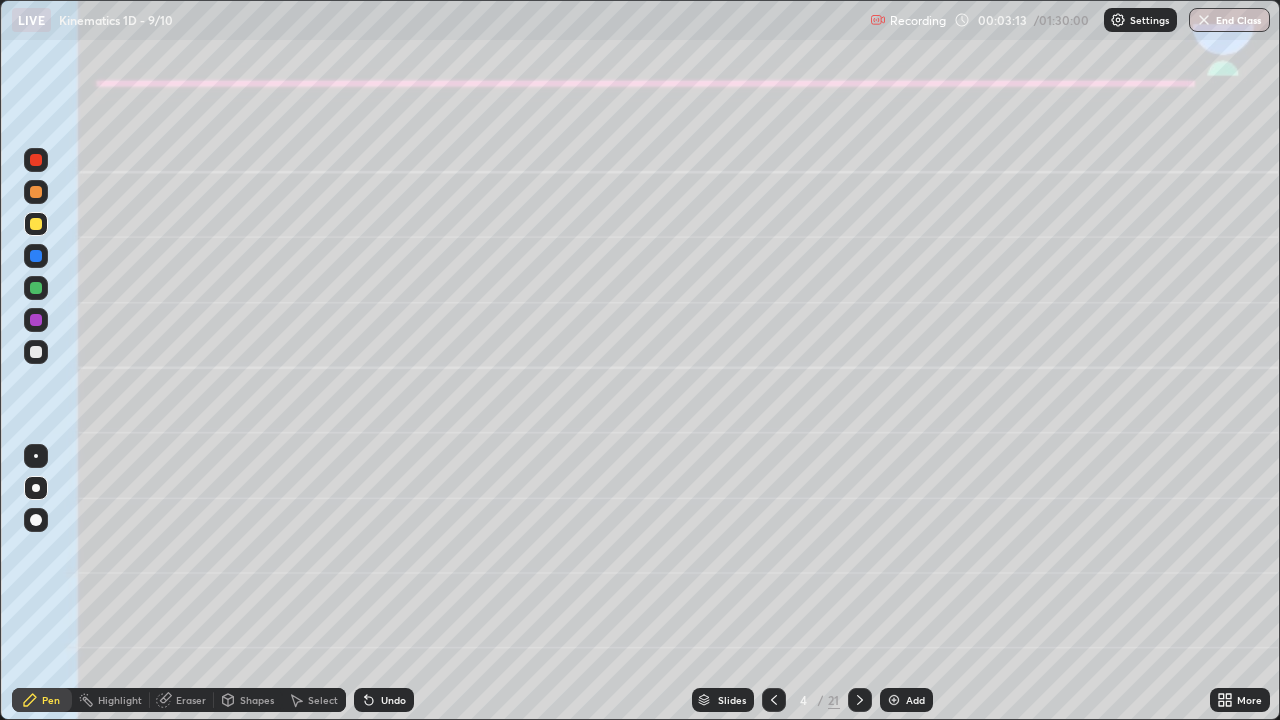 click on "Shapes" at bounding box center (257, 700) 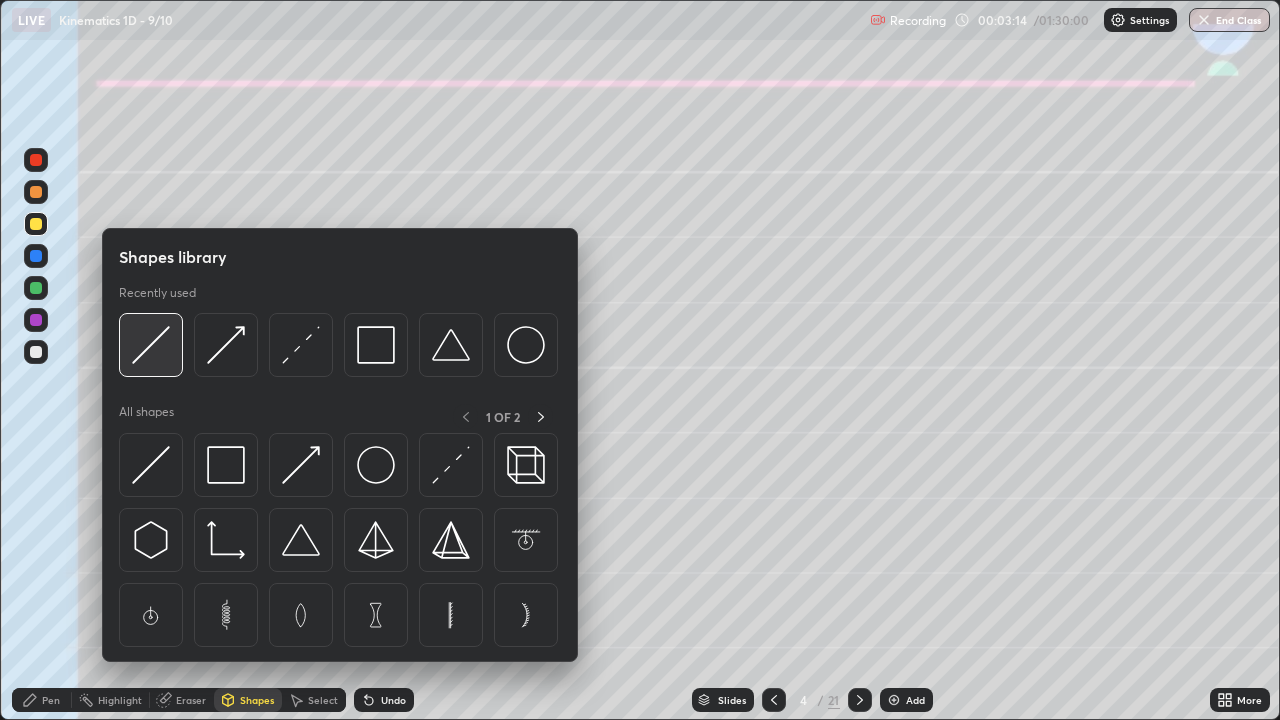 click at bounding box center (151, 345) 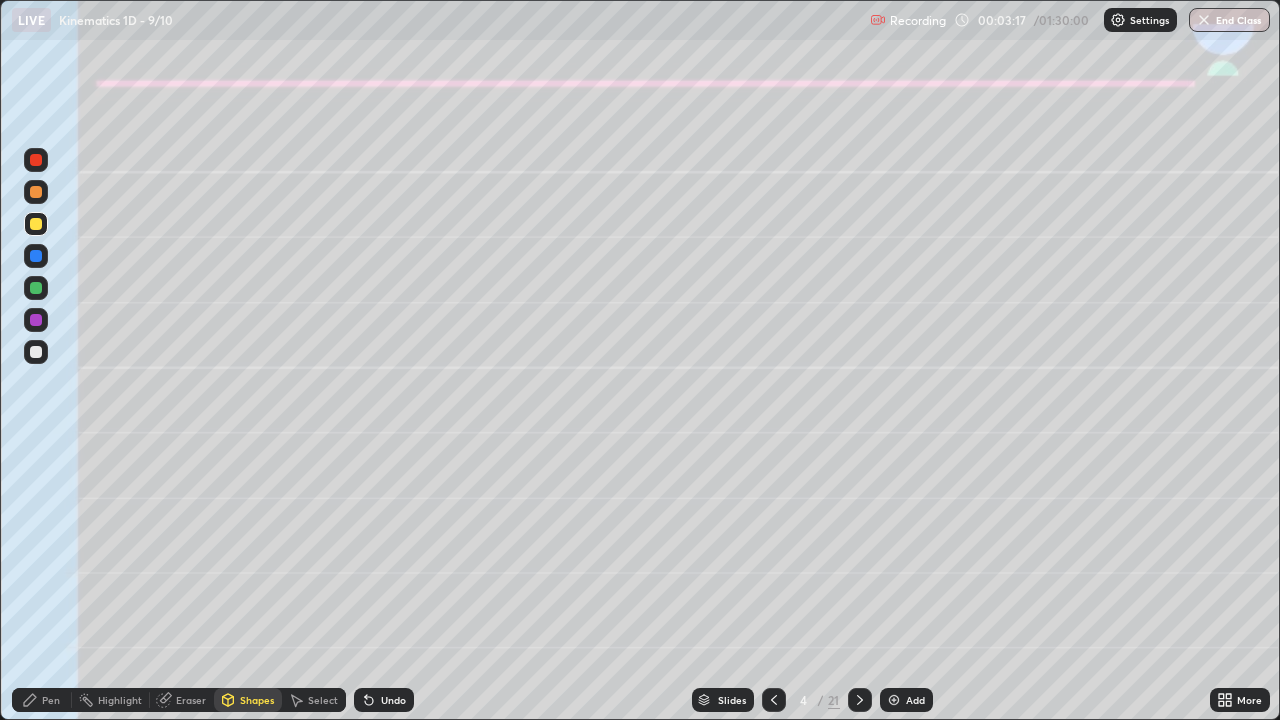 click on "Pen" at bounding box center [51, 700] 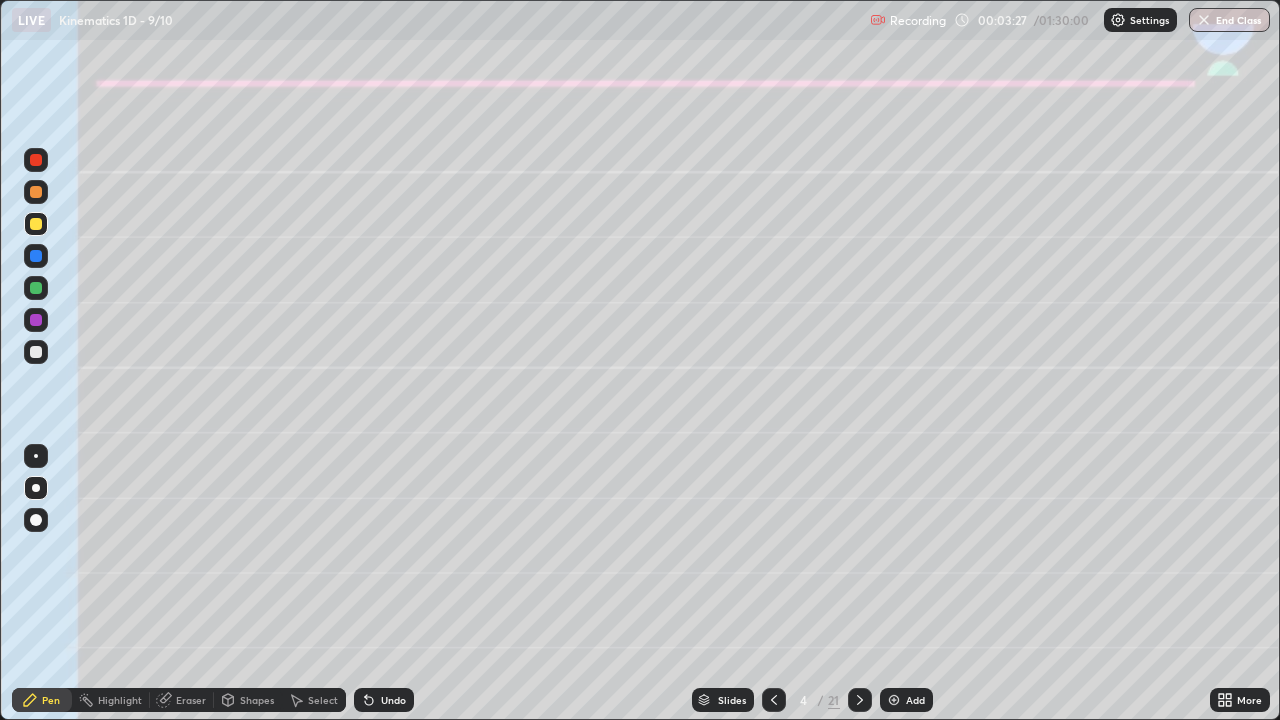 click at bounding box center (36, 288) 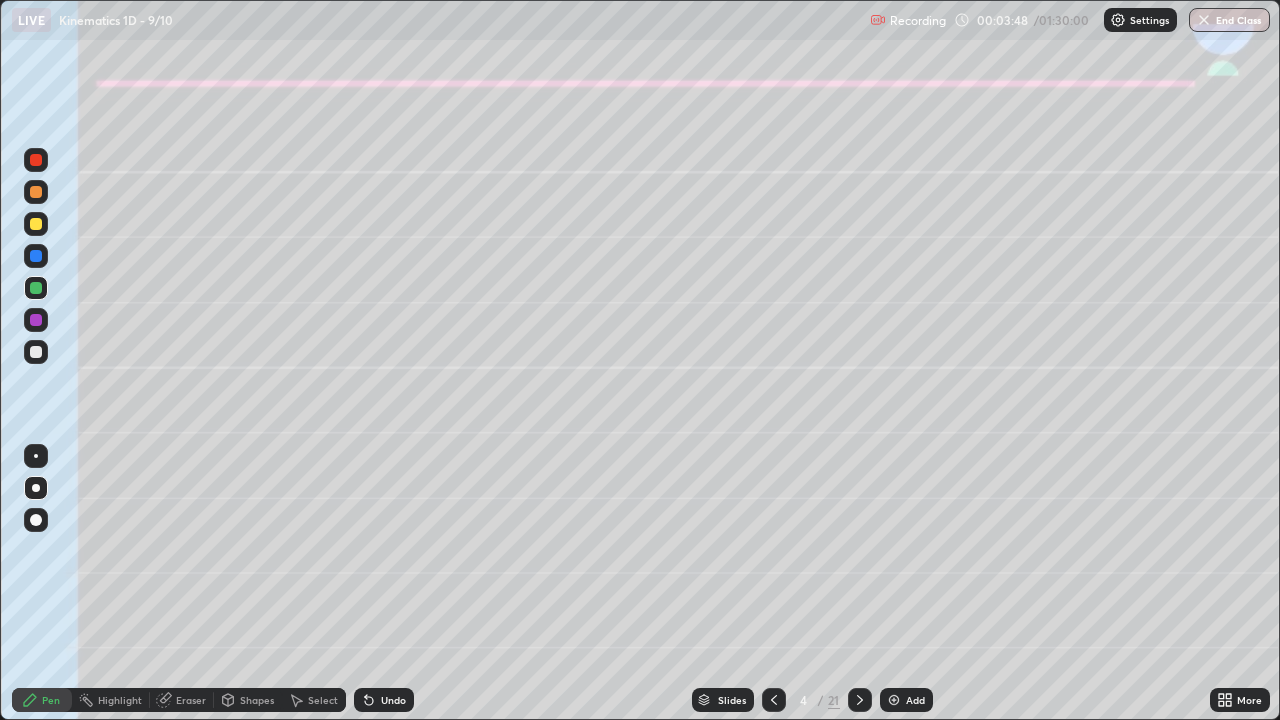 click 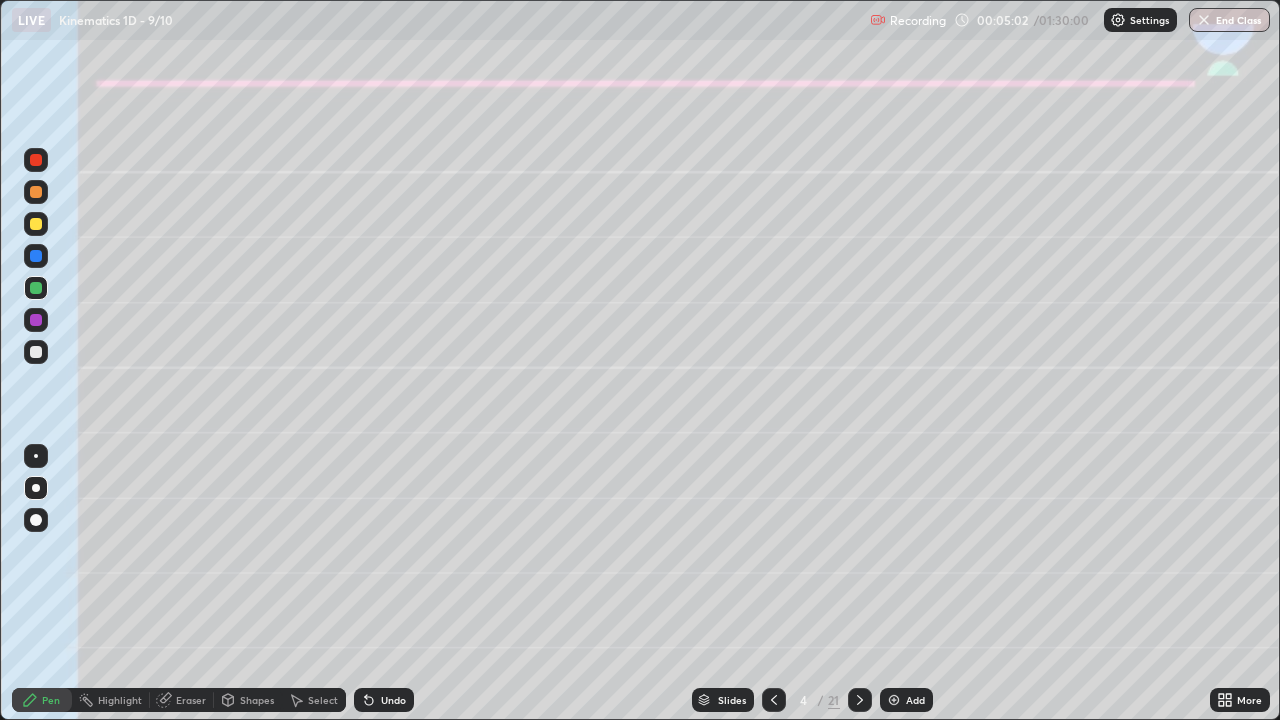 click at bounding box center (36, 288) 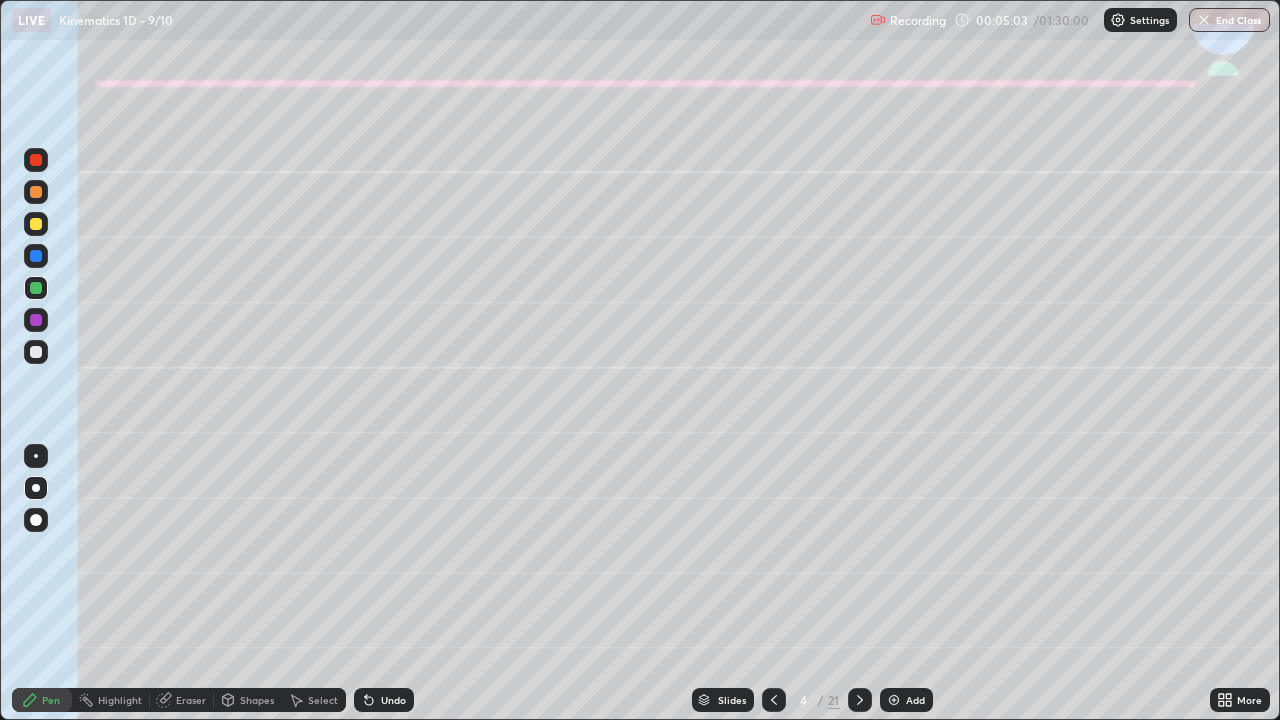 click at bounding box center (36, 192) 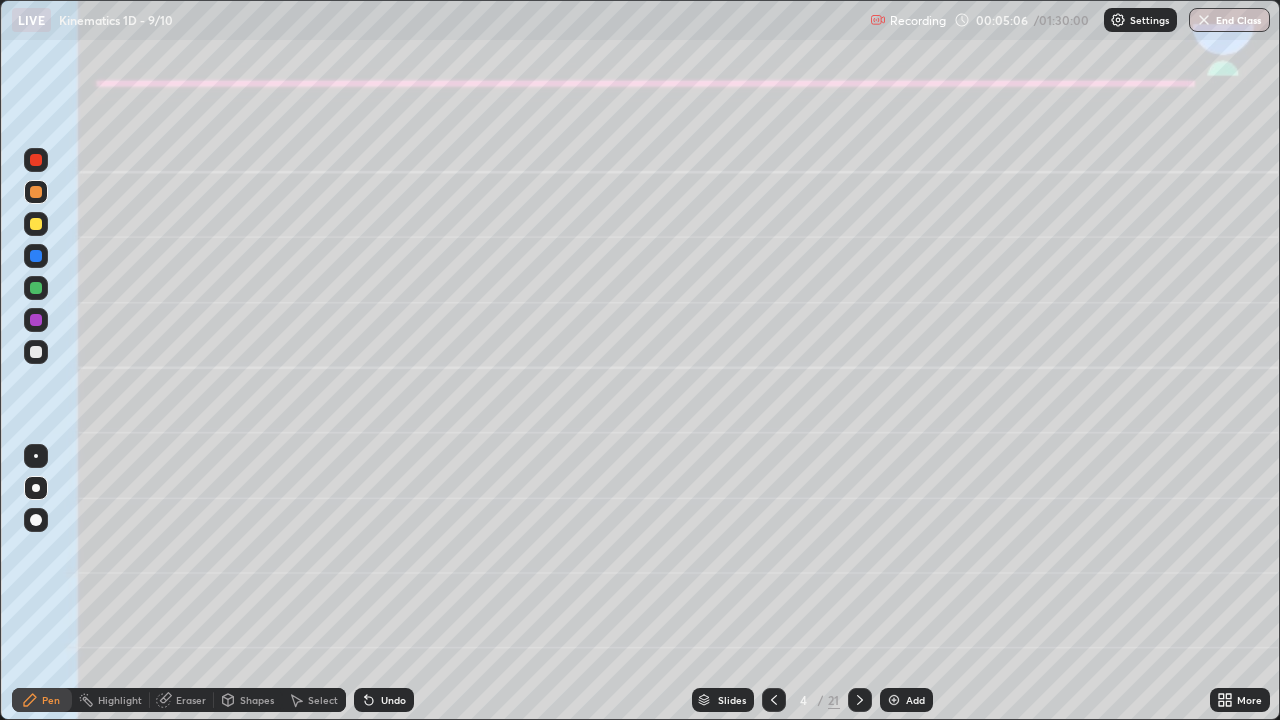click on "Shapes" at bounding box center [257, 700] 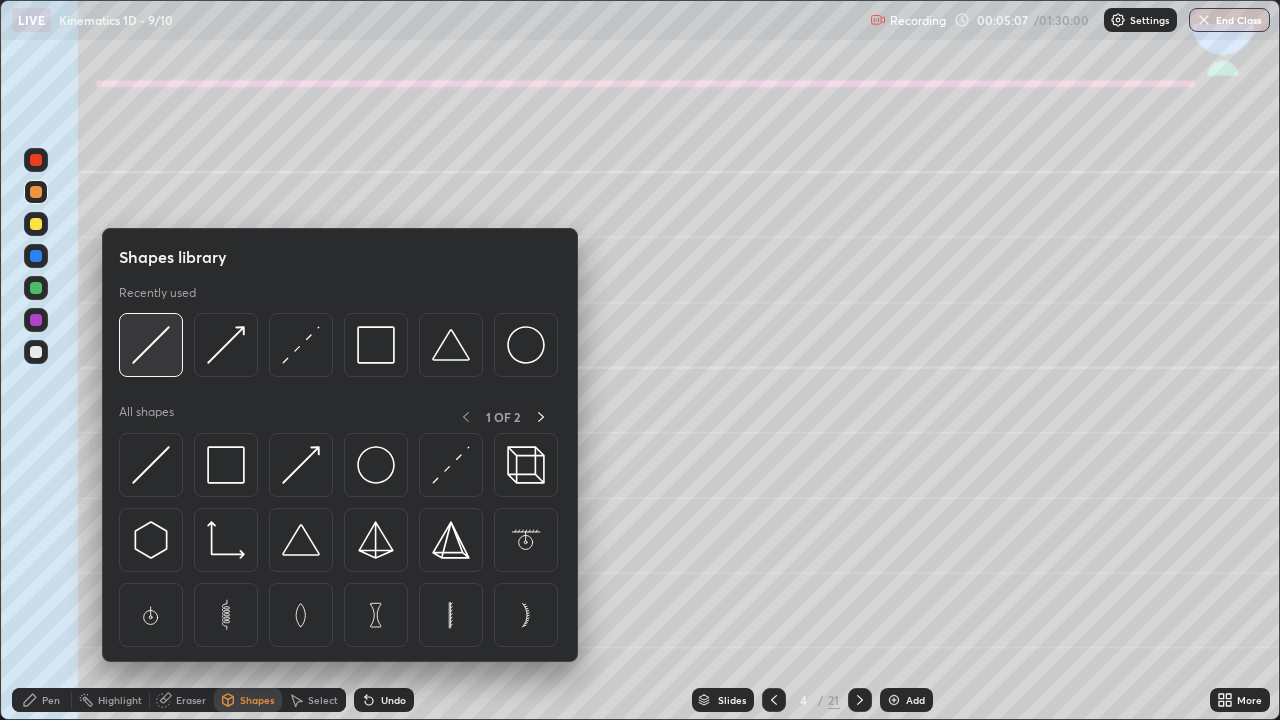click at bounding box center (151, 345) 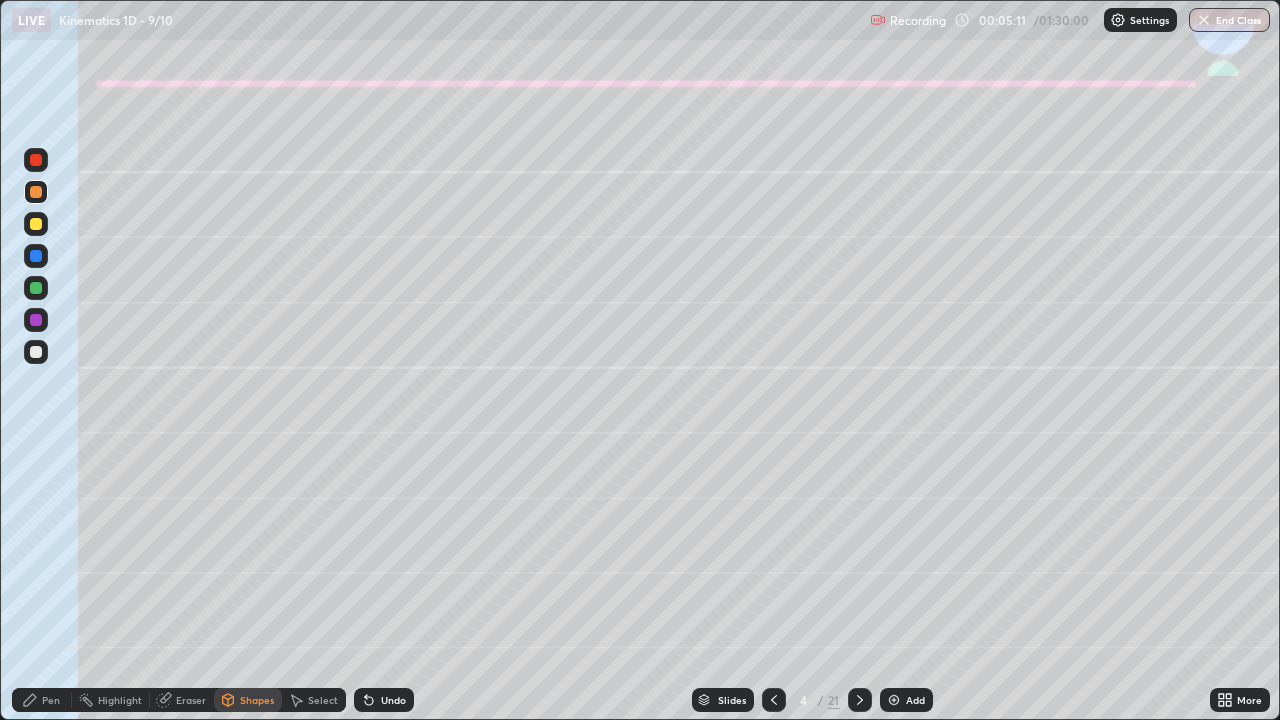 click on "Pen" at bounding box center [51, 700] 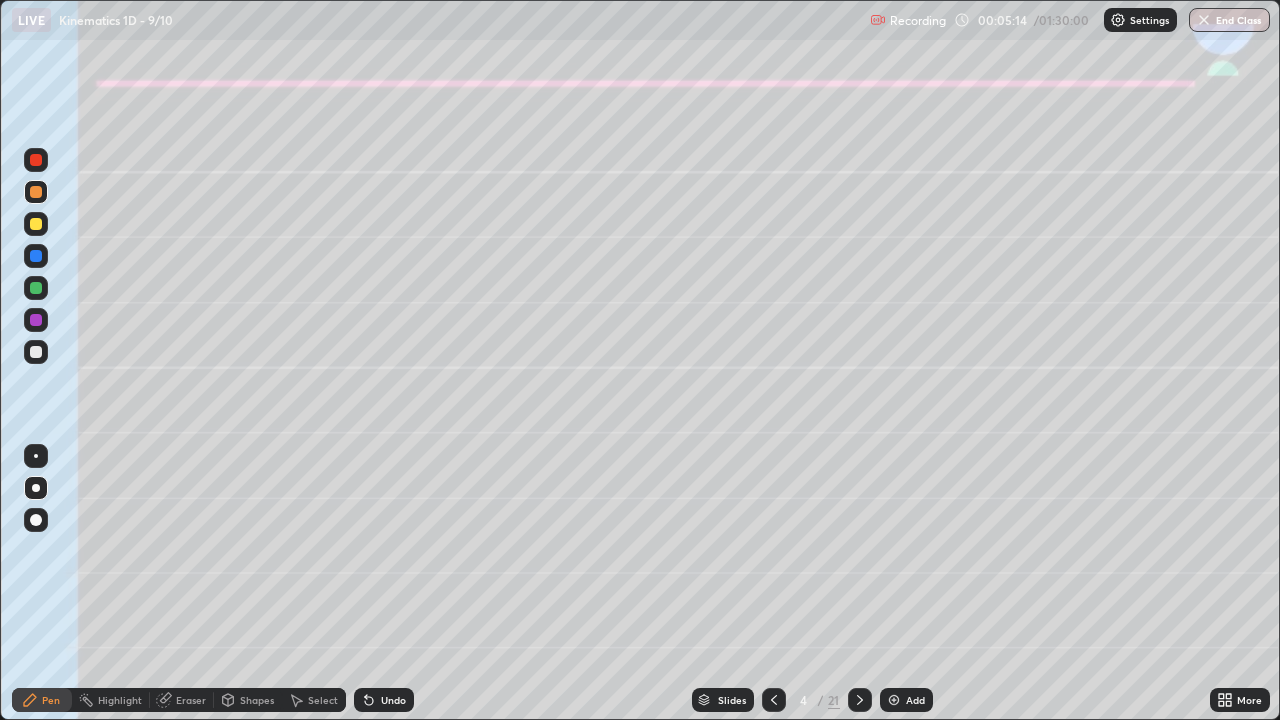 click on "Shapes" at bounding box center [257, 700] 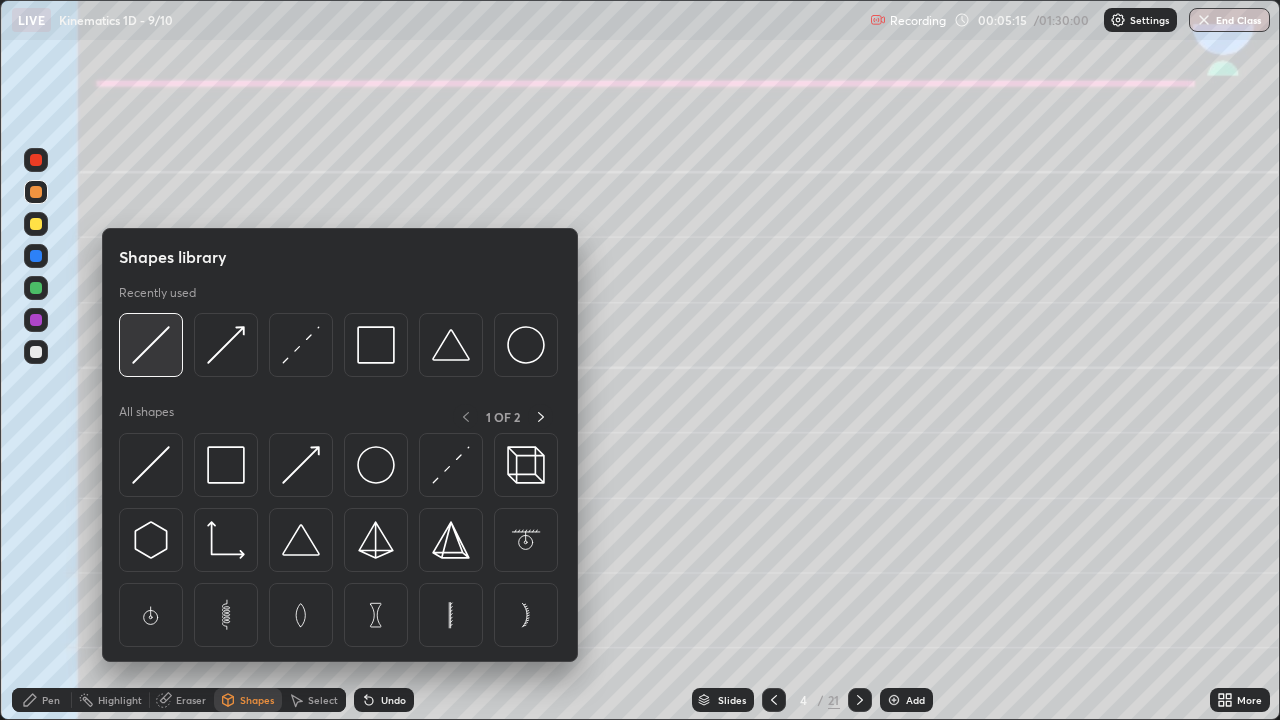 click at bounding box center (151, 345) 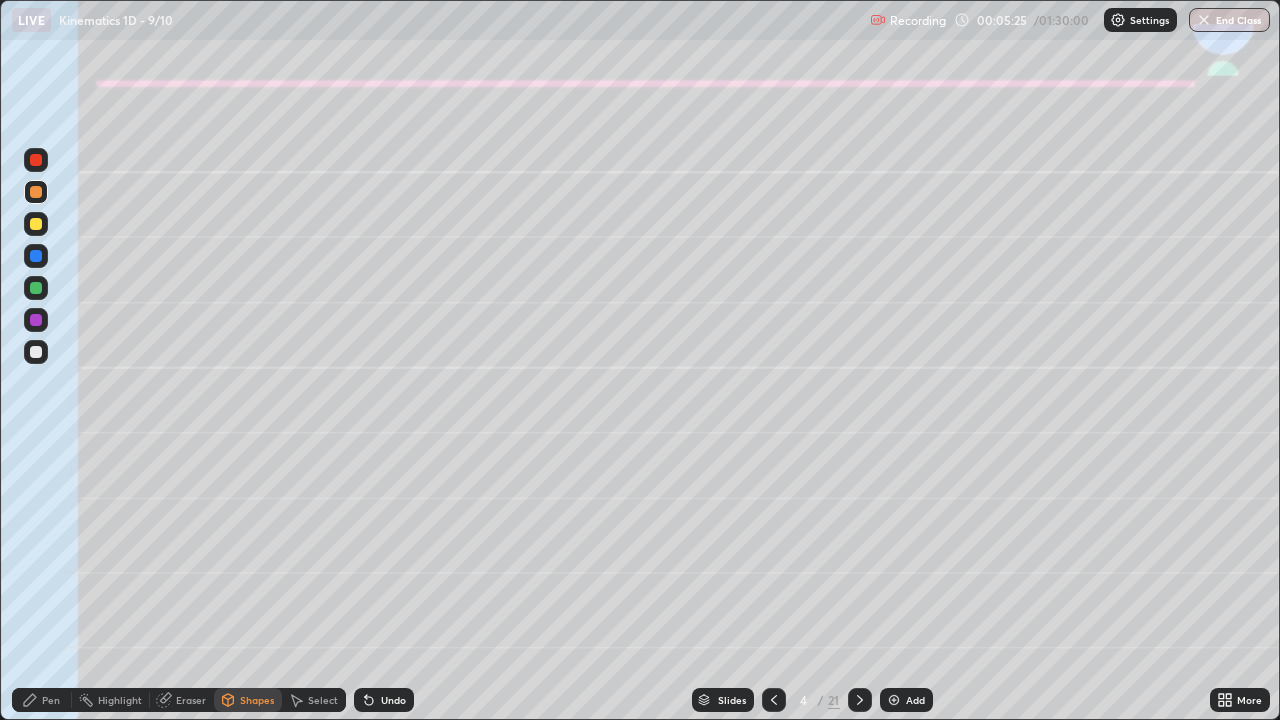 click on "Pen" at bounding box center [51, 700] 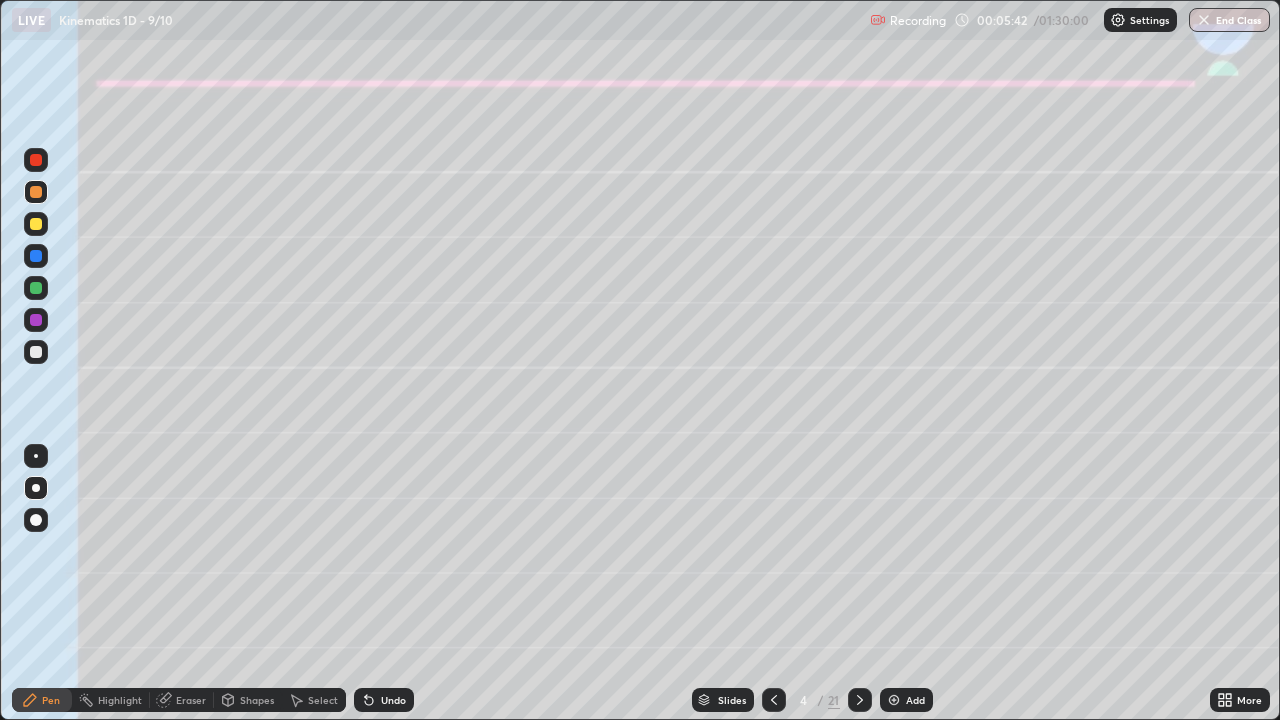 click on "Undo" at bounding box center [384, 700] 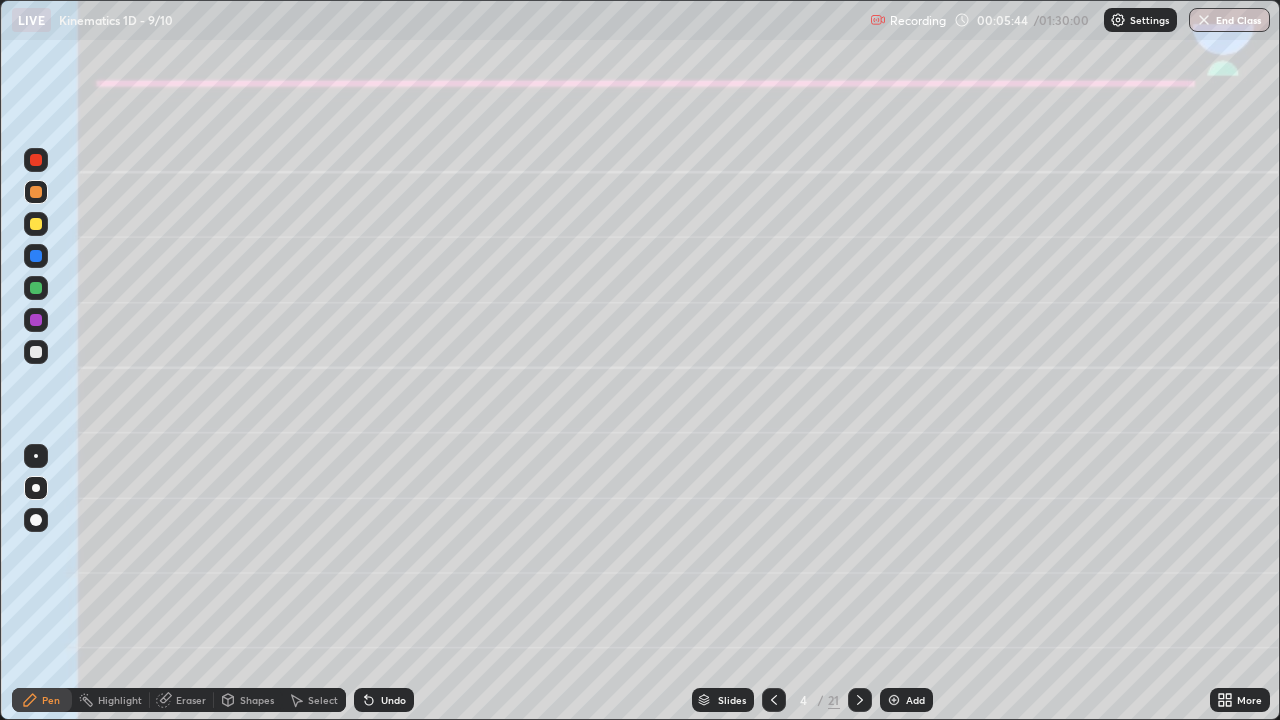 click on "Undo" at bounding box center (393, 700) 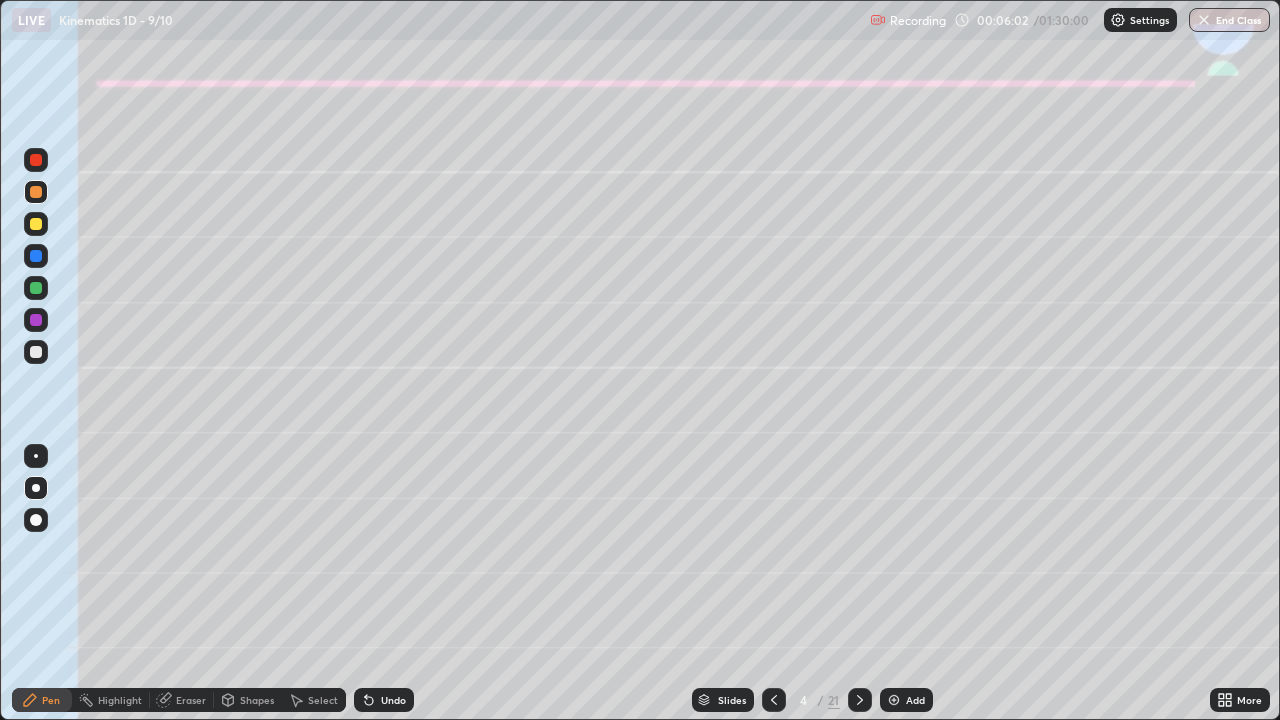click on "Shapes" at bounding box center (257, 700) 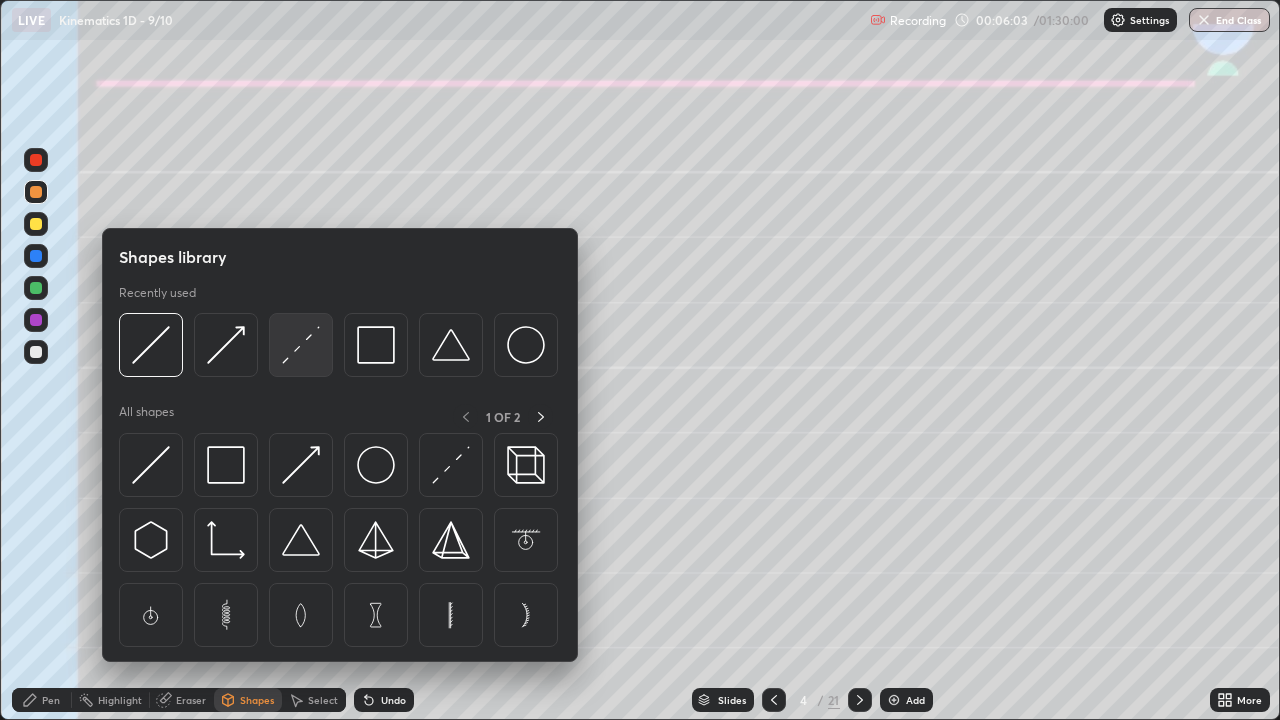 click at bounding box center (301, 345) 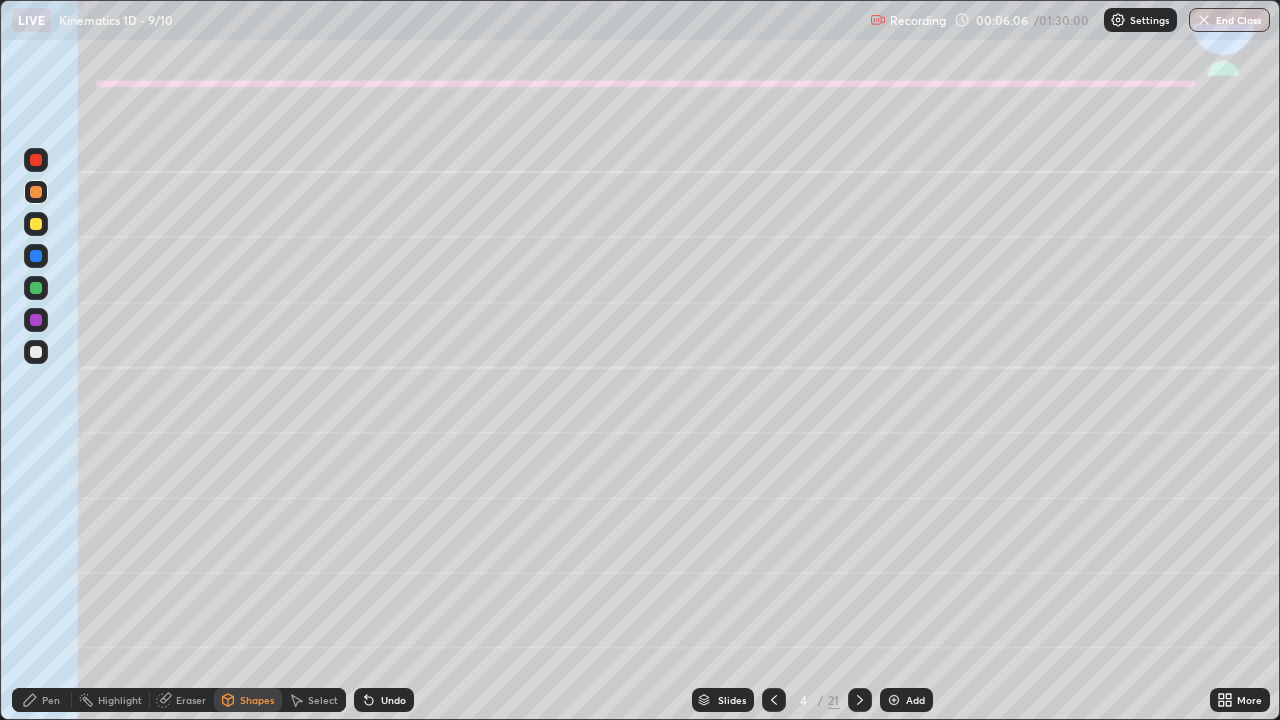 click on "Pen" at bounding box center (51, 700) 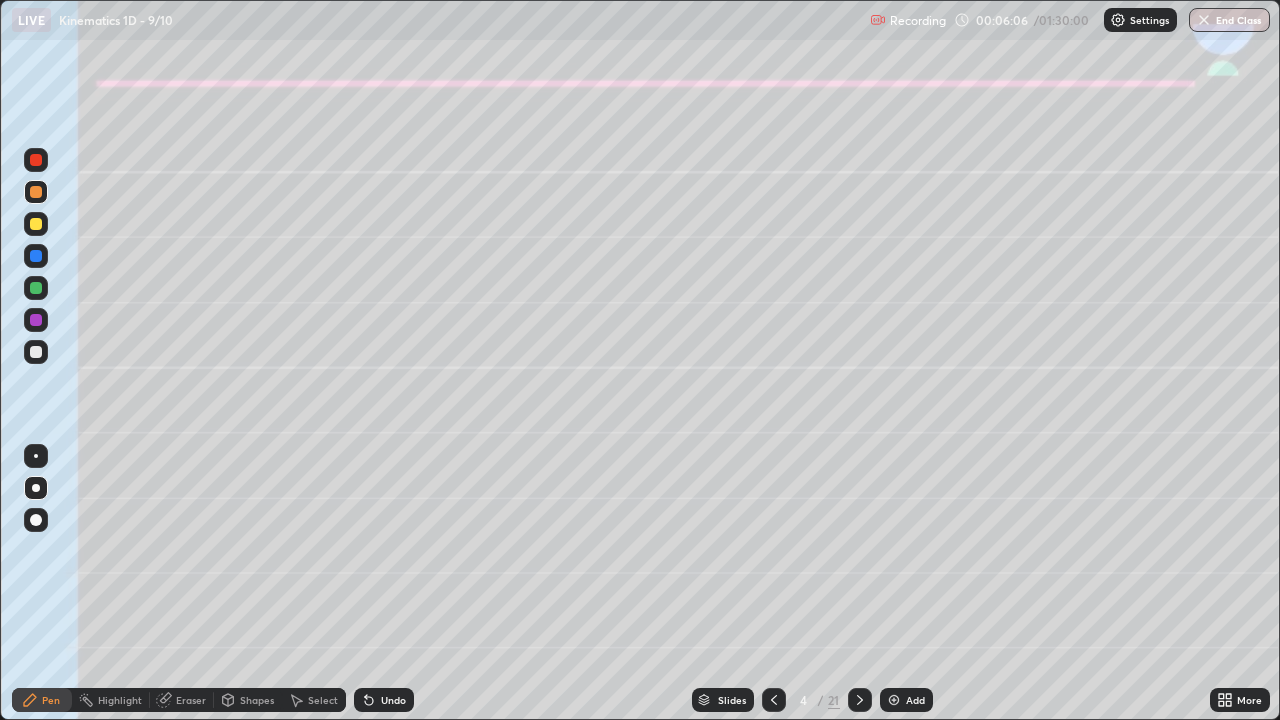 click at bounding box center (36, 352) 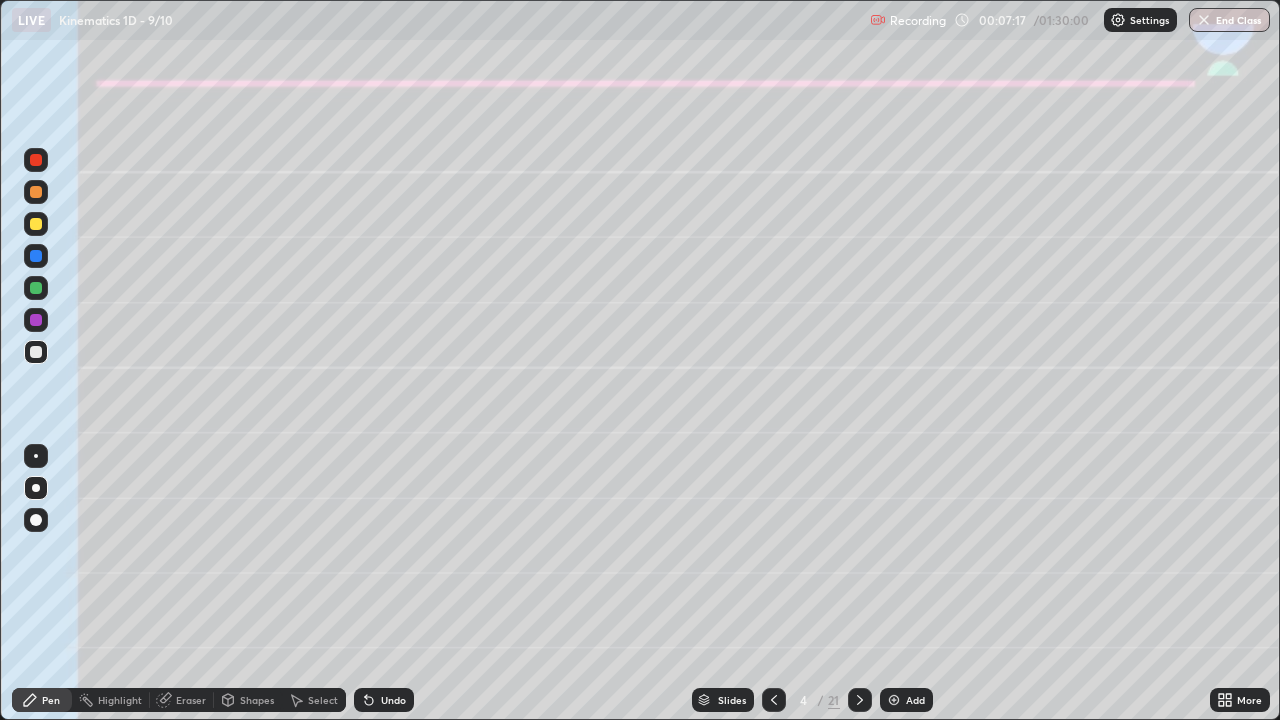 click at bounding box center [36, 352] 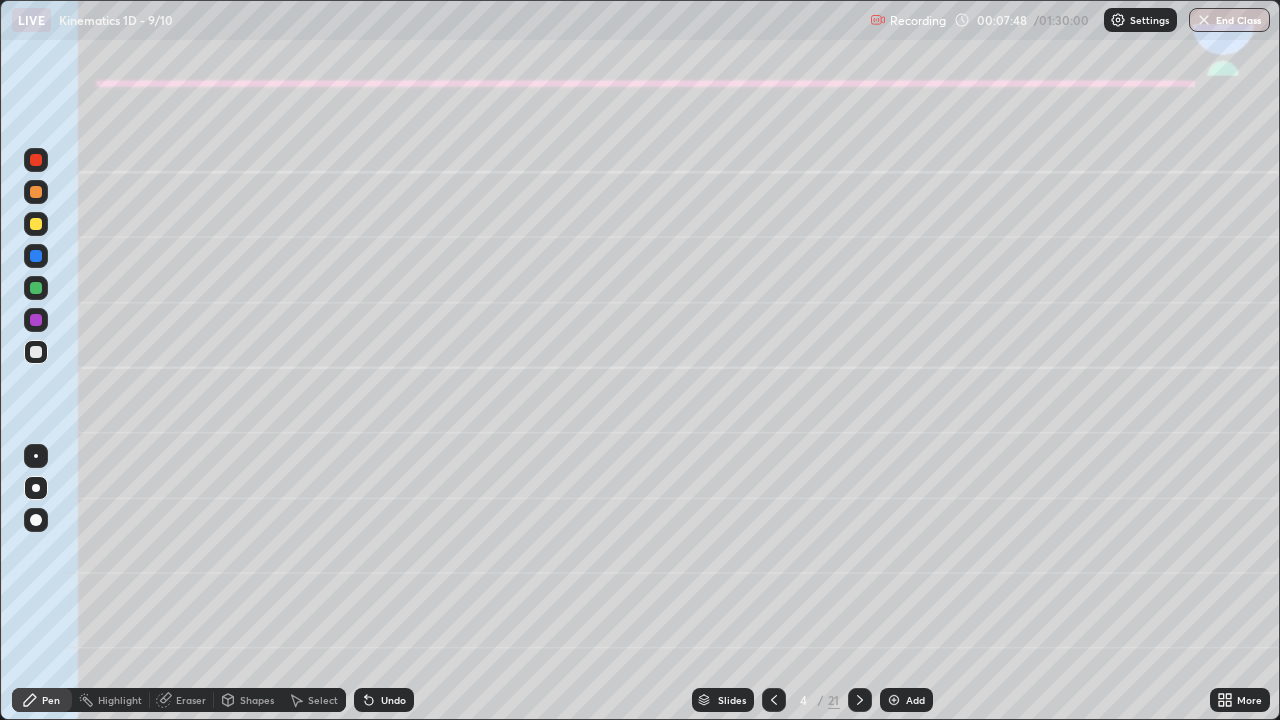 click on "Undo" at bounding box center [384, 700] 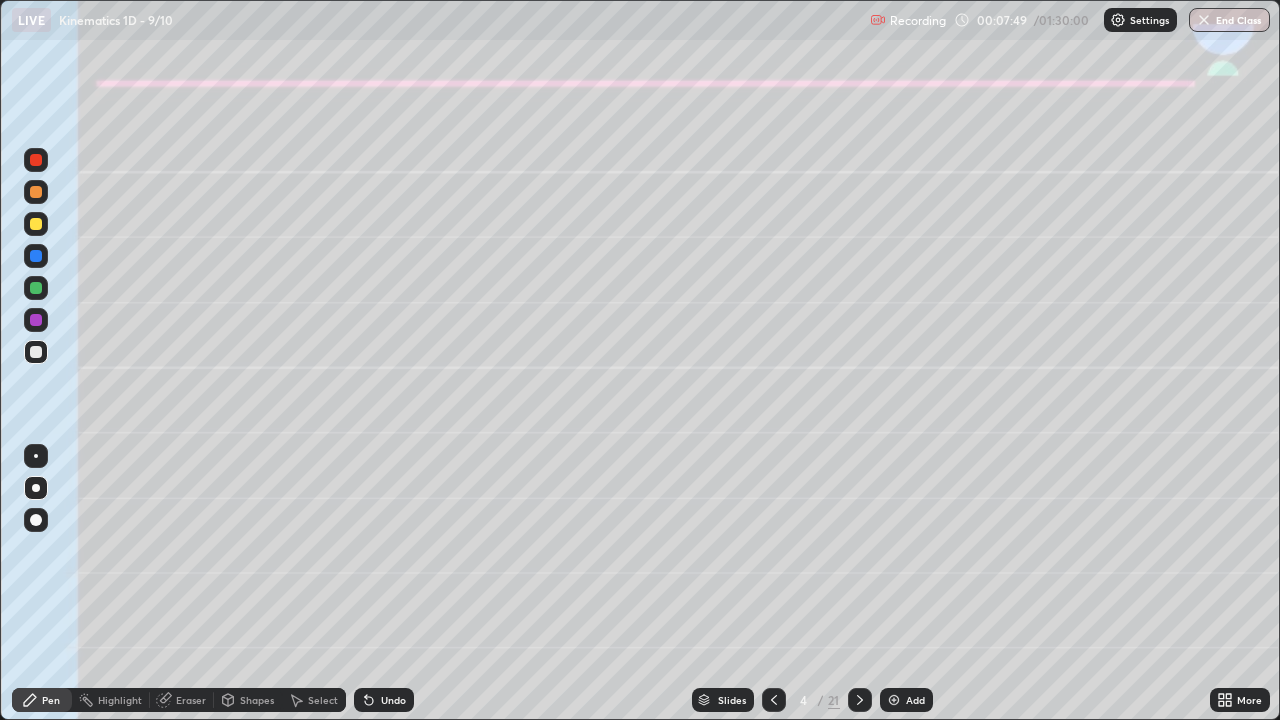 click on "Undo" at bounding box center (393, 700) 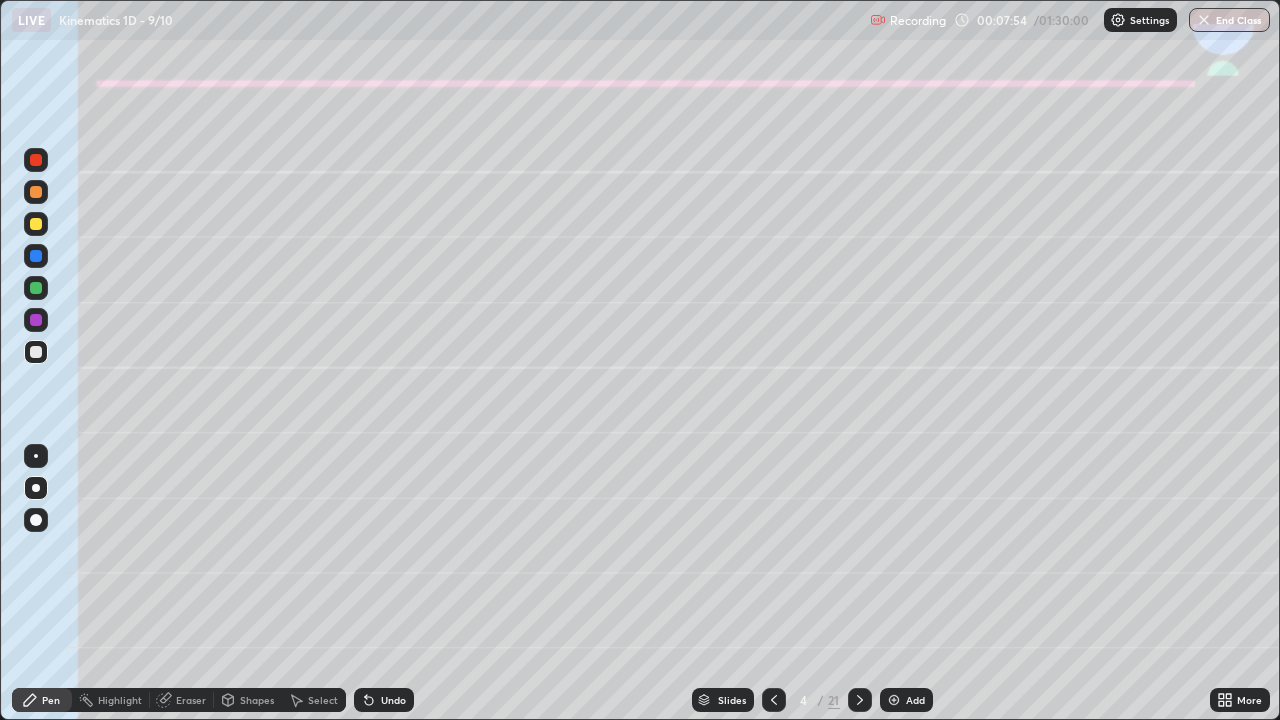 click at bounding box center (860, 700) 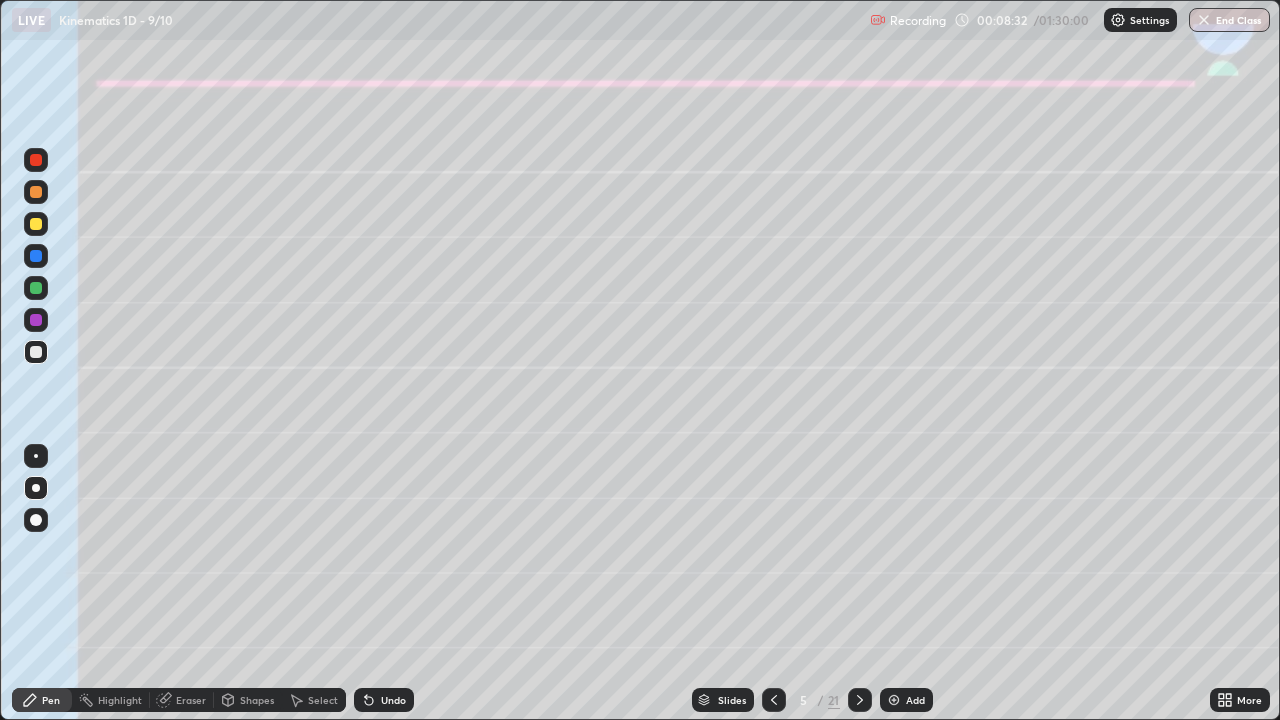 click 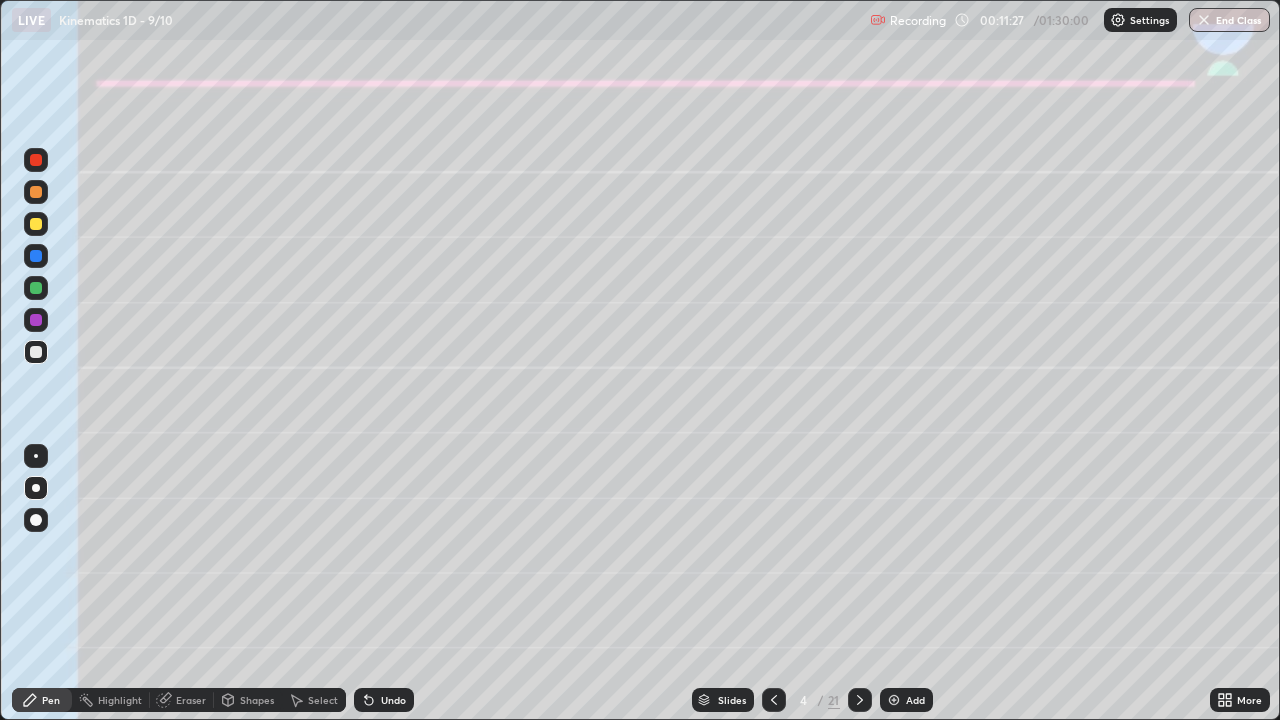 click 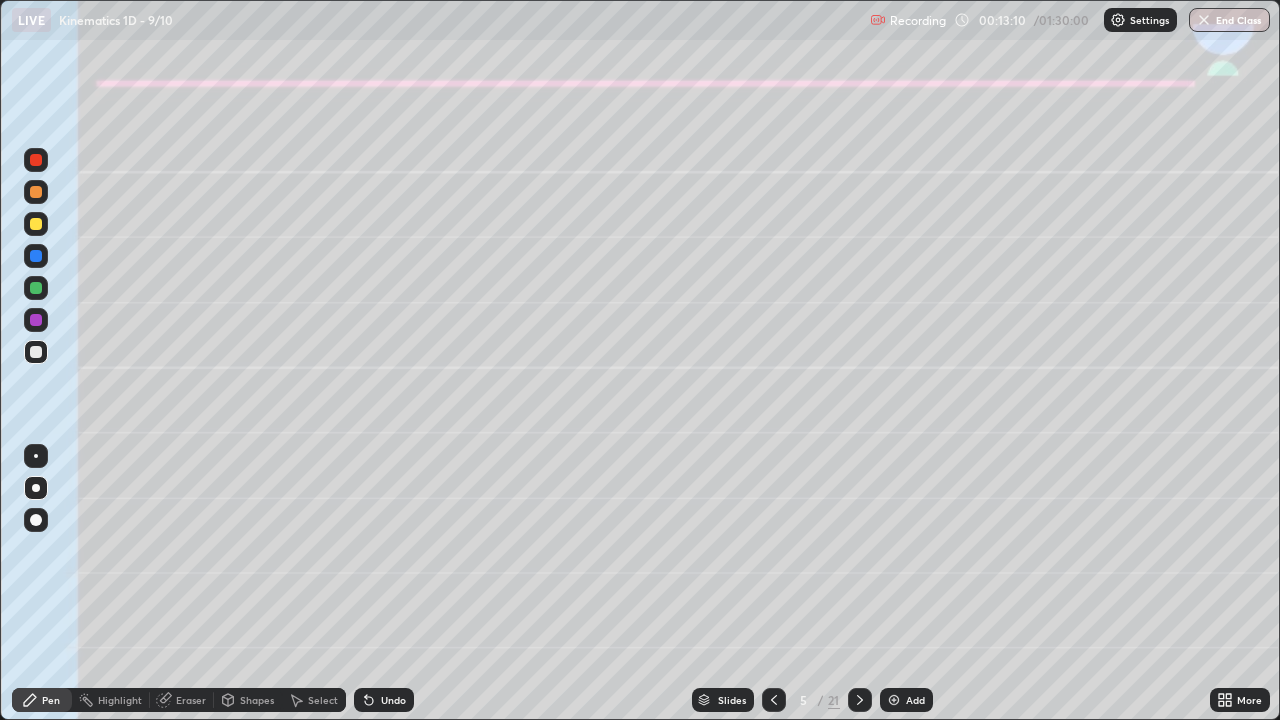 click on "Shapes" at bounding box center (257, 700) 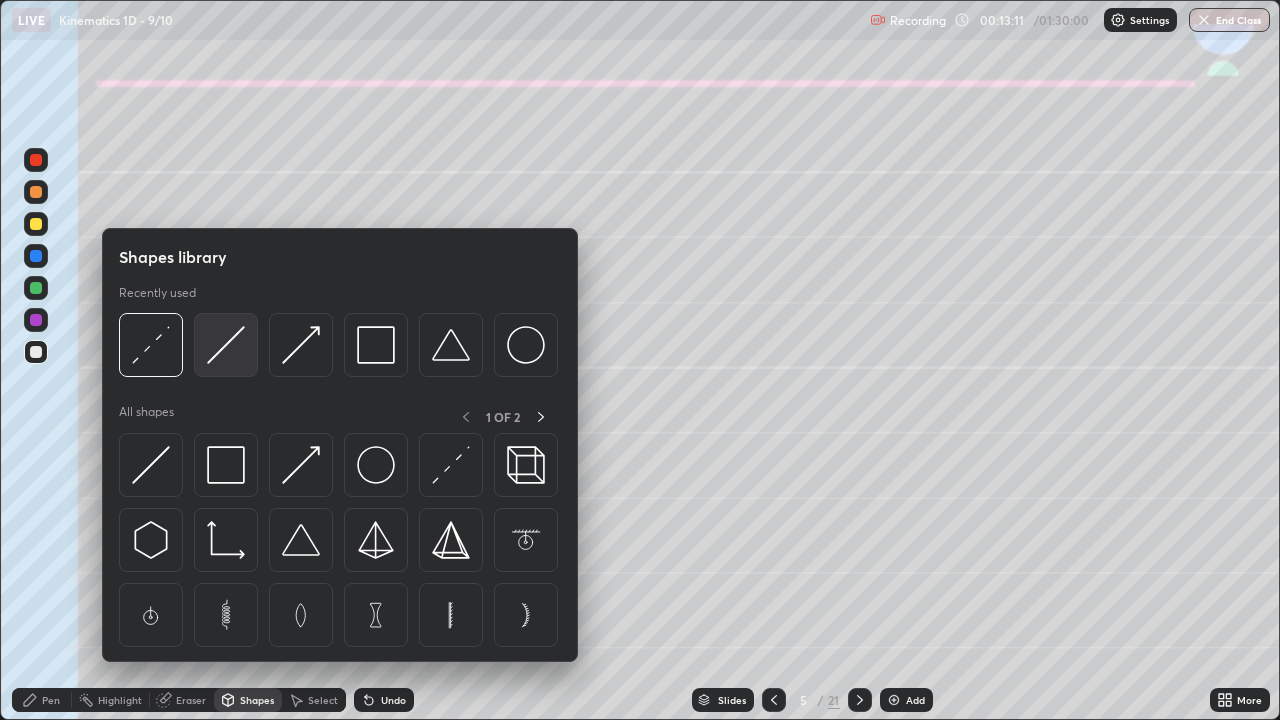 click at bounding box center (226, 345) 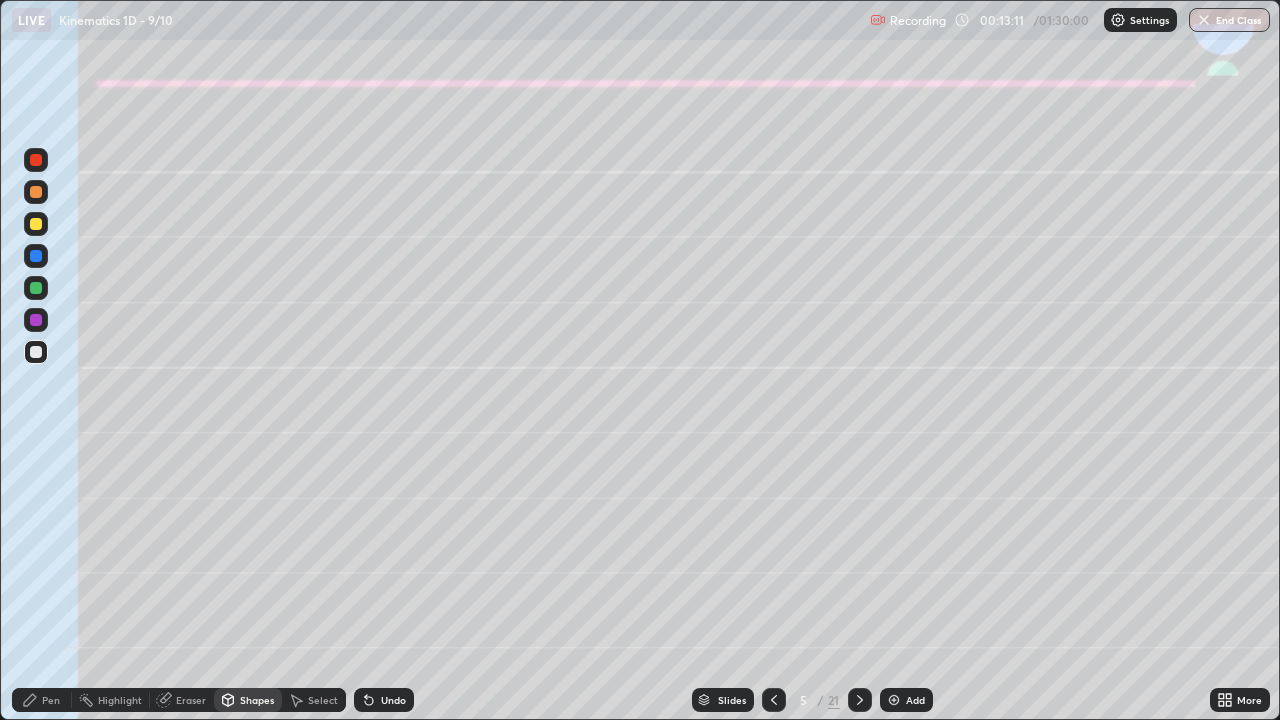 click at bounding box center [36, 320] 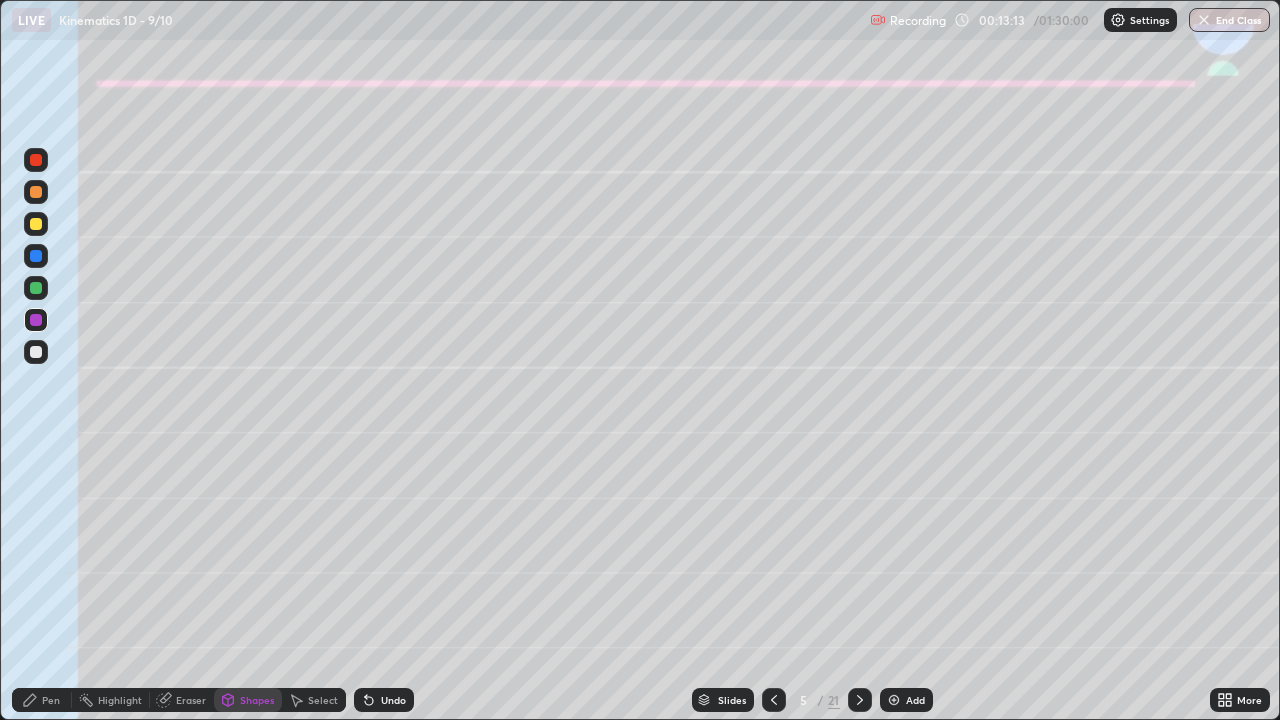 click on "Pen" at bounding box center [42, 700] 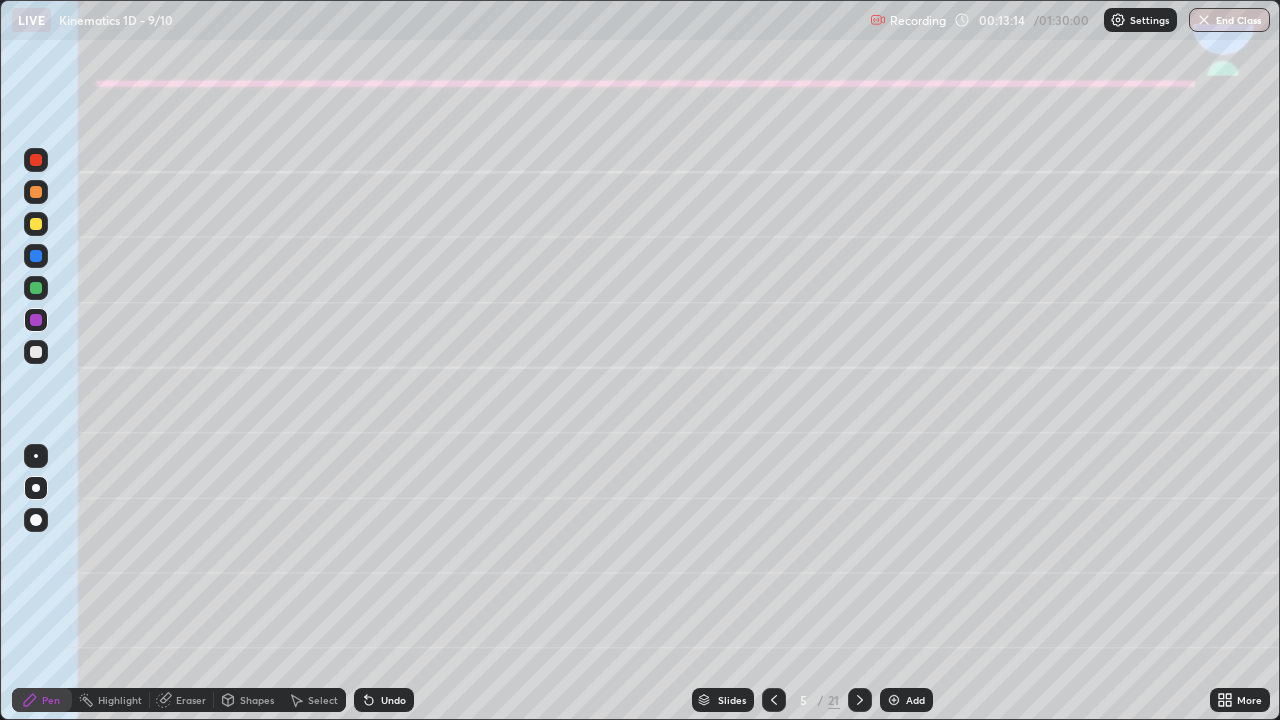click at bounding box center (36, 224) 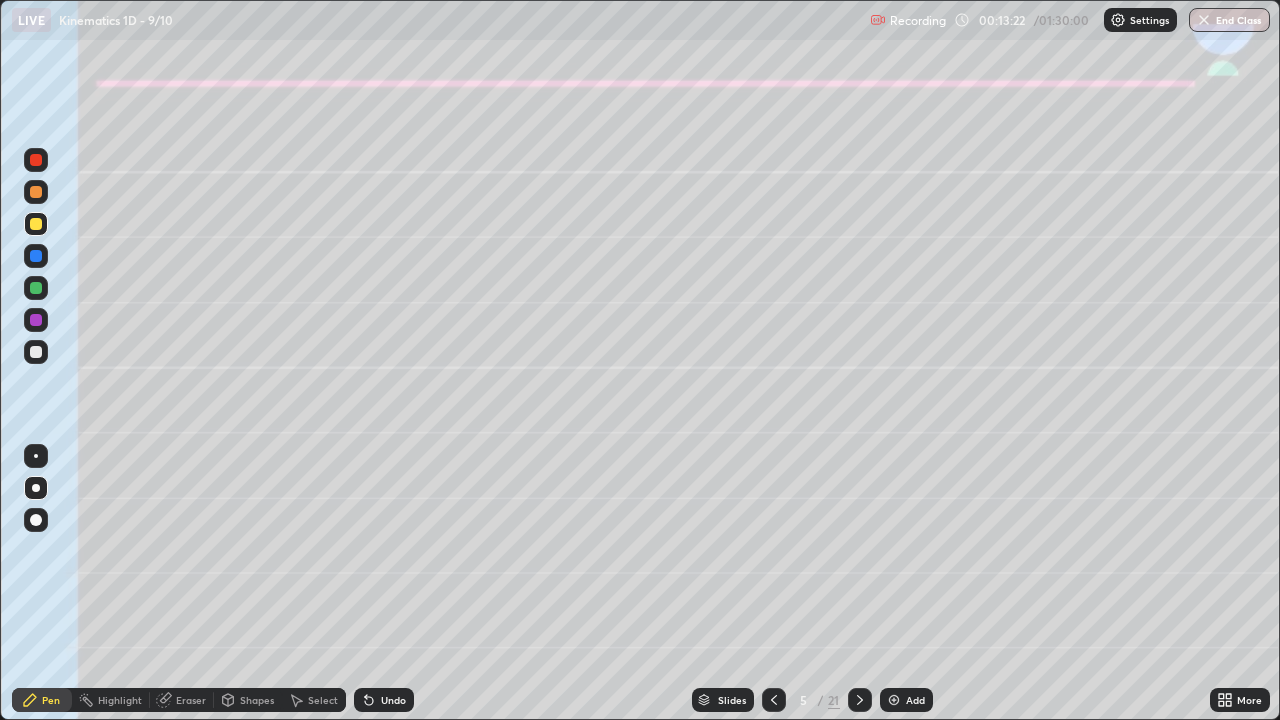 click on "Undo" at bounding box center [384, 700] 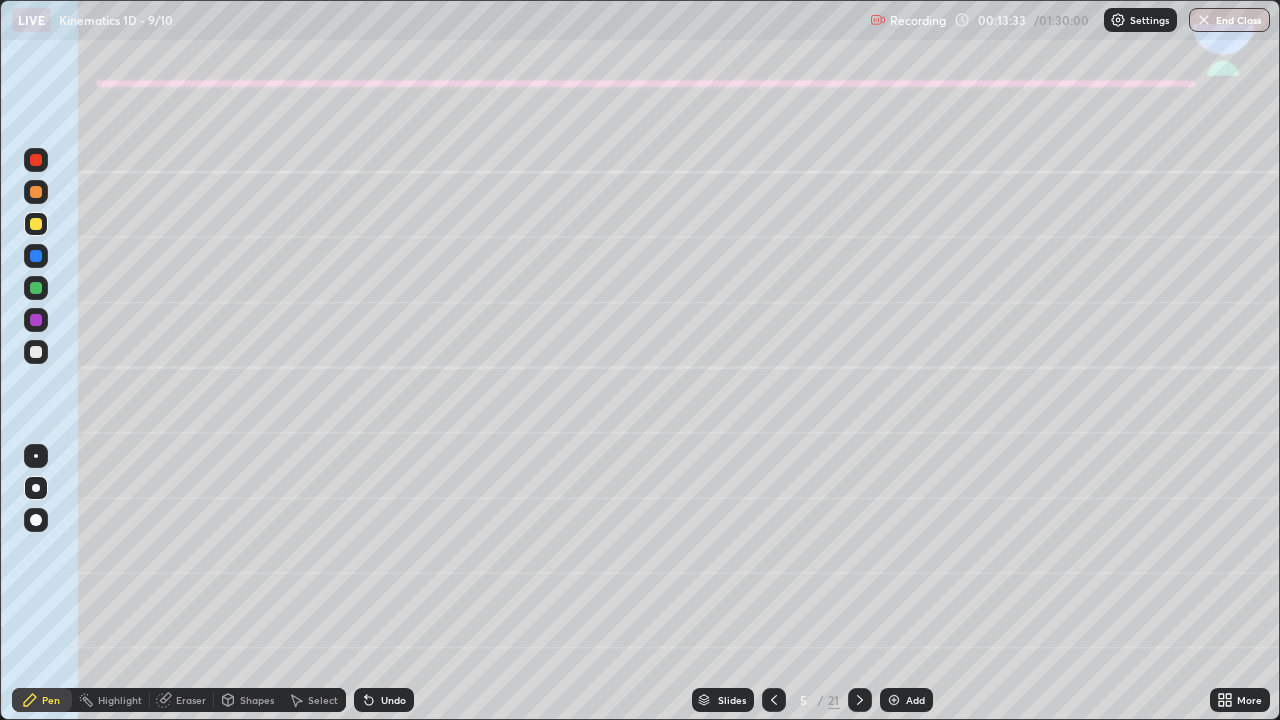 click on "Shapes" at bounding box center [257, 700] 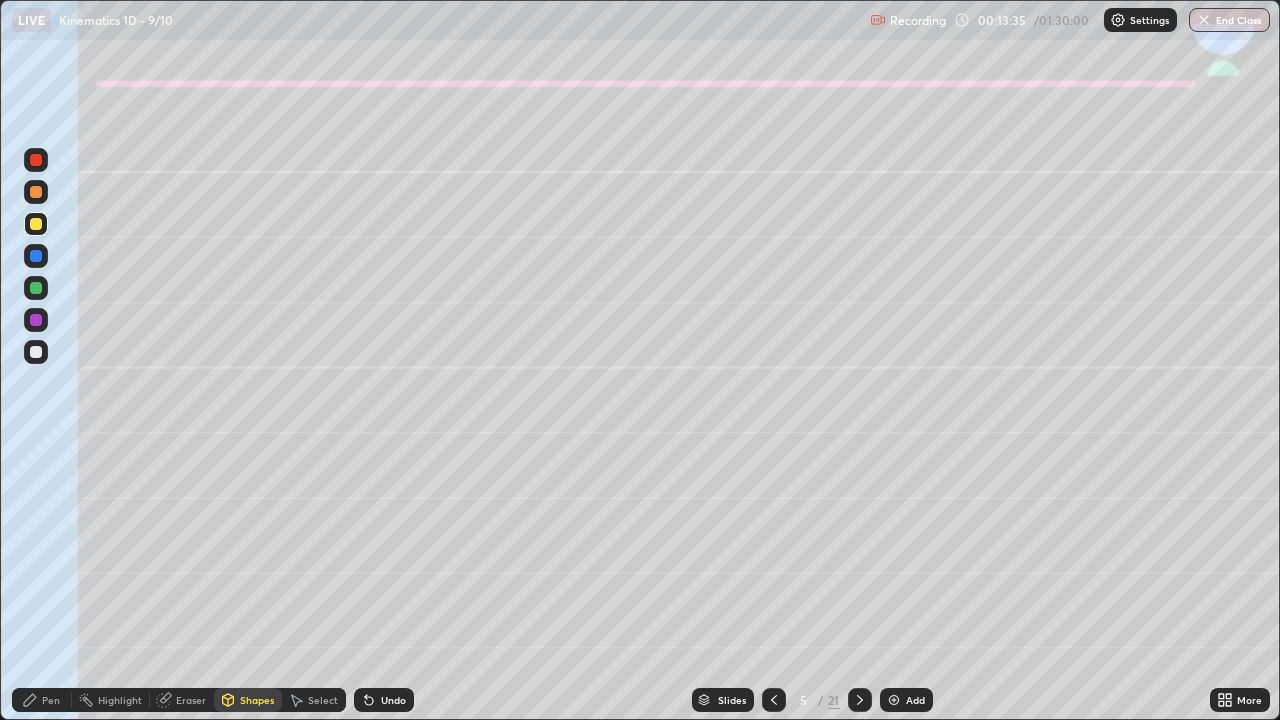 click on "Undo" at bounding box center (384, 700) 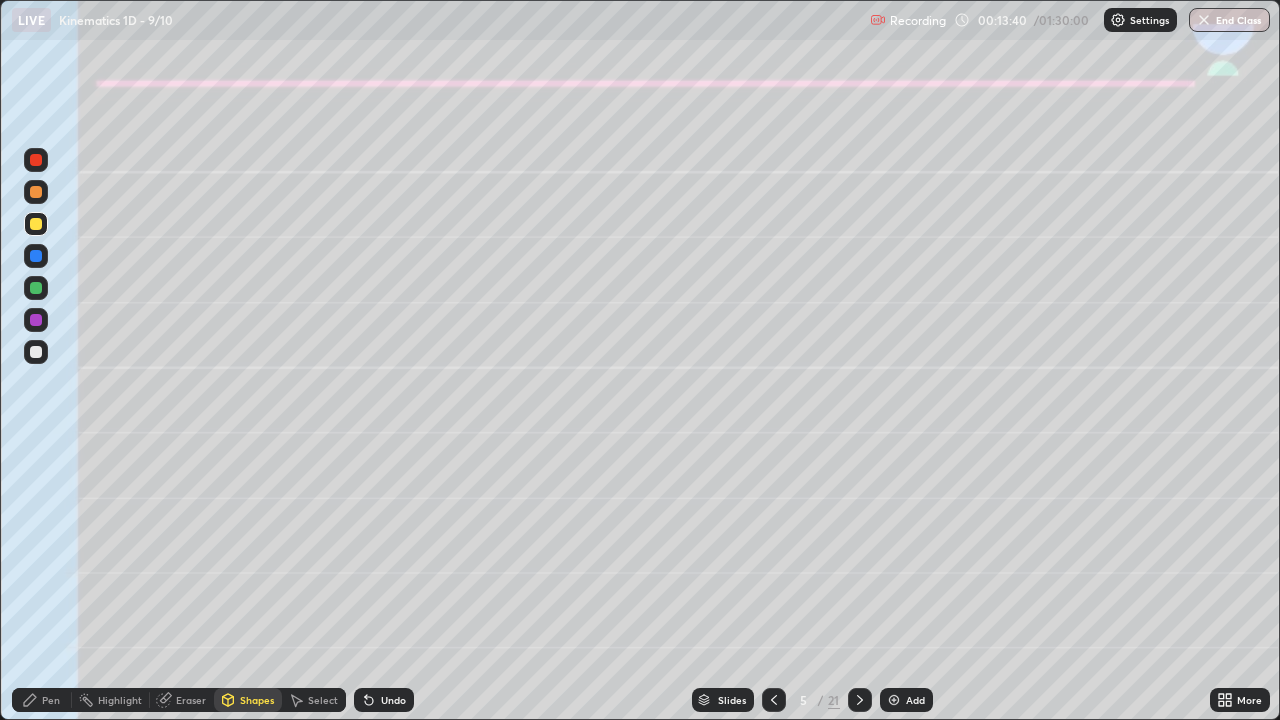 click on "Pen" at bounding box center [51, 700] 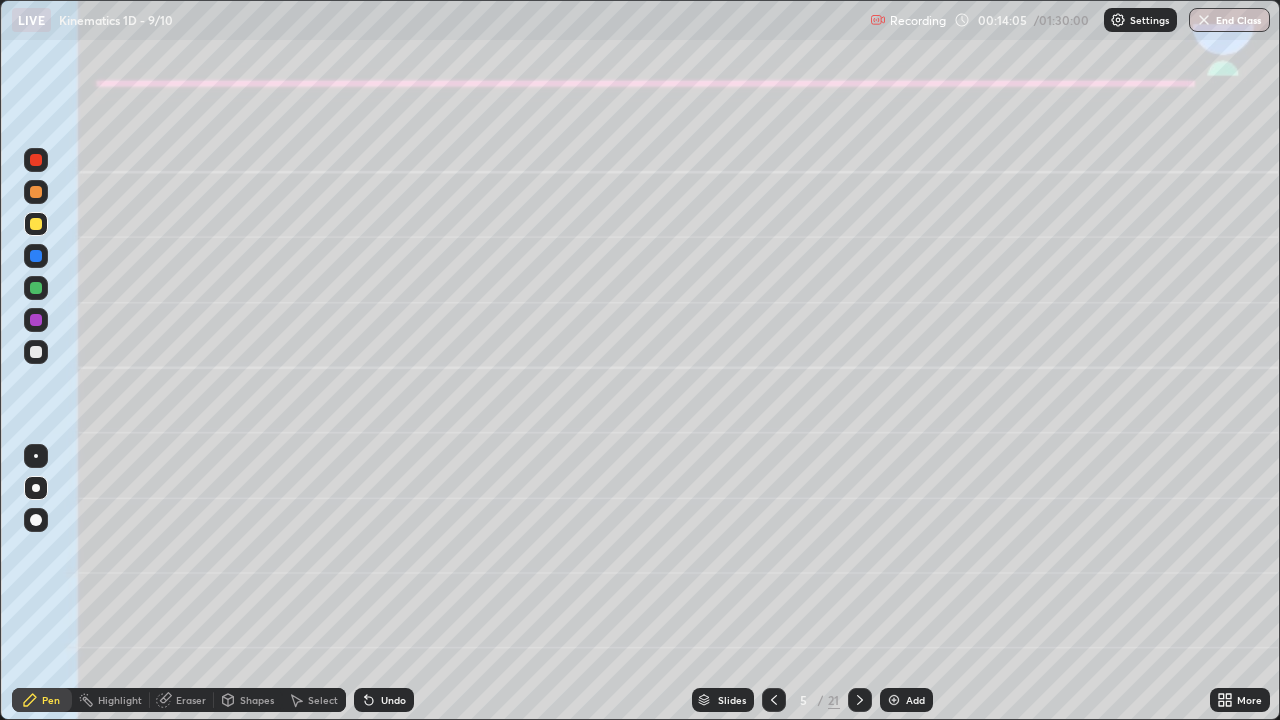 click at bounding box center (36, 352) 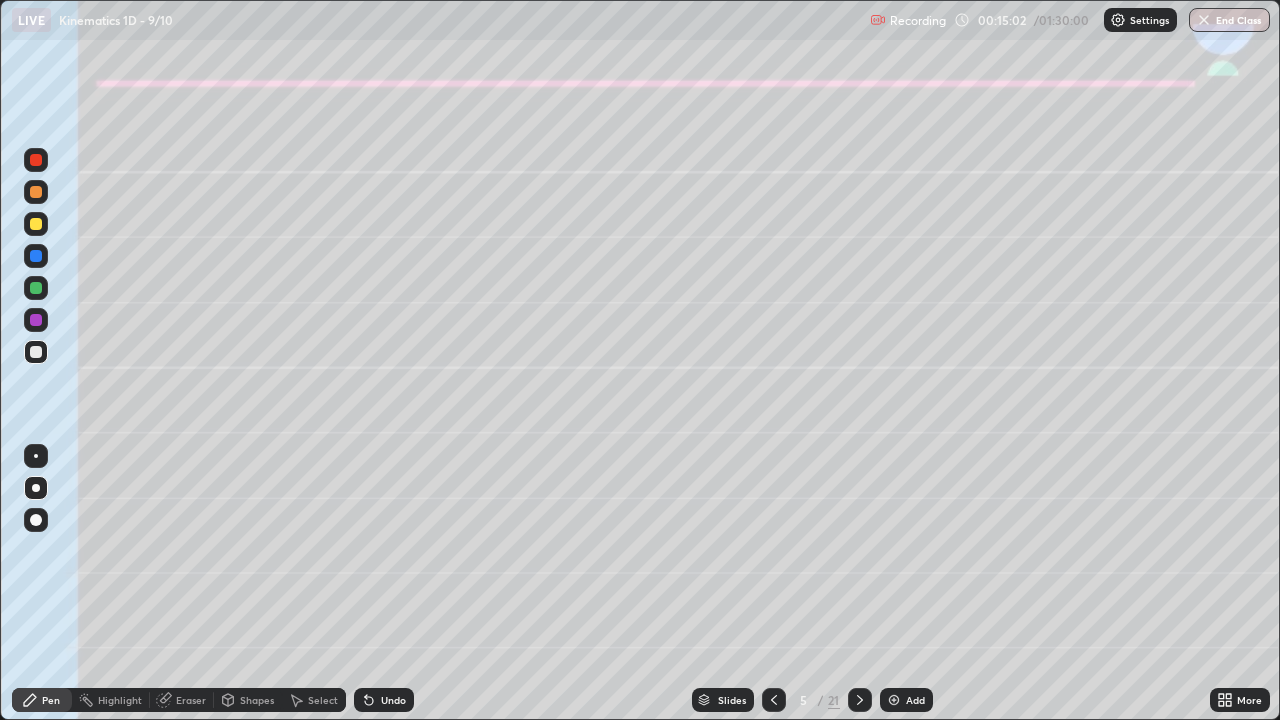 click at bounding box center (36, 256) 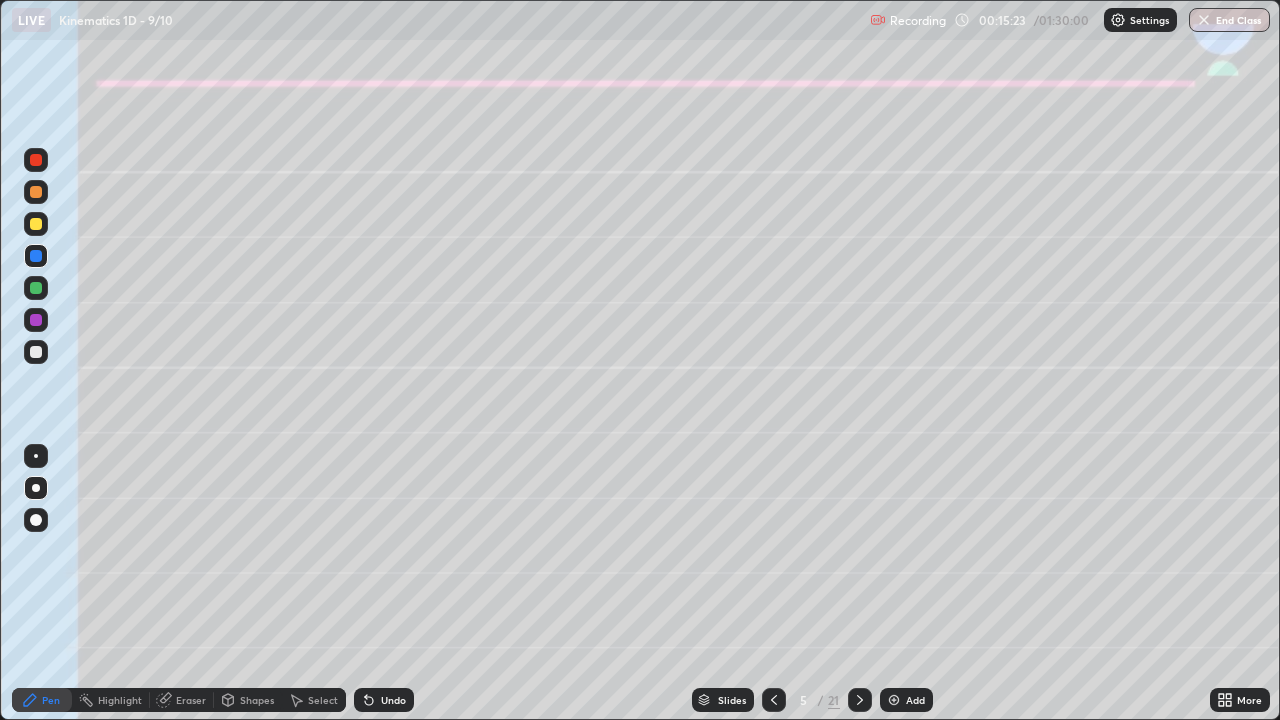 click at bounding box center (36, 320) 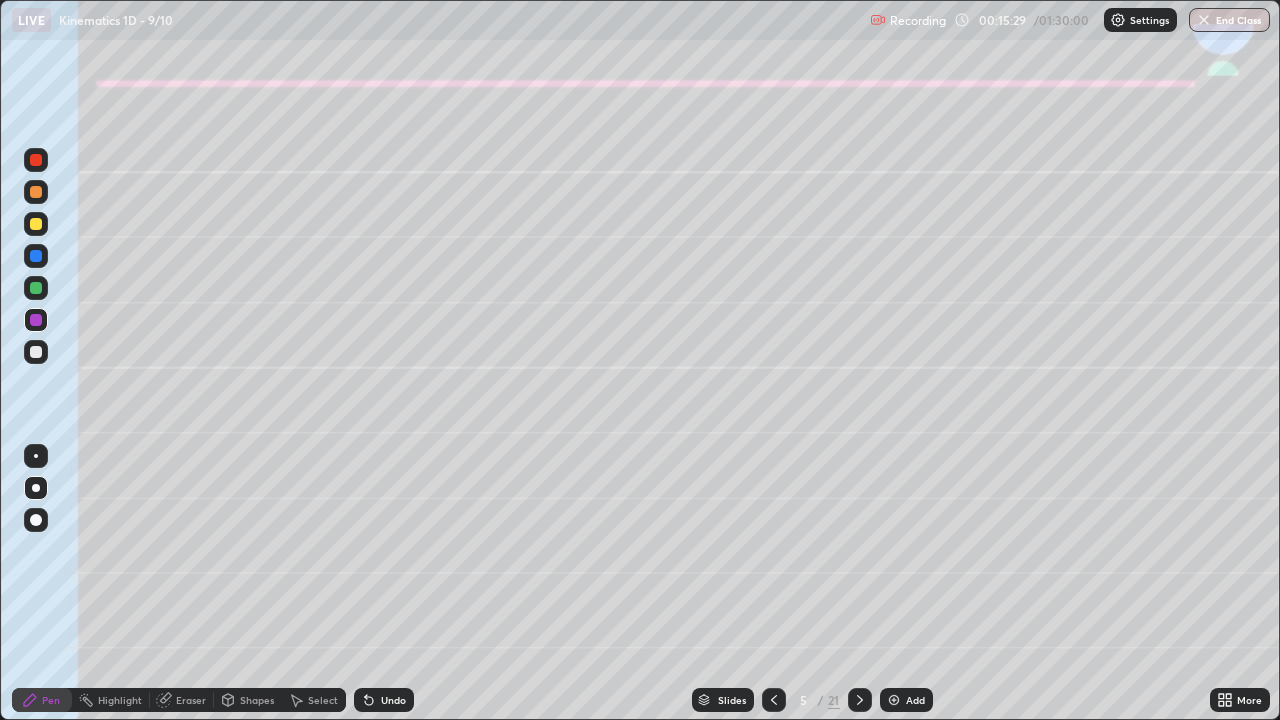 click on "Undo" at bounding box center [393, 700] 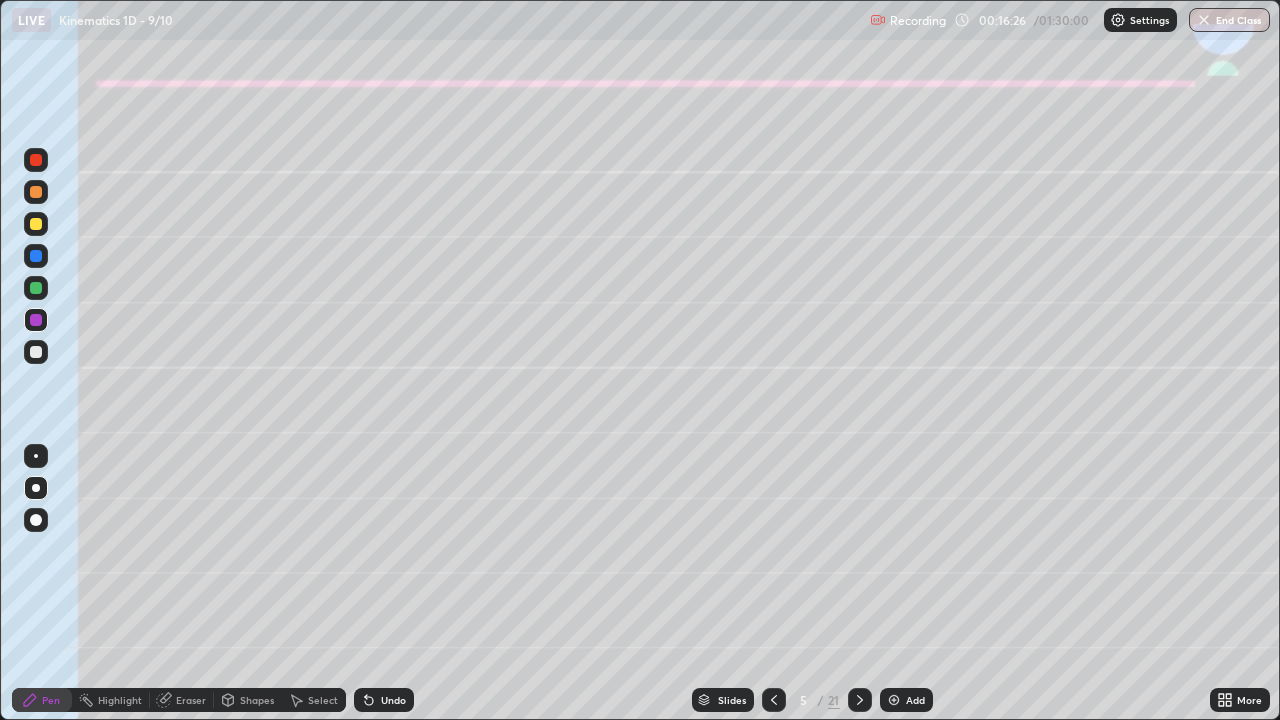 click on "Shapes" at bounding box center [257, 700] 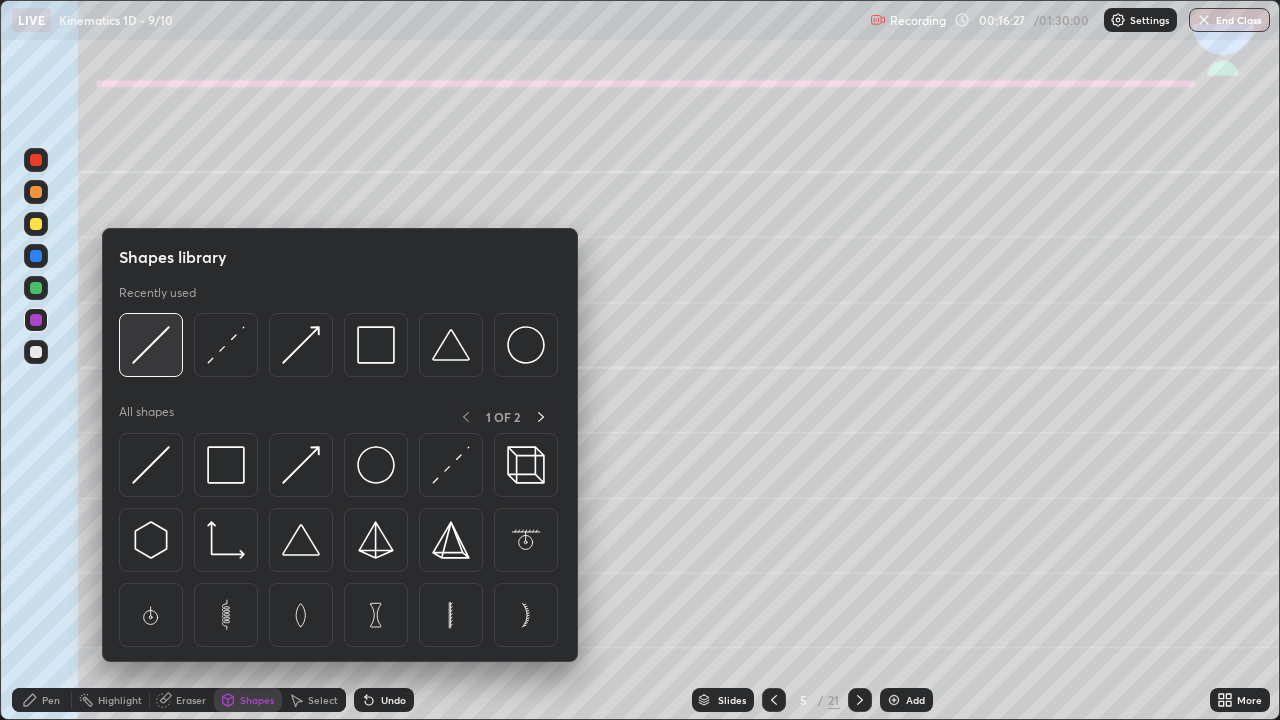 click at bounding box center [151, 345] 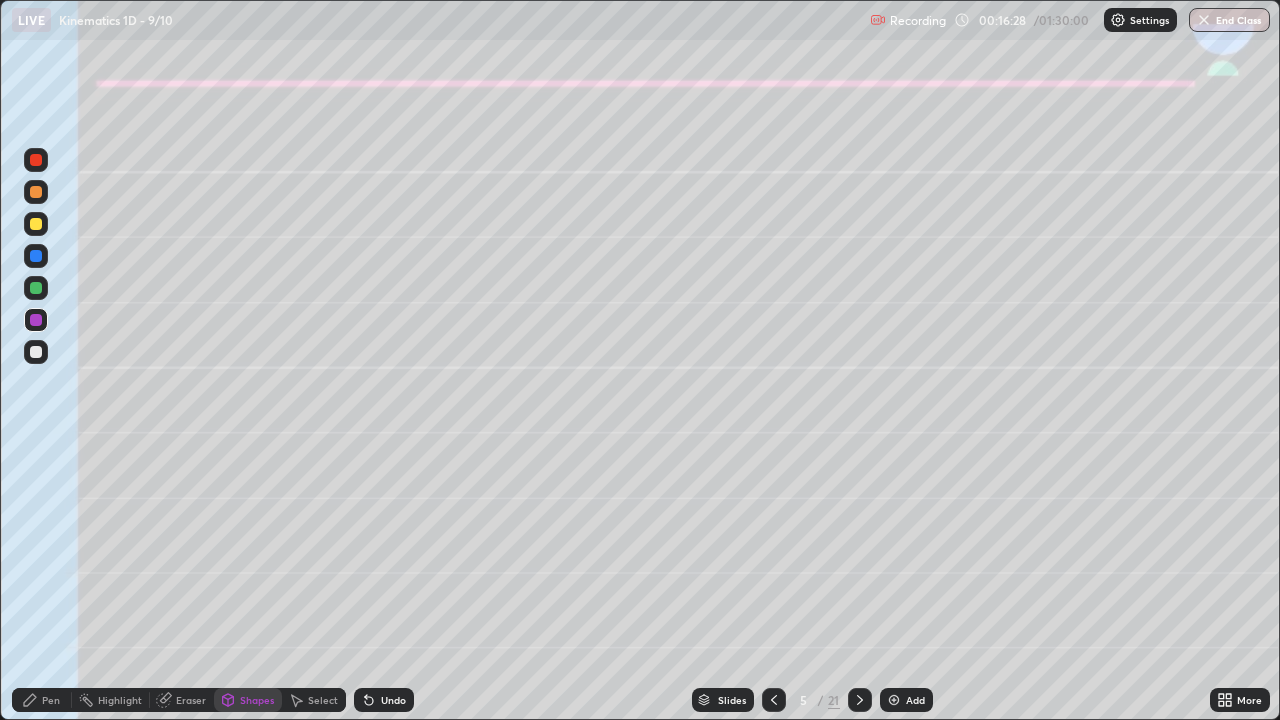 click at bounding box center [36, 288] 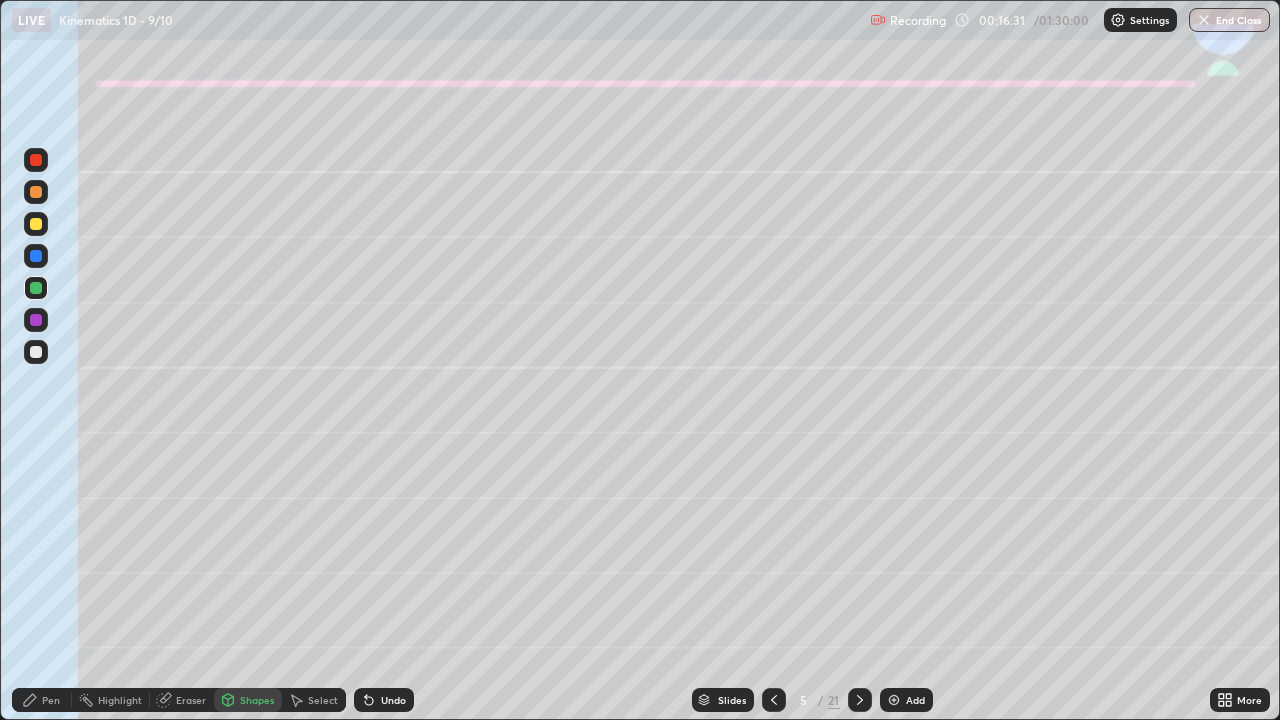 click on "Pen" at bounding box center (51, 700) 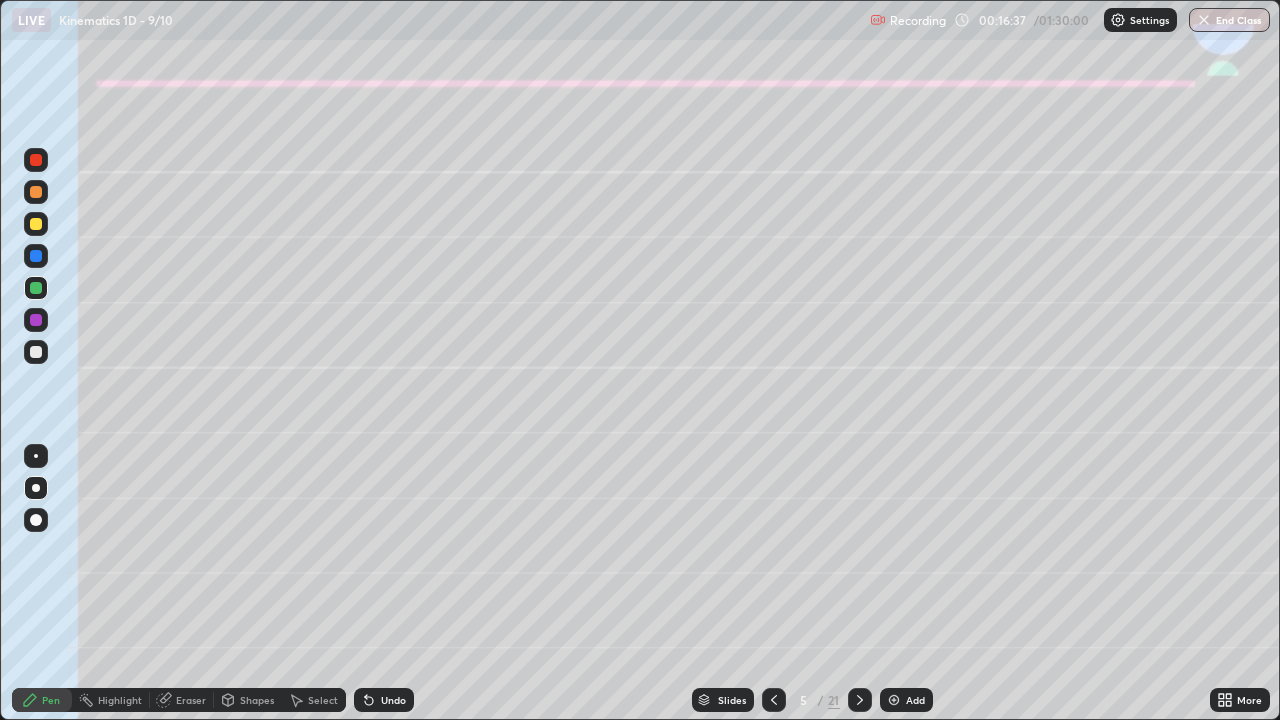 click on "Shapes" at bounding box center [257, 700] 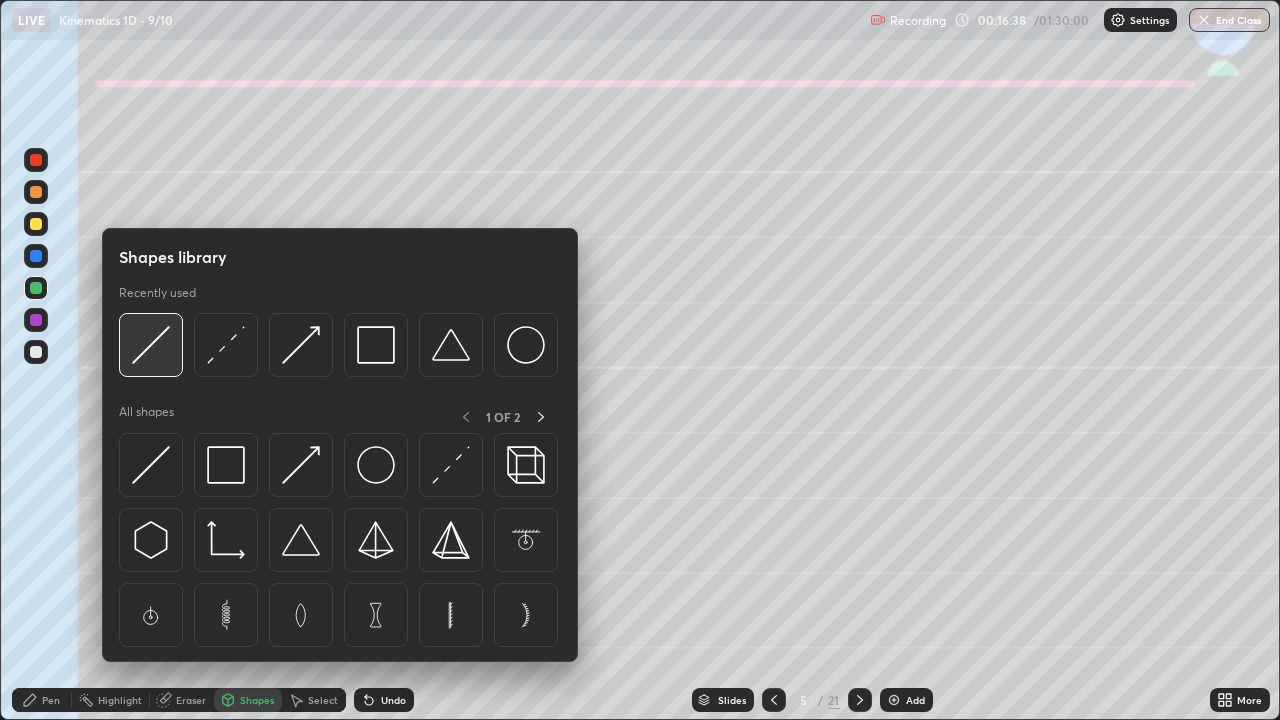 click at bounding box center [151, 345] 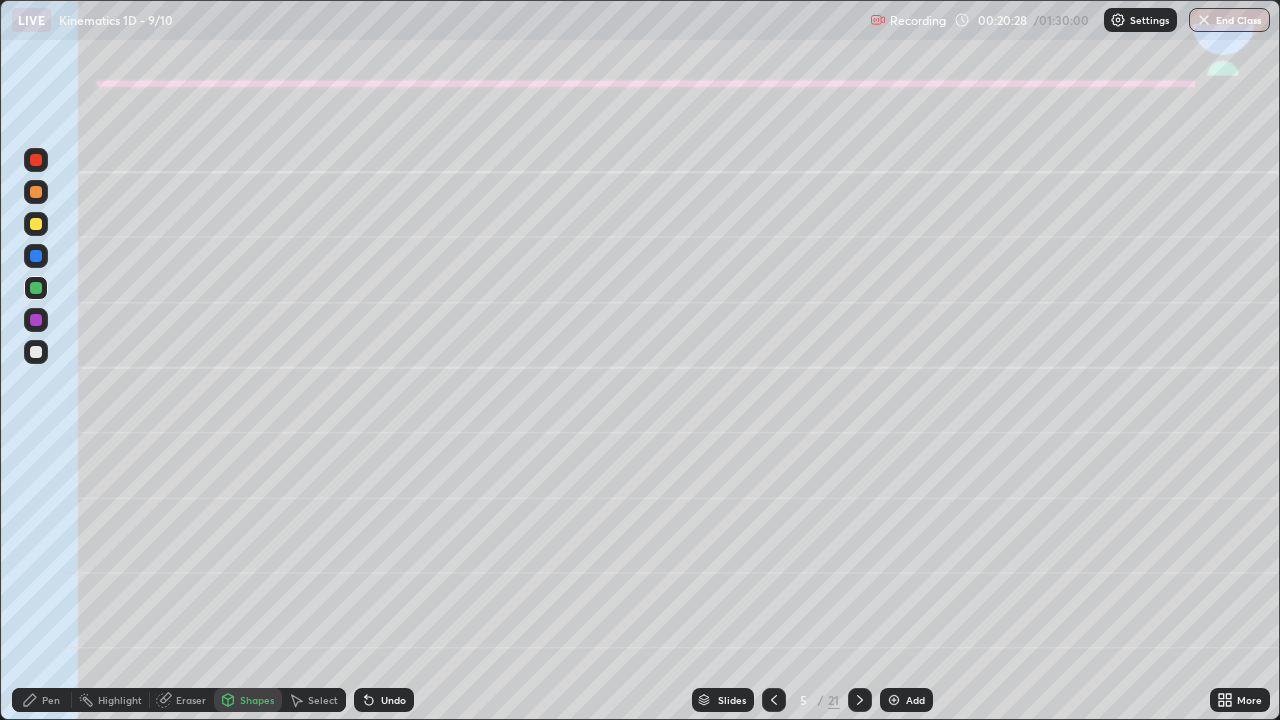 click at bounding box center (36, 288) 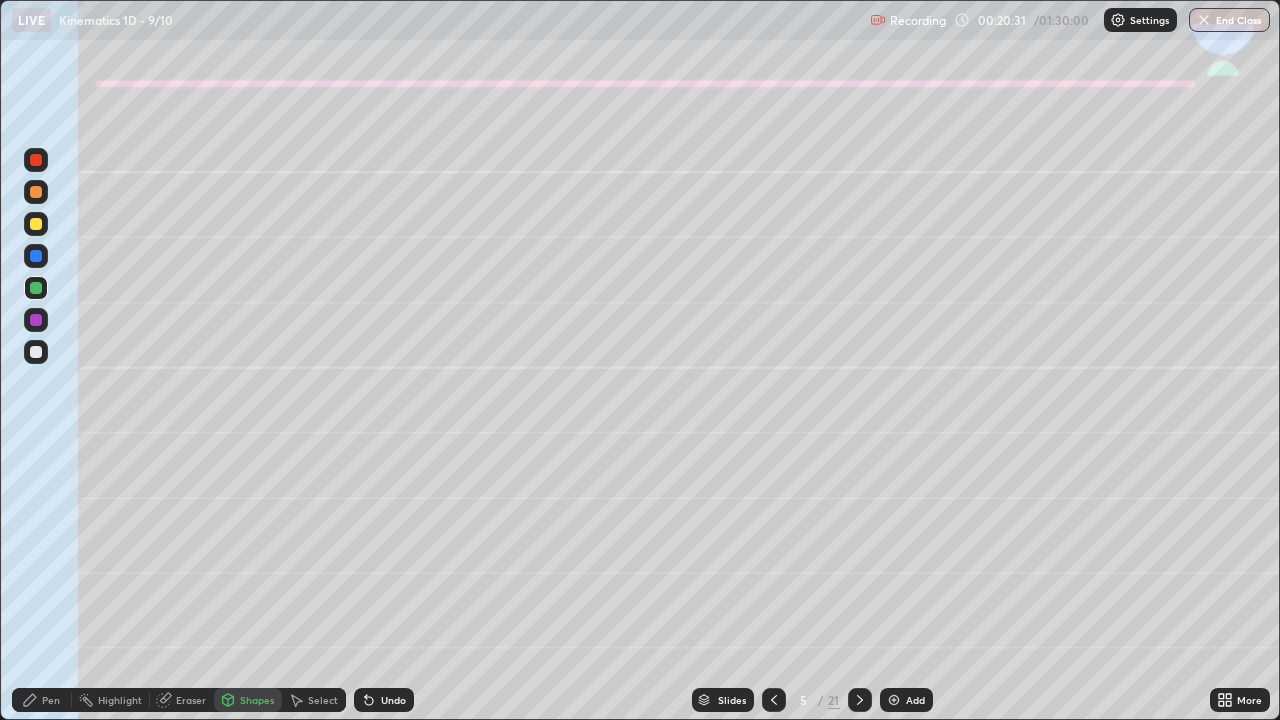 click on "Undo" at bounding box center (384, 700) 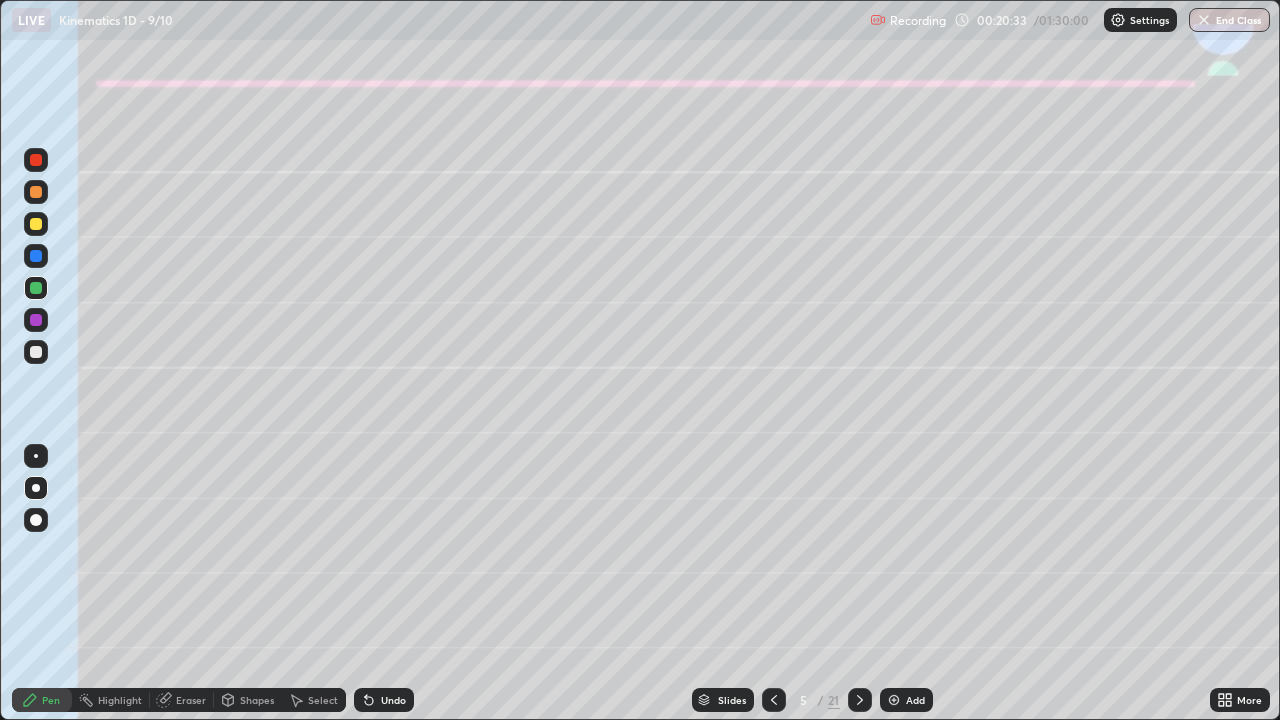 click on "Shapes" at bounding box center [257, 700] 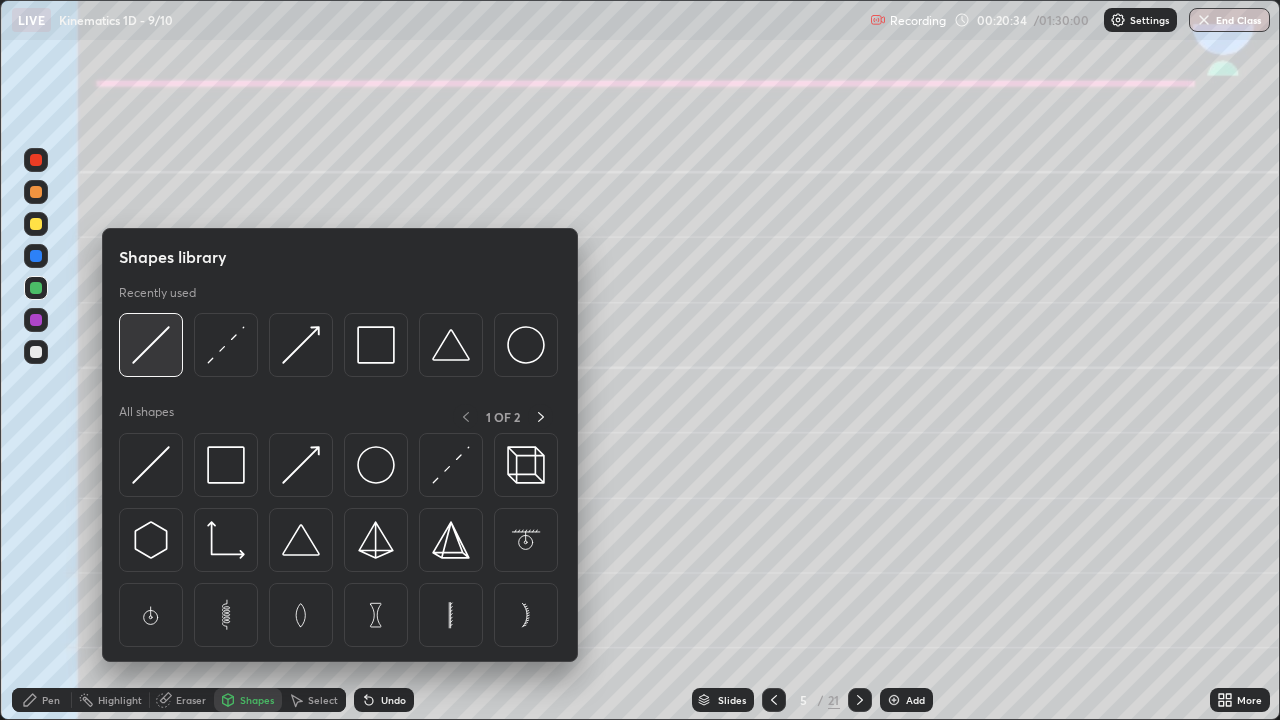 click at bounding box center (151, 345) 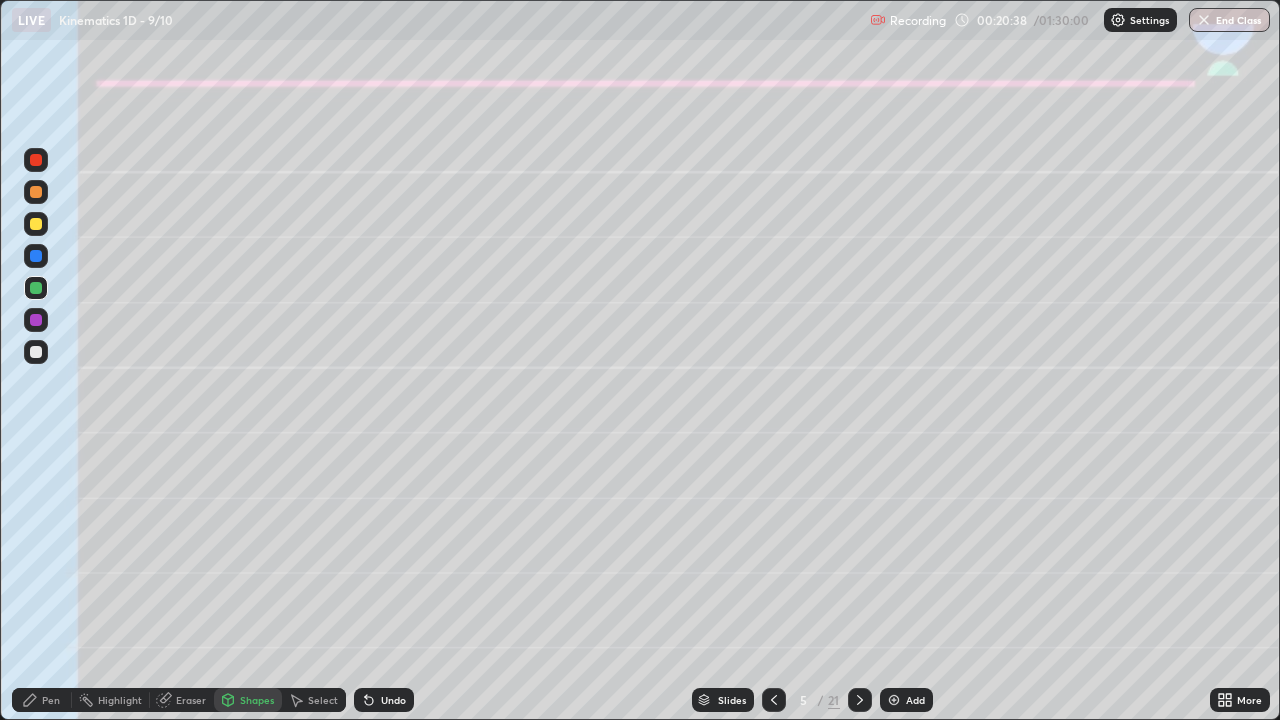 click on "Pen" at bounding box center [42, 700] 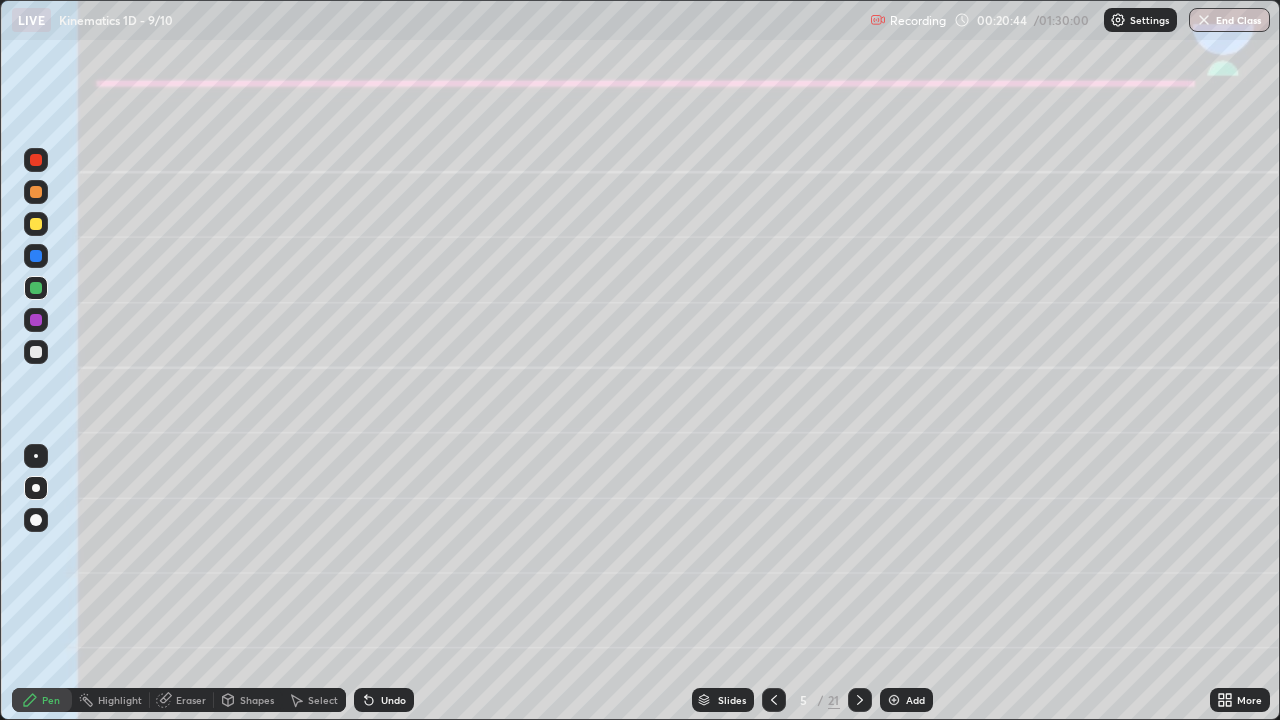 click at bounding box center [36, 320] 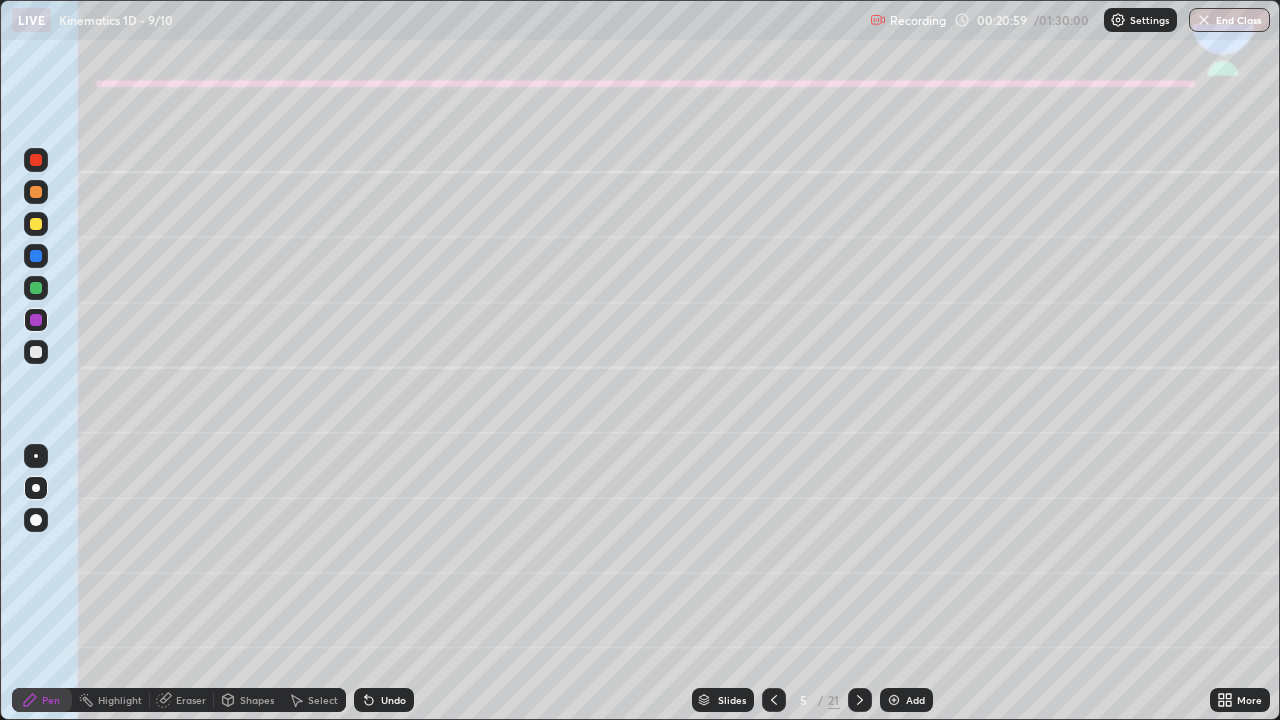 click 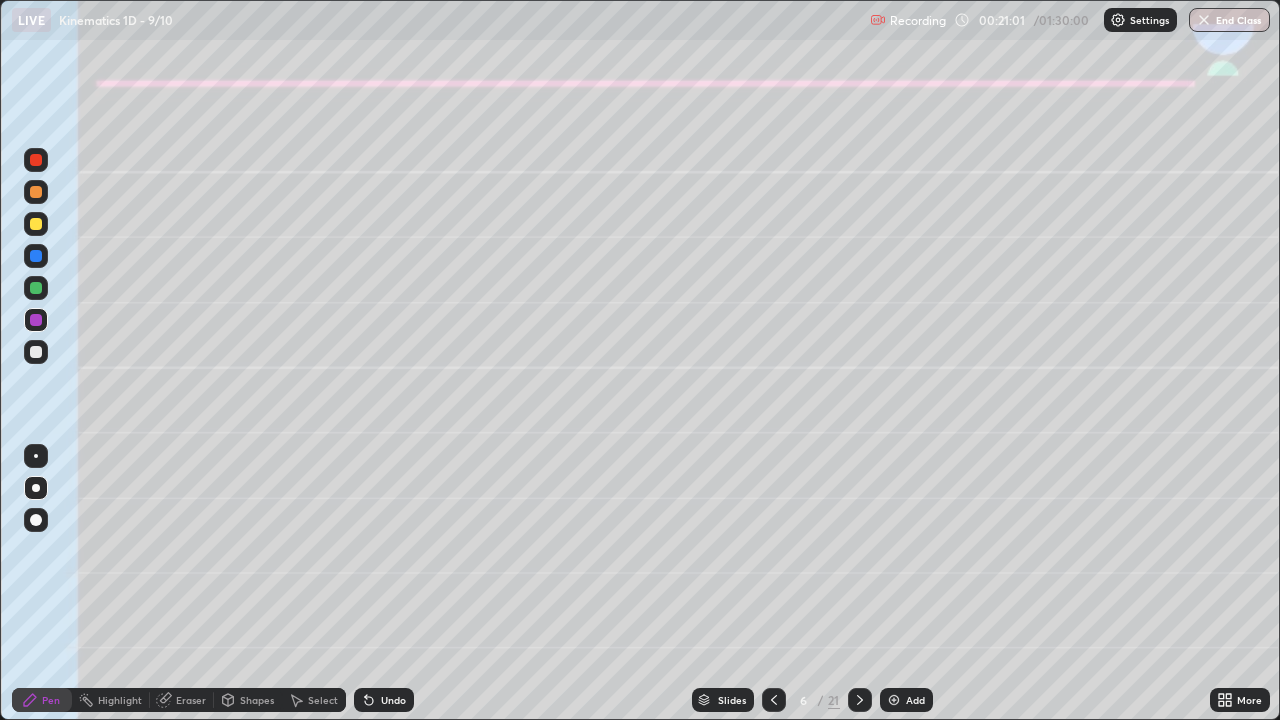 click at bounding box center (36, 224) 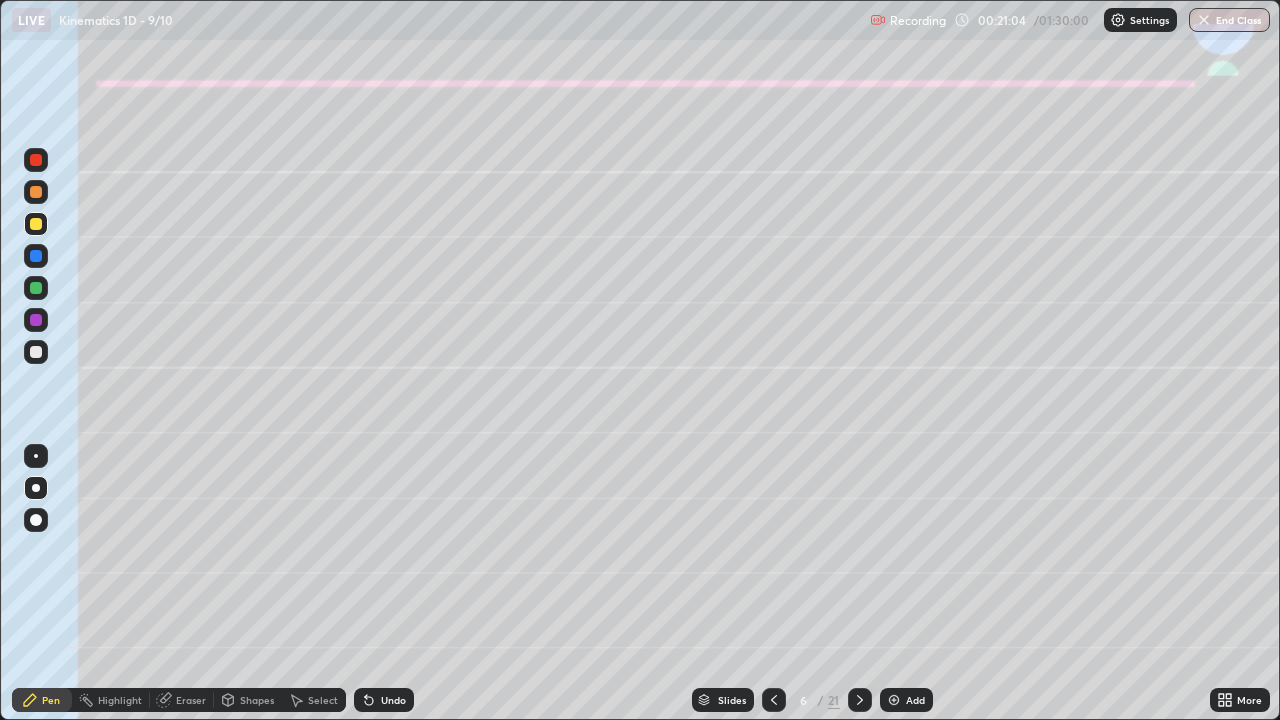 click on "Shapes" at bounding box center [257, 700] 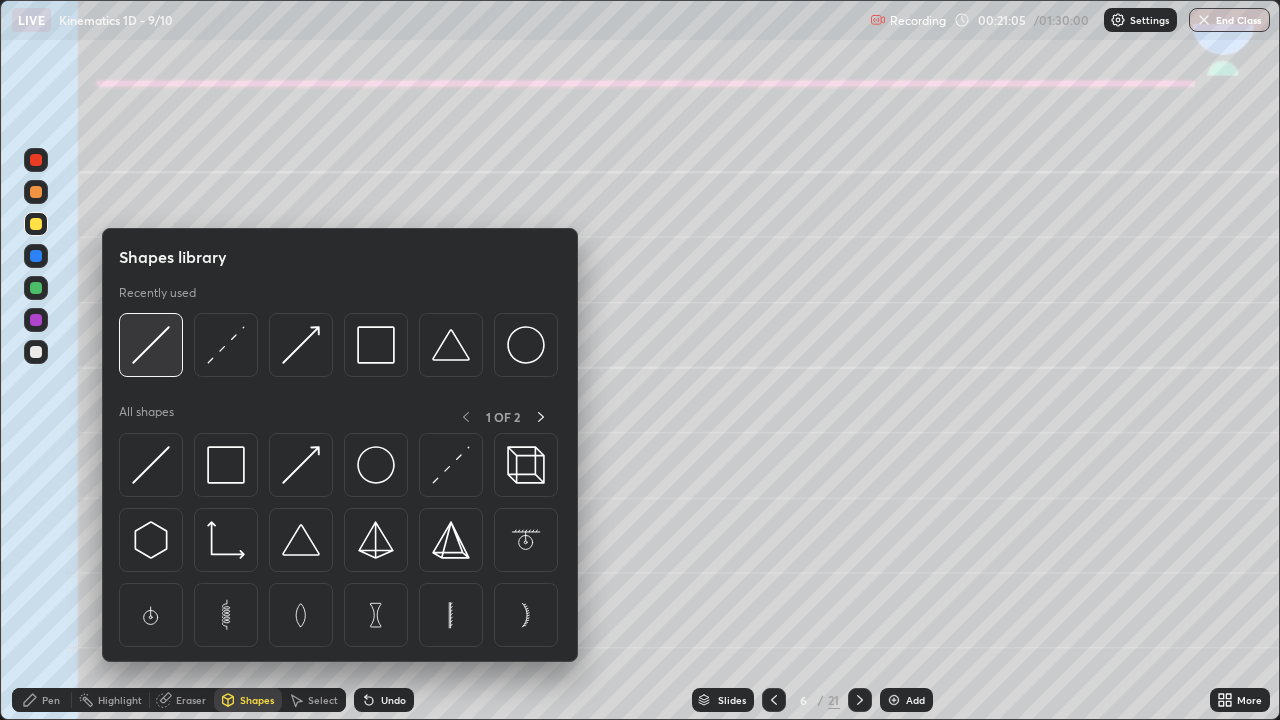 click at bounding box center [151, 345] 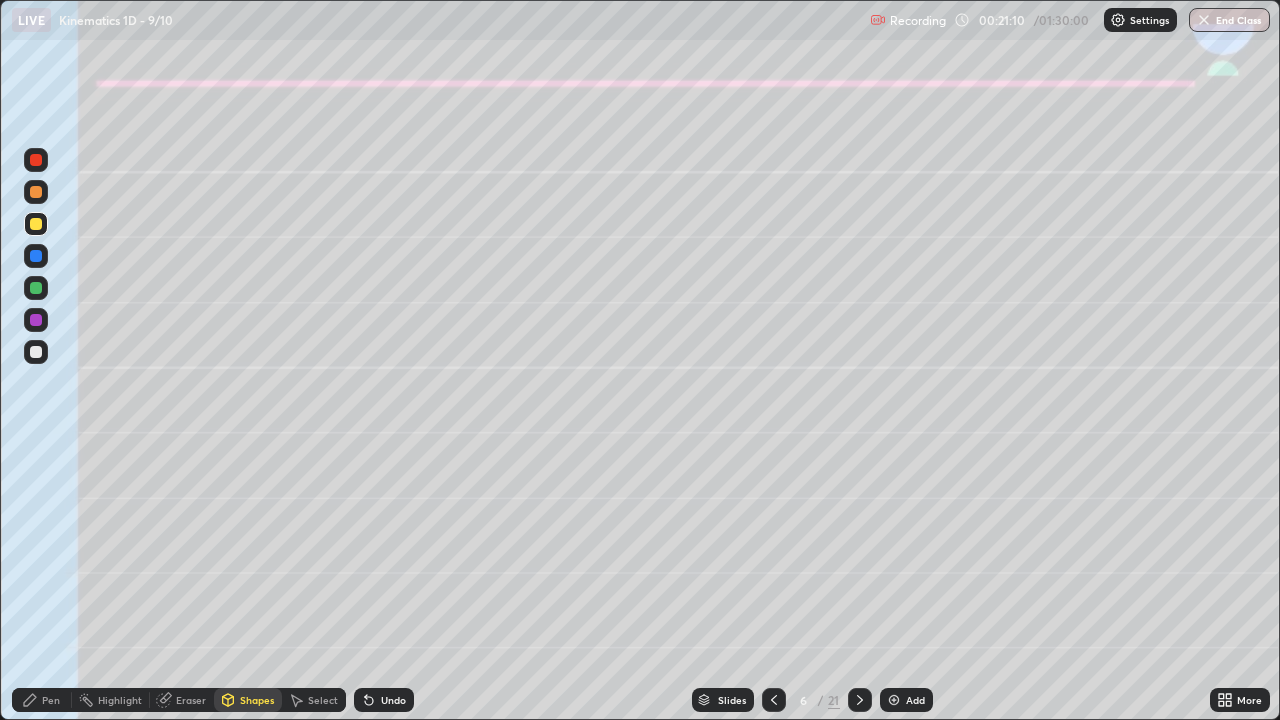 click 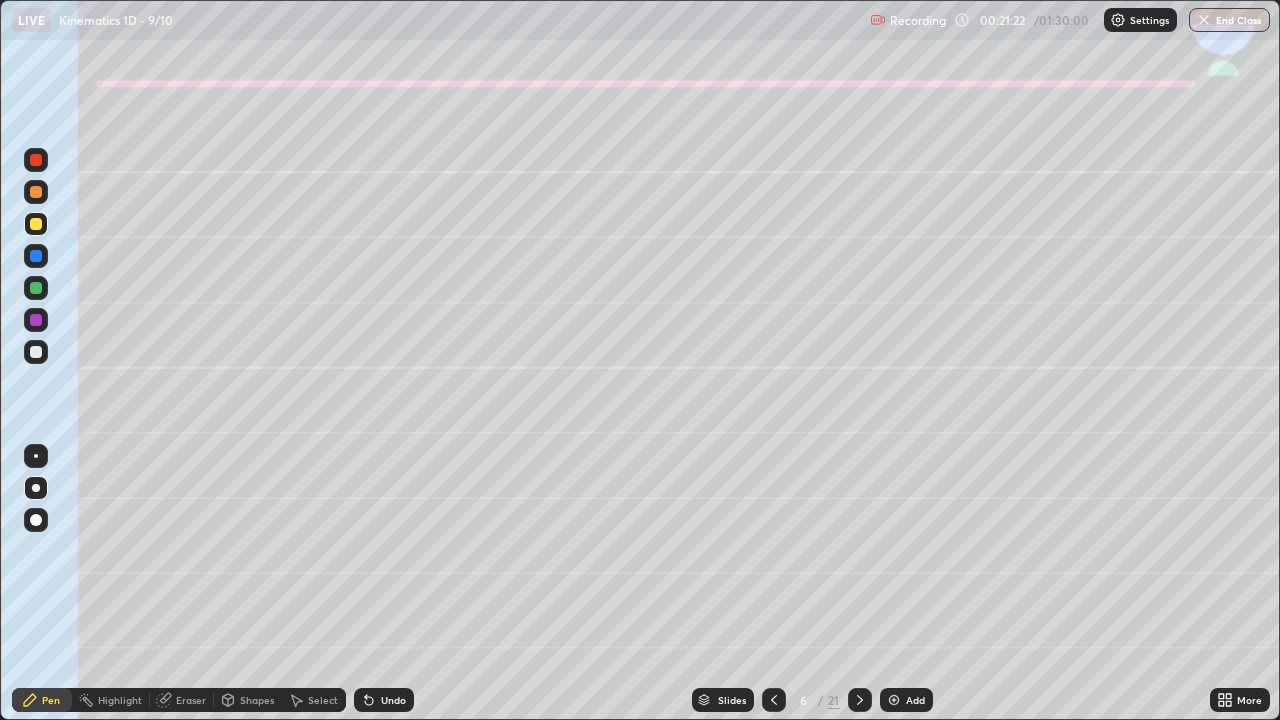 click at bounding box center [36, 288] 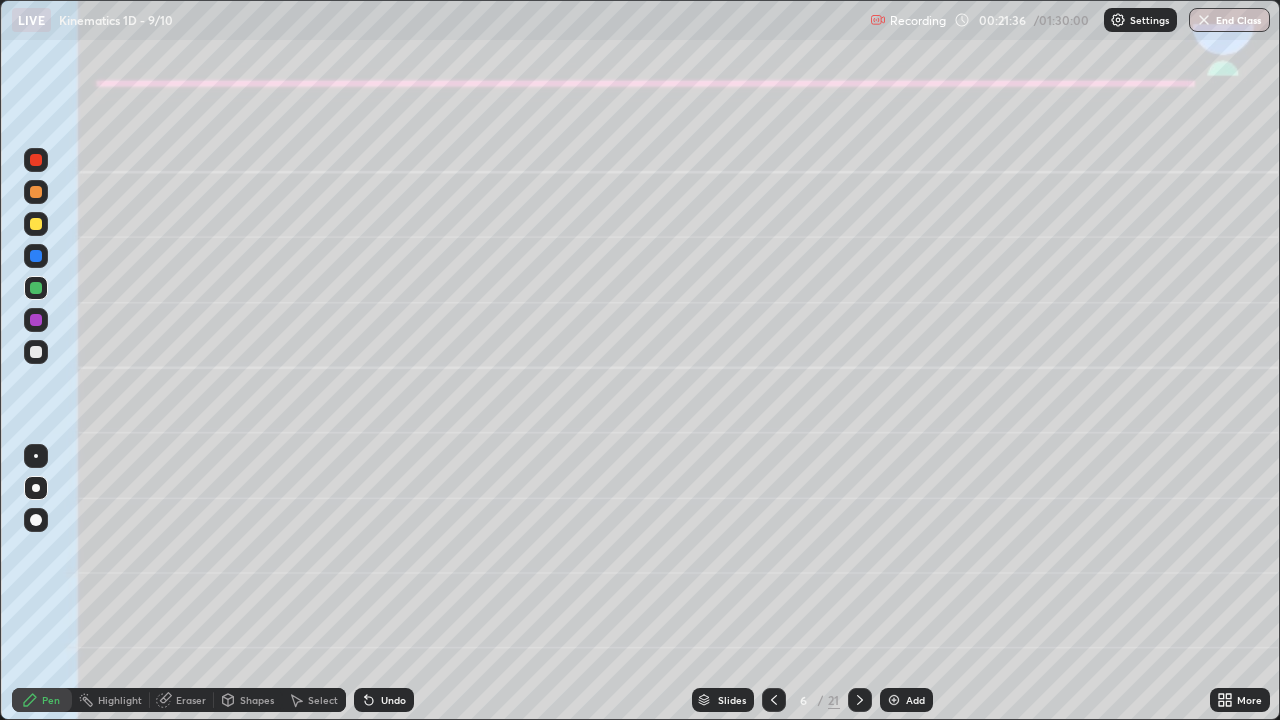 click on "Eraser" at bounding box center (191, 700) 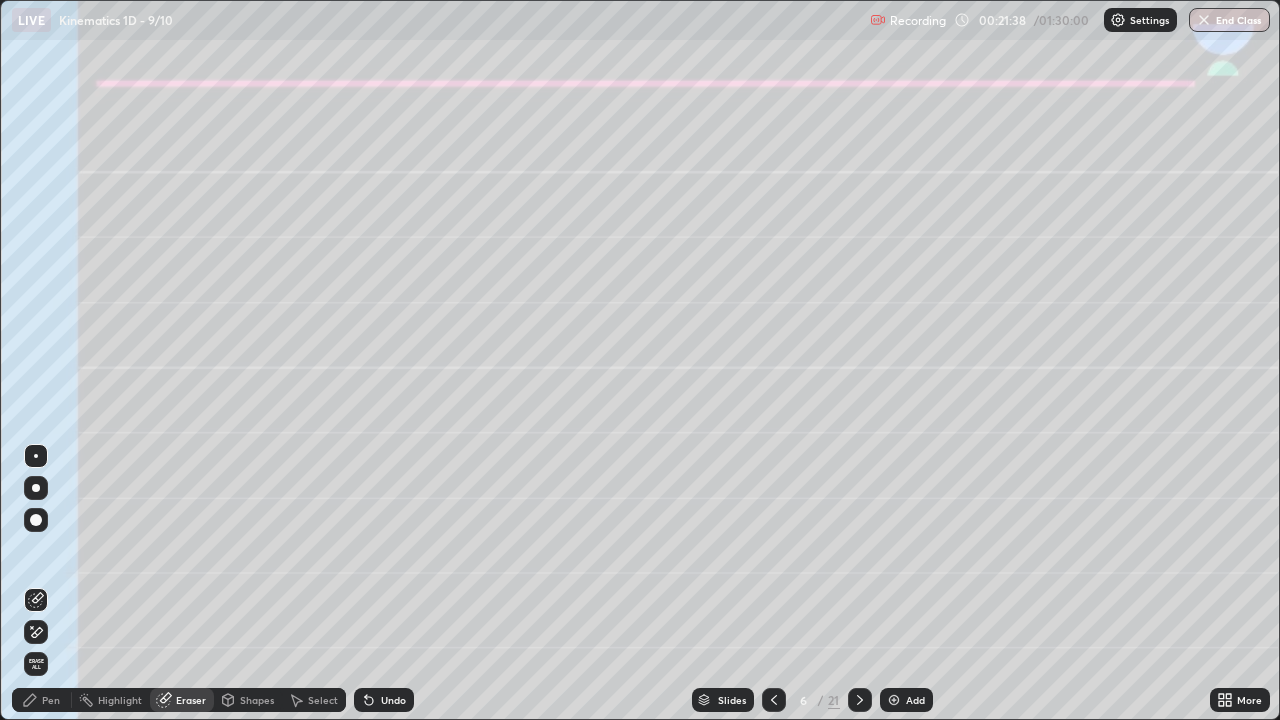 click on "Pen" at bounding box center [42, 700] 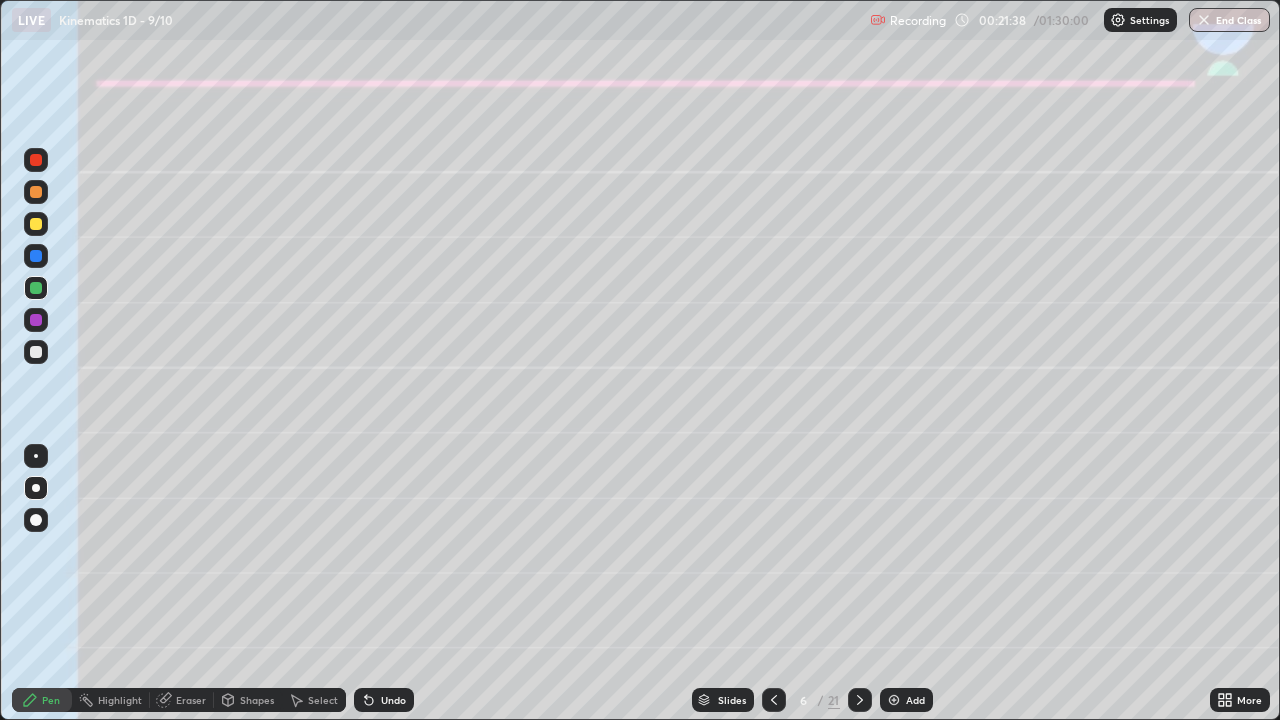 click at bounding box center [36, 224] 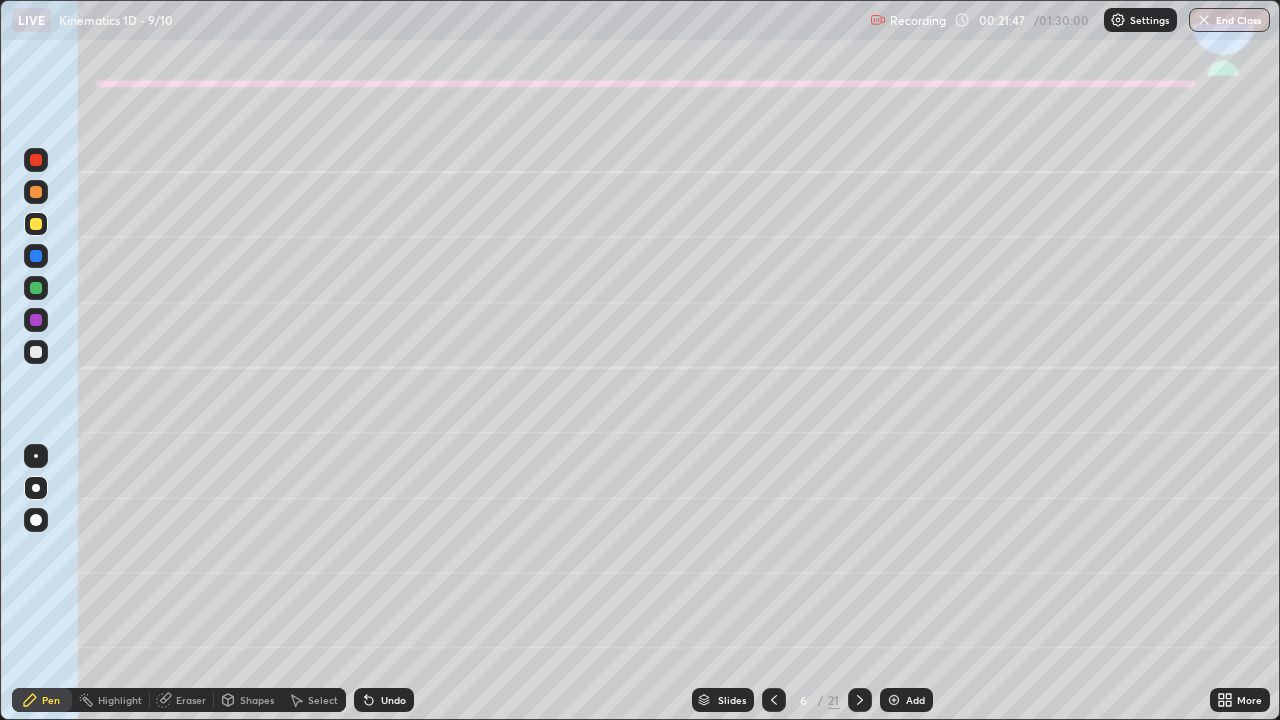click at bounding box center (36, 352) 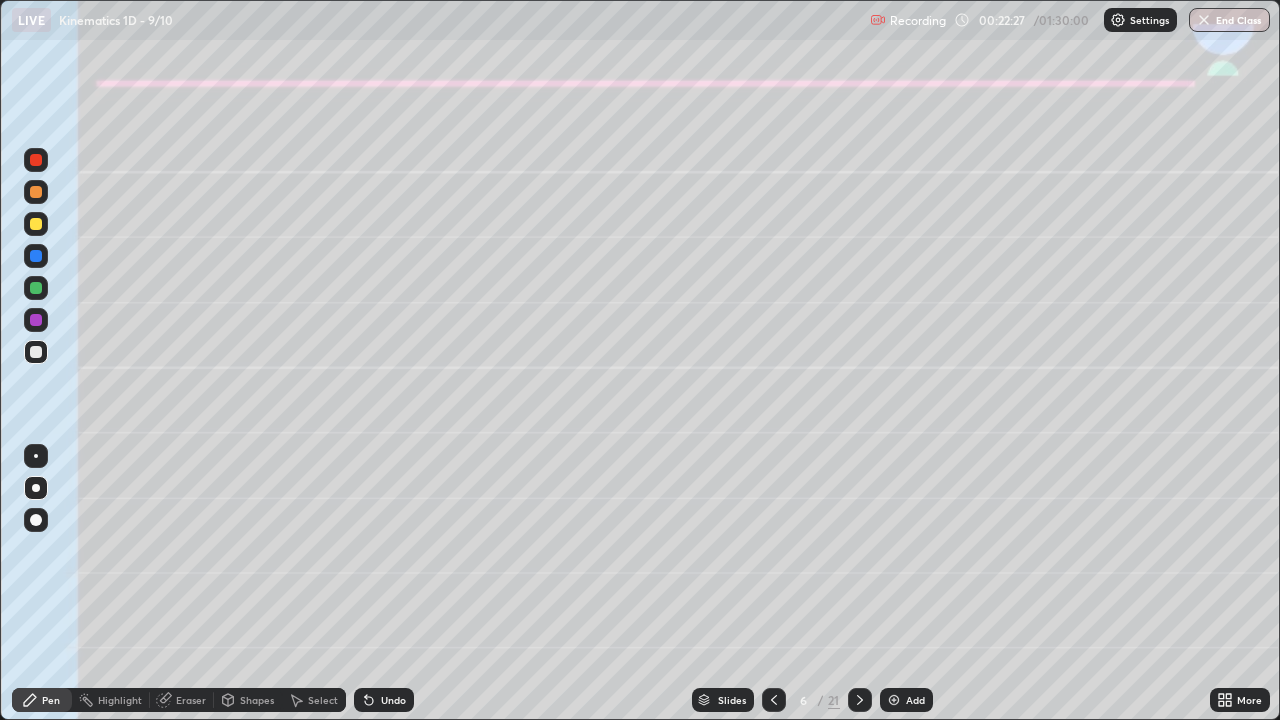 click on "Shapes" at bounding box center [248, 700] 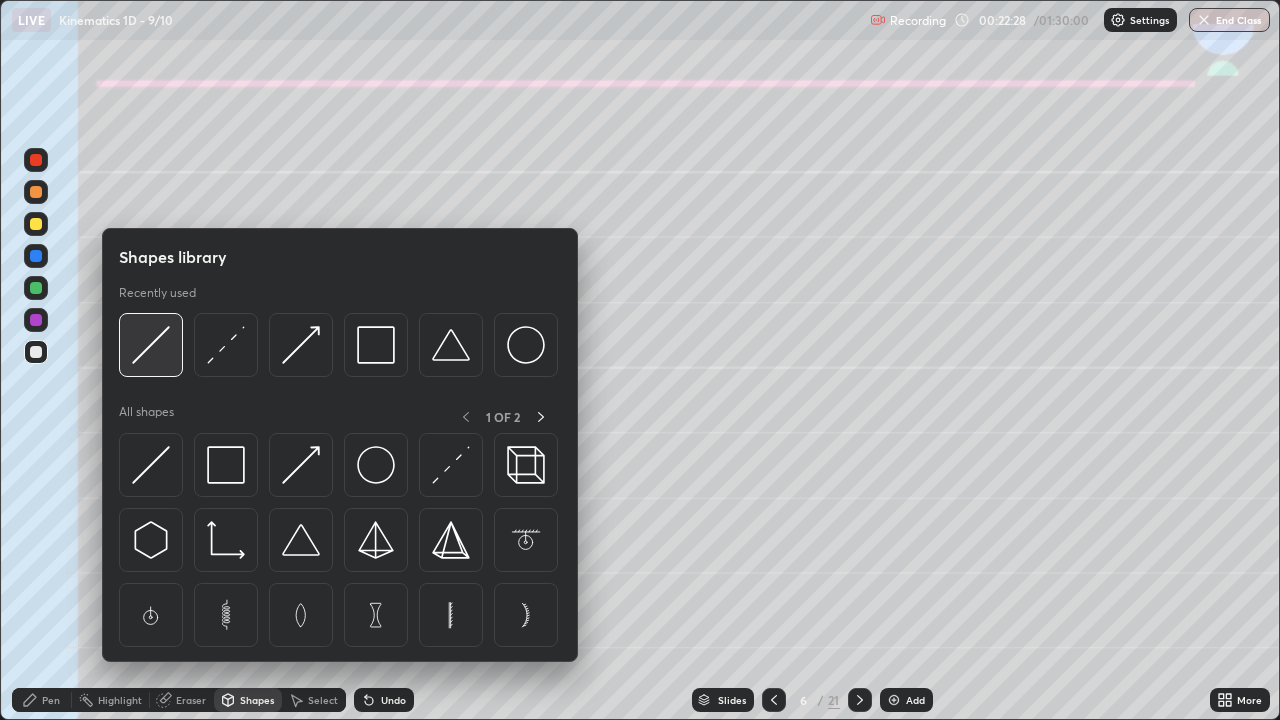 click at bounding box center (151, 345) 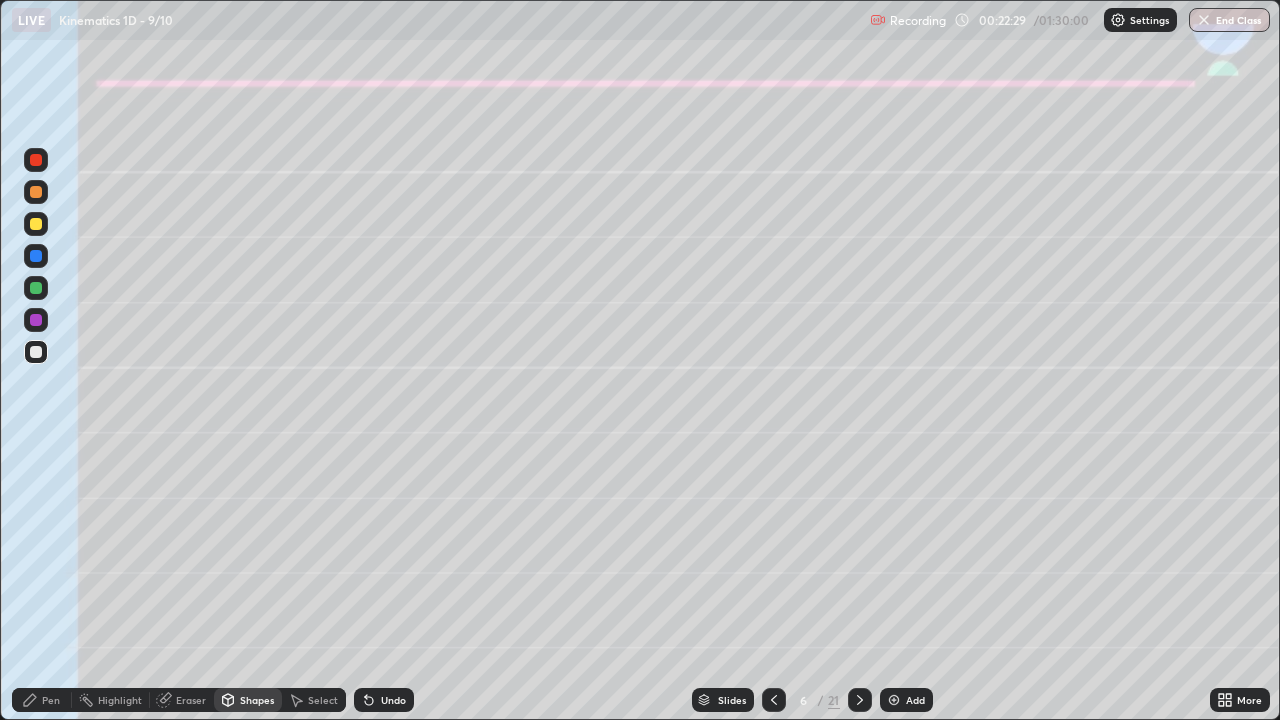 click at bounding box center [36, 224] 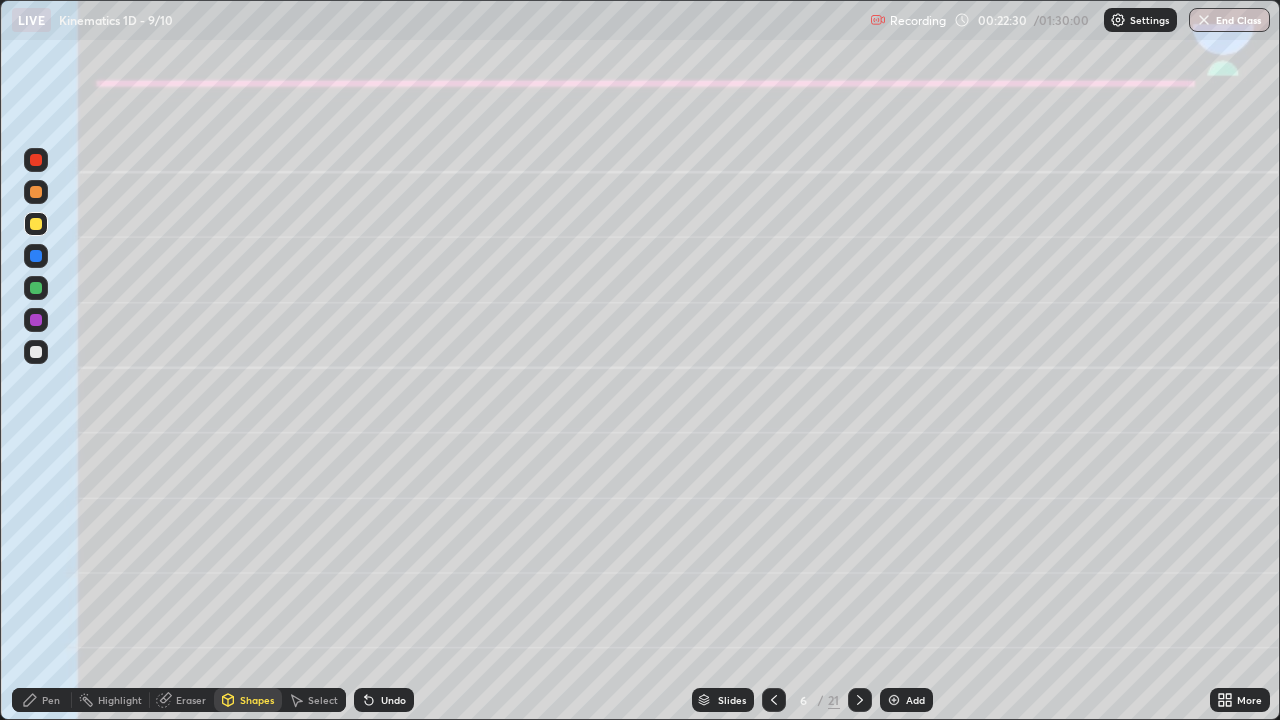 click at bounding box center [36, 288] 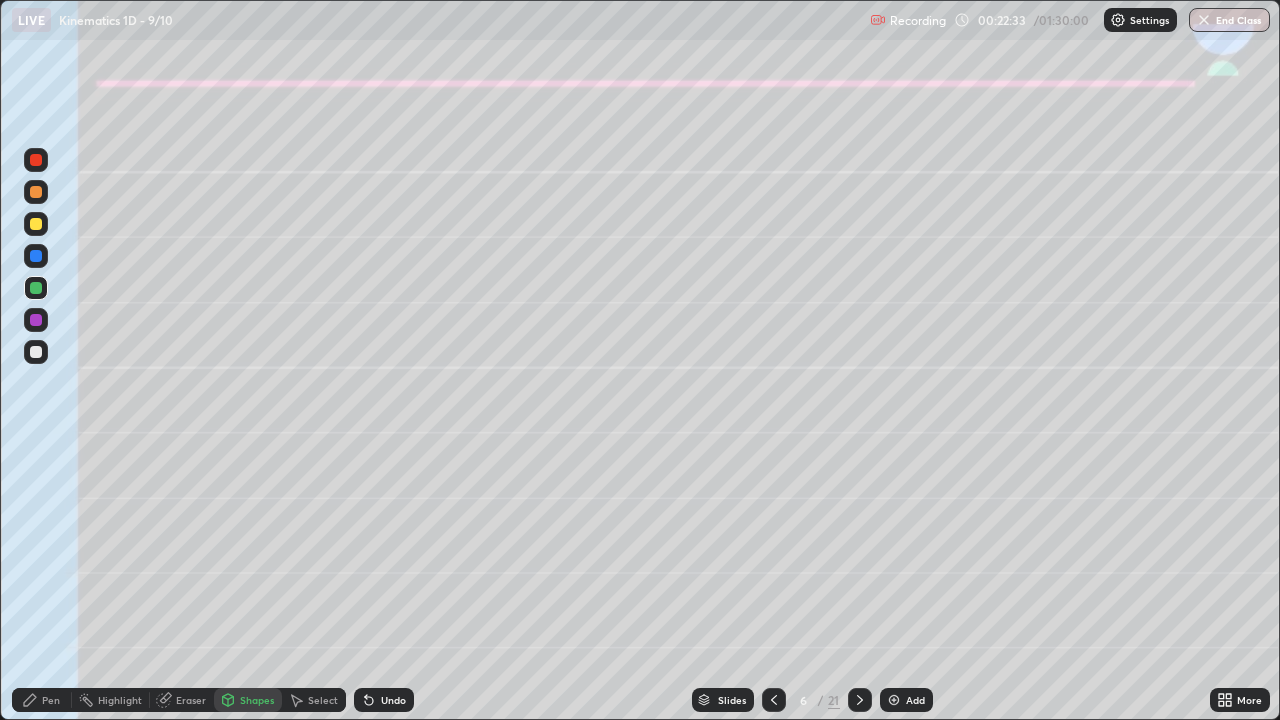 click on "Pen" at bounding box center (42, 700) 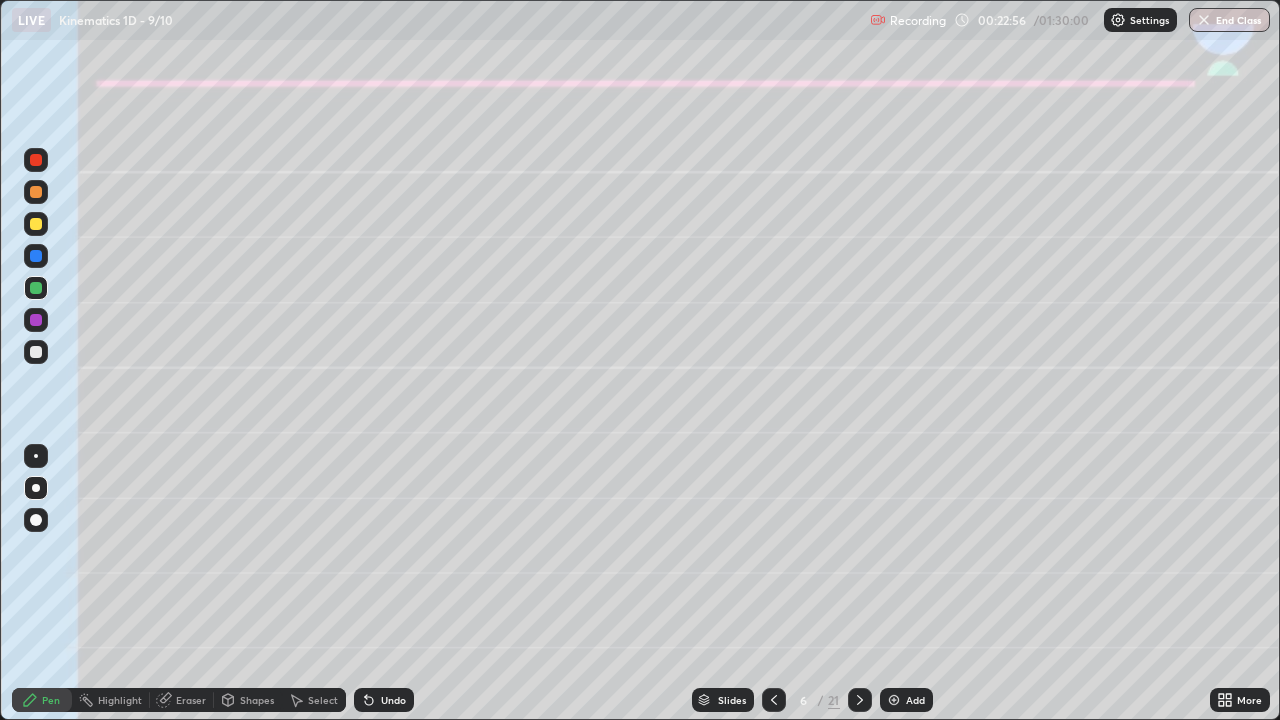 click 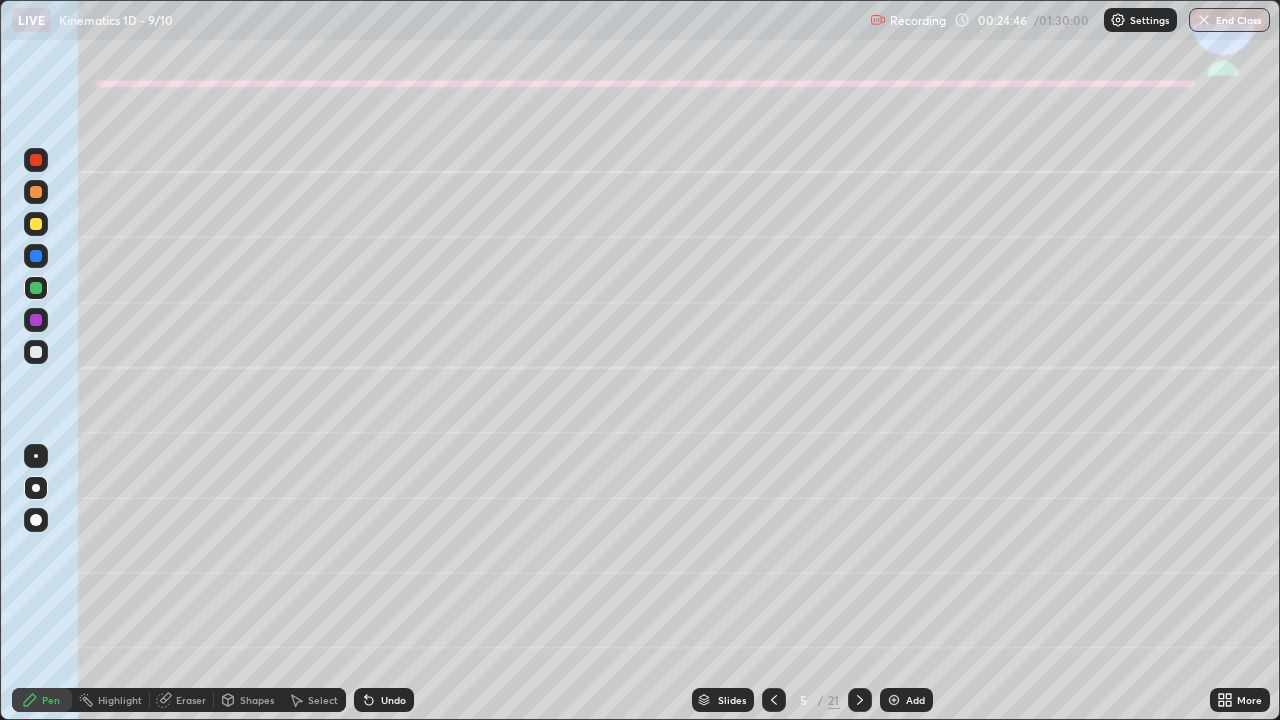 click at bounding box center (860, 700) 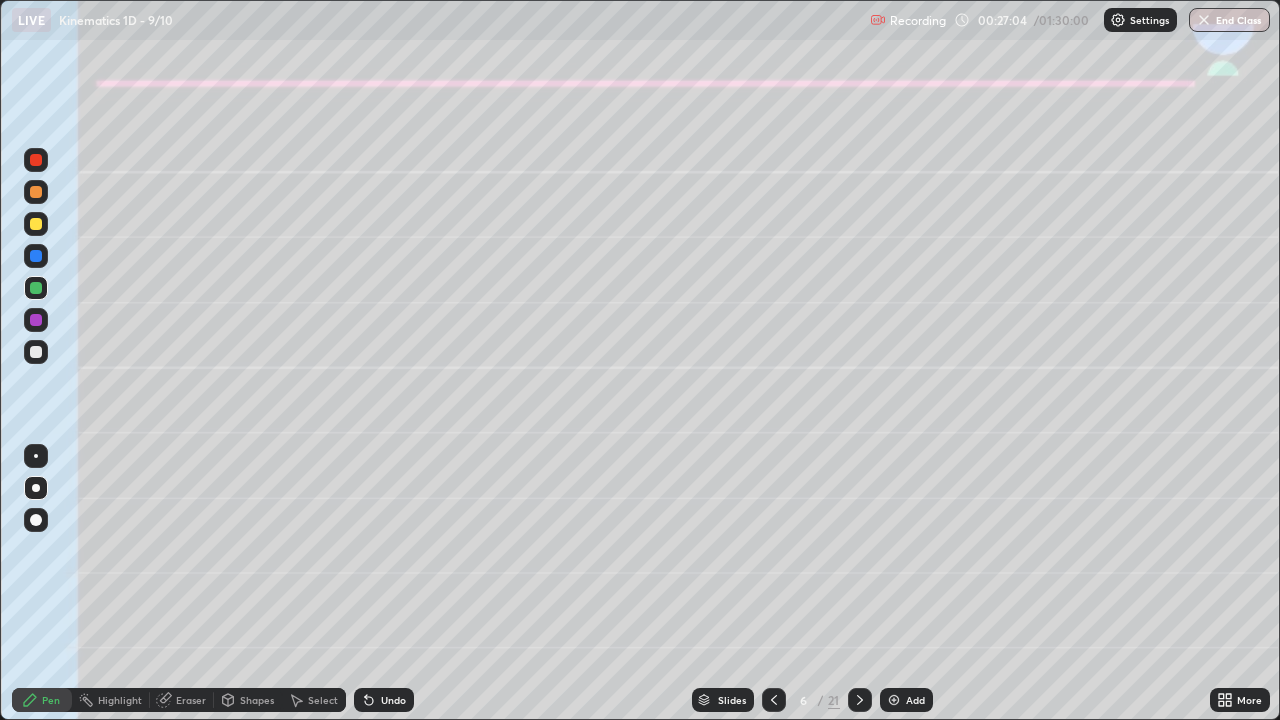 click 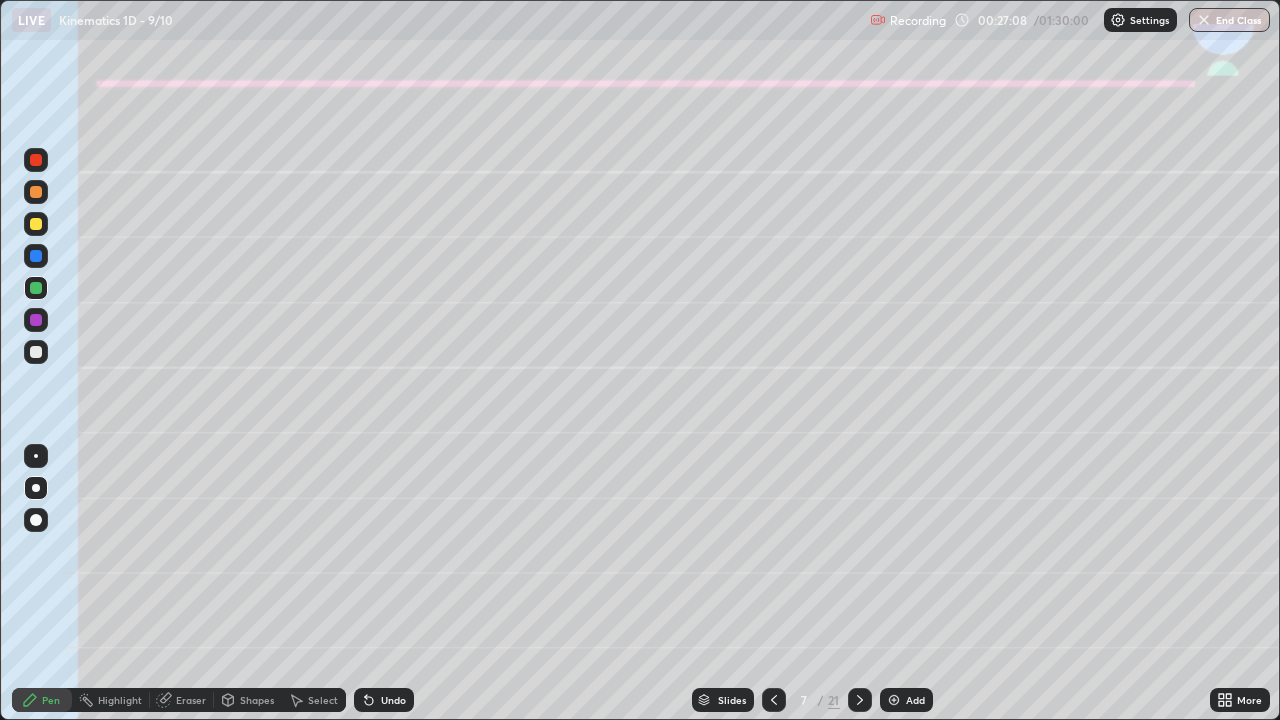 click at bounding box center [36, 192] 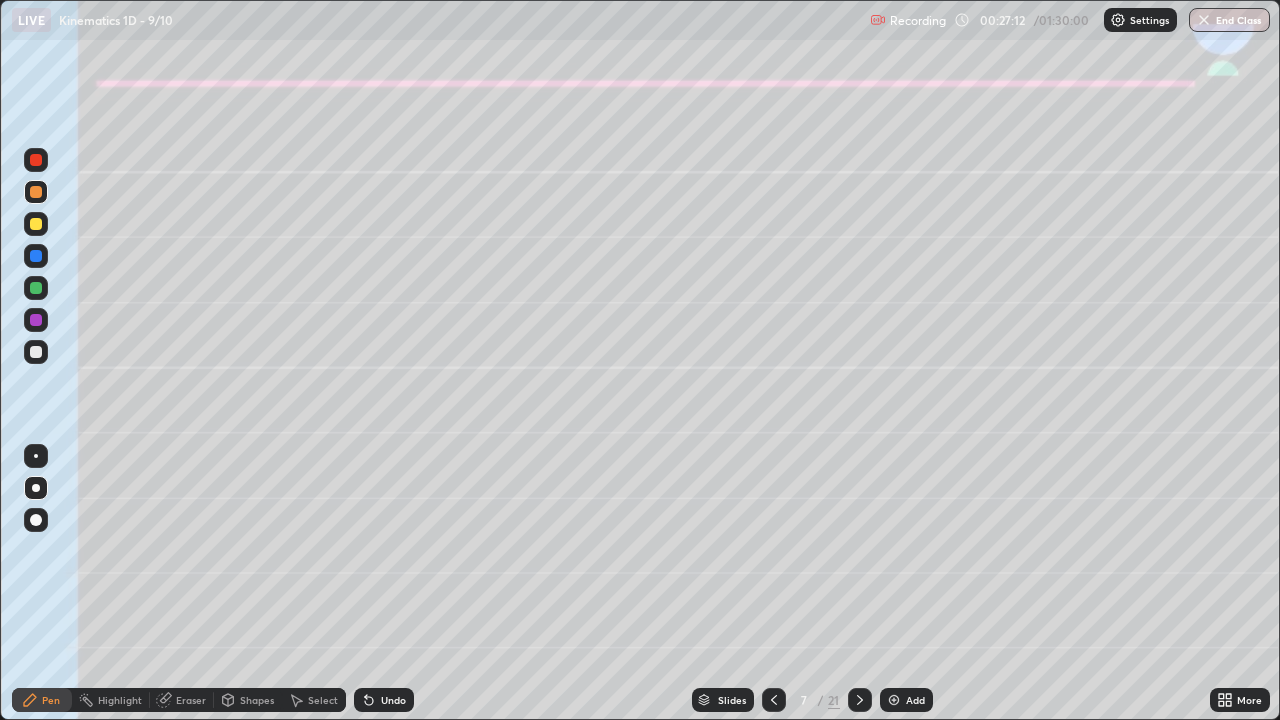 click on "Shapes" at bounding box center [257, 700] 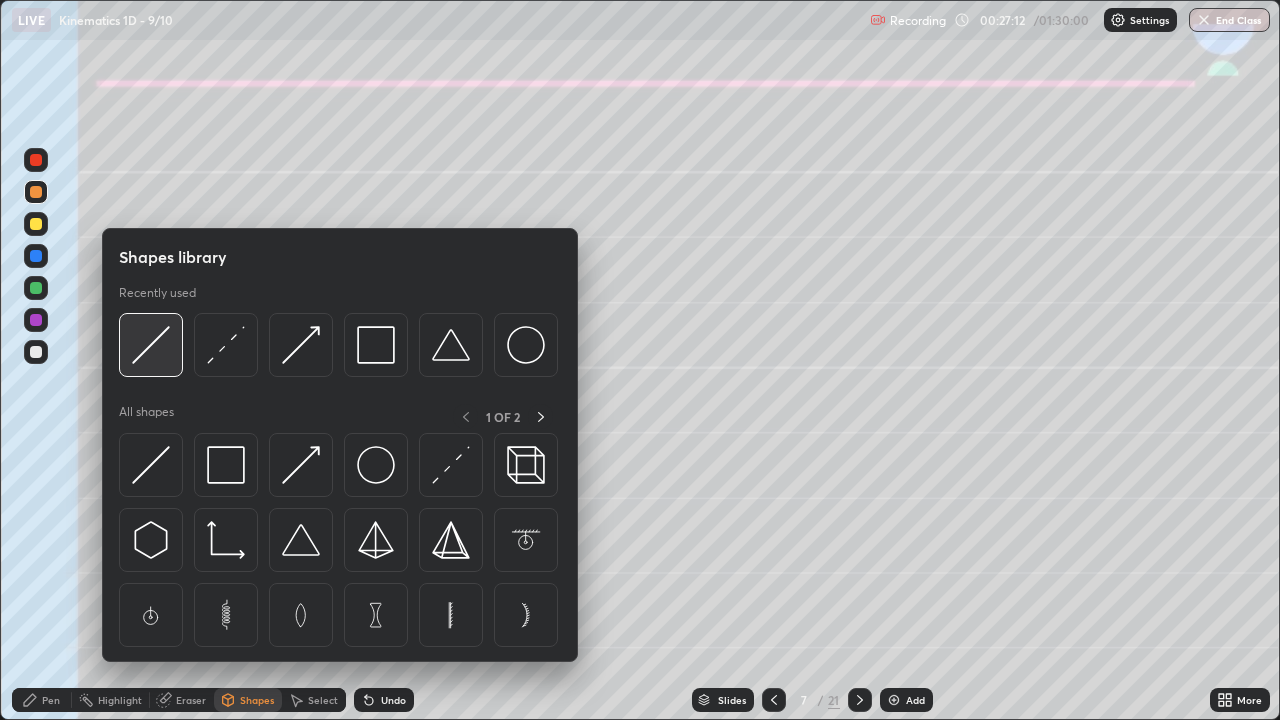 click at bounding box center [151, 345] 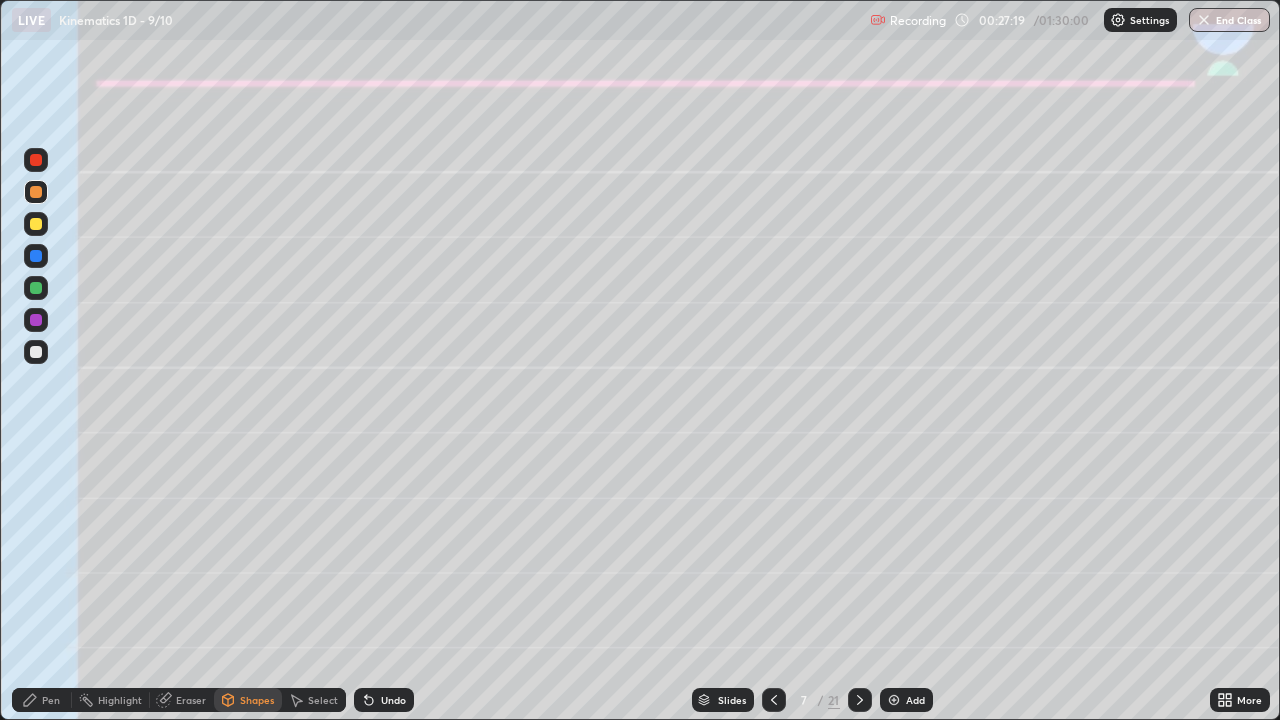 click 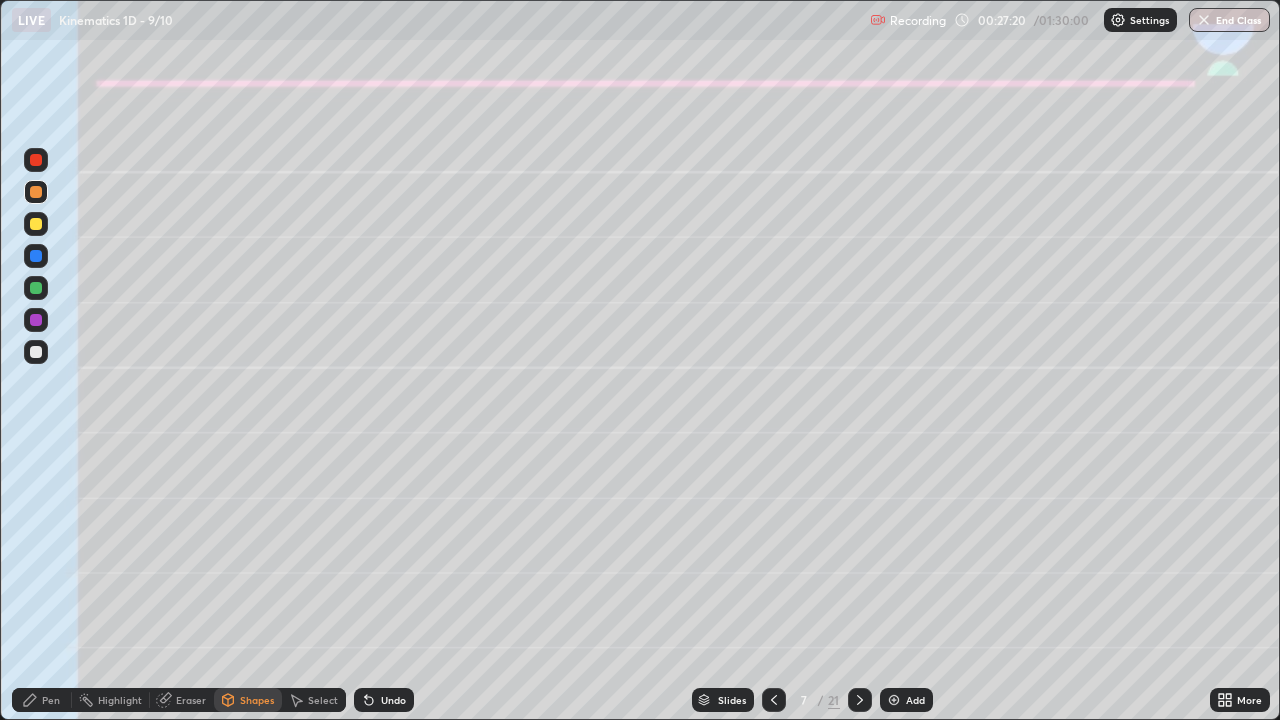 click 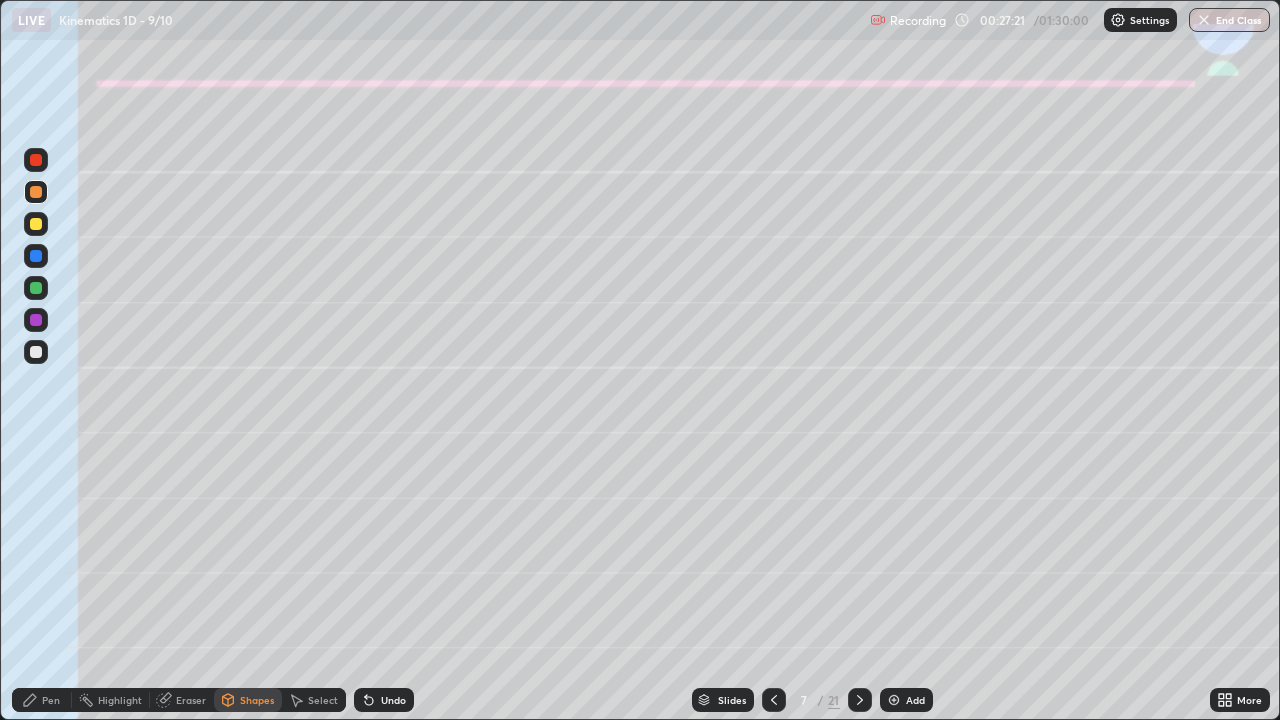 click 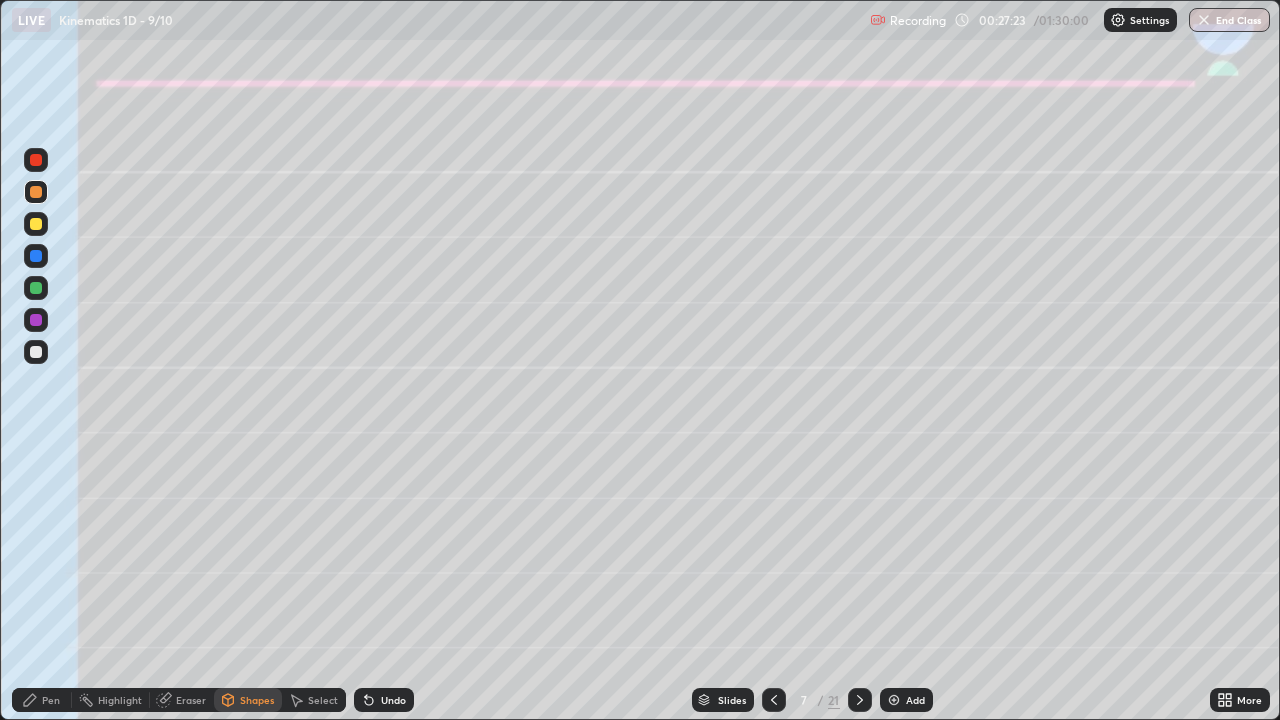 click on "Shapes" at bounding box center (257, 700) 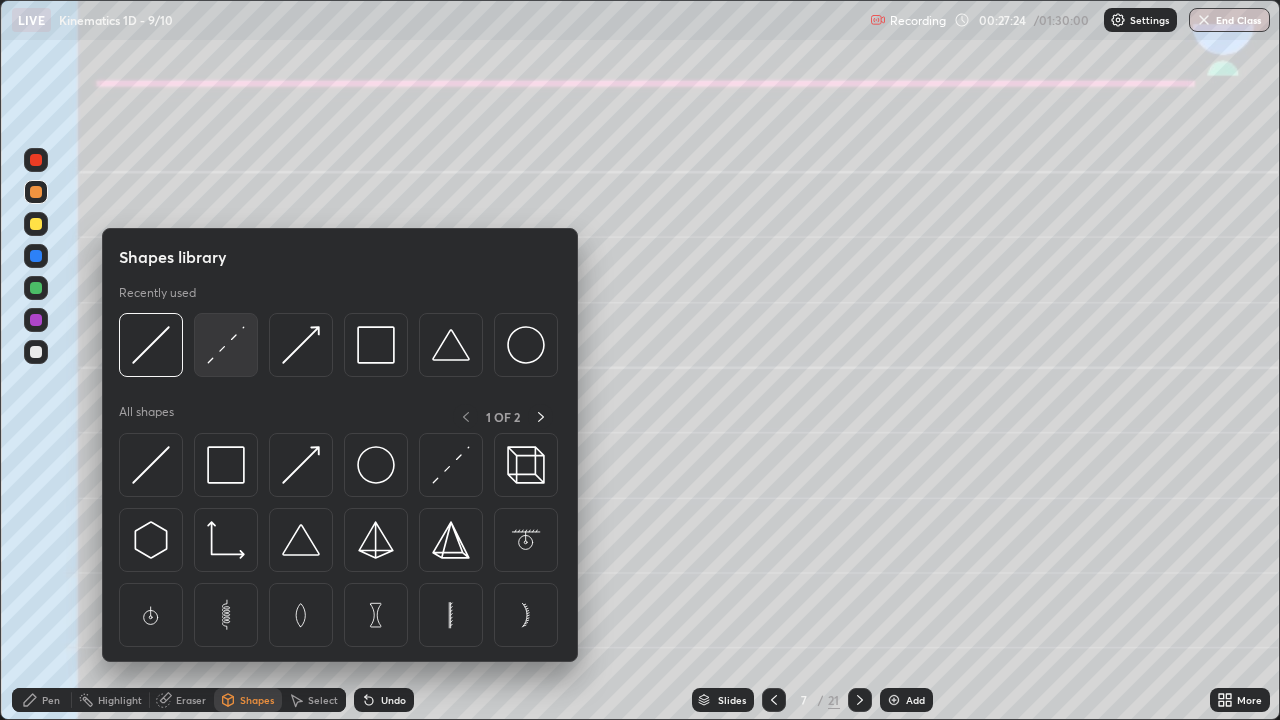 click at bounding box center [226, 345] 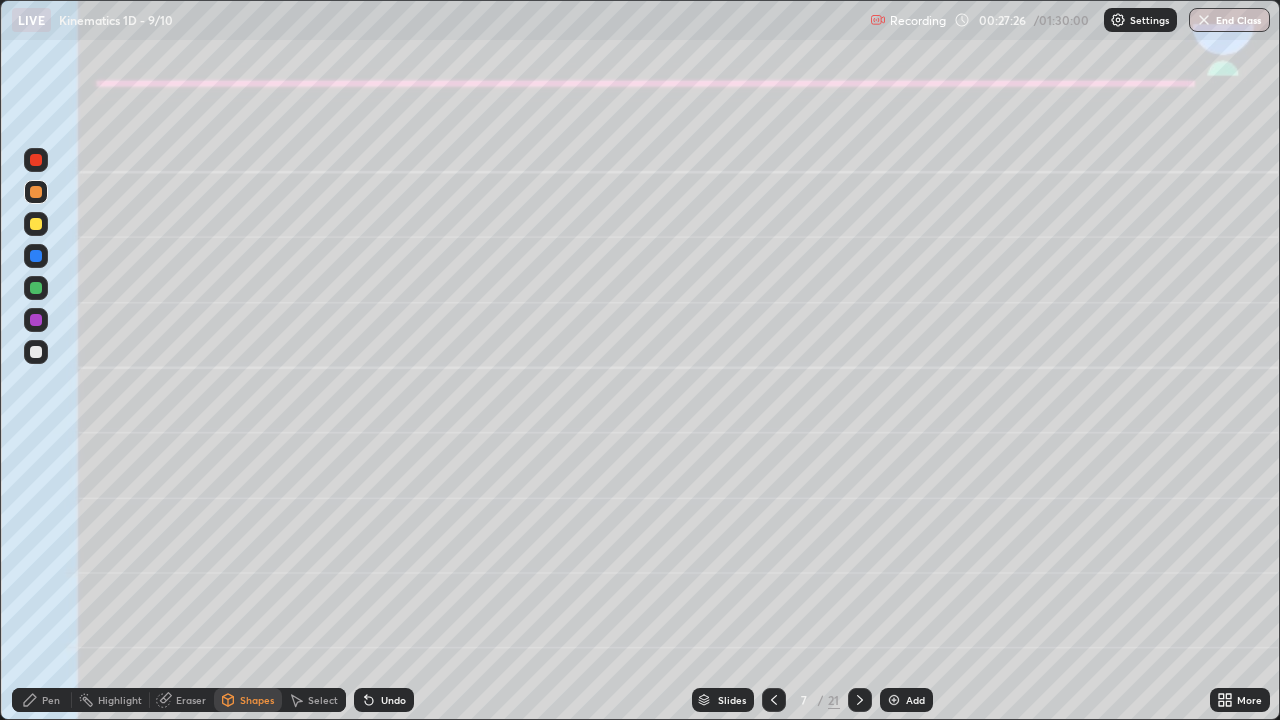 click on "Shapes" at bounding box center (257, 700) 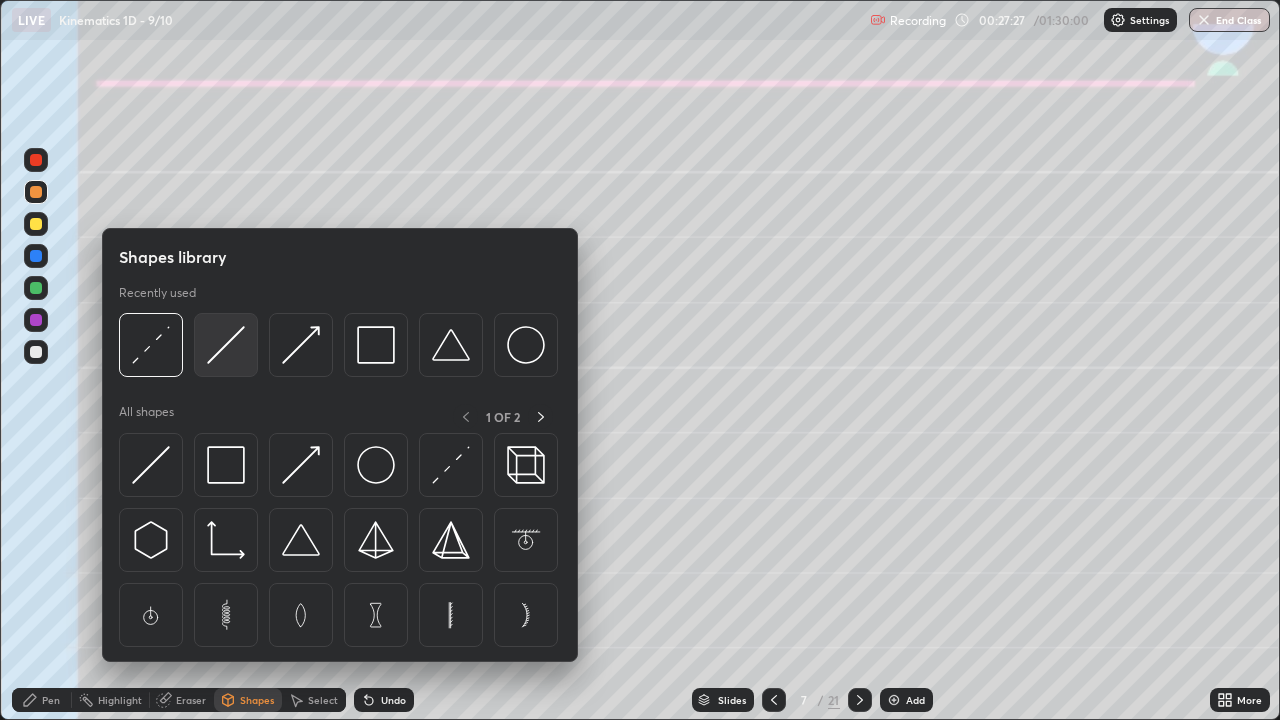 click at bounding box center (226, 345) 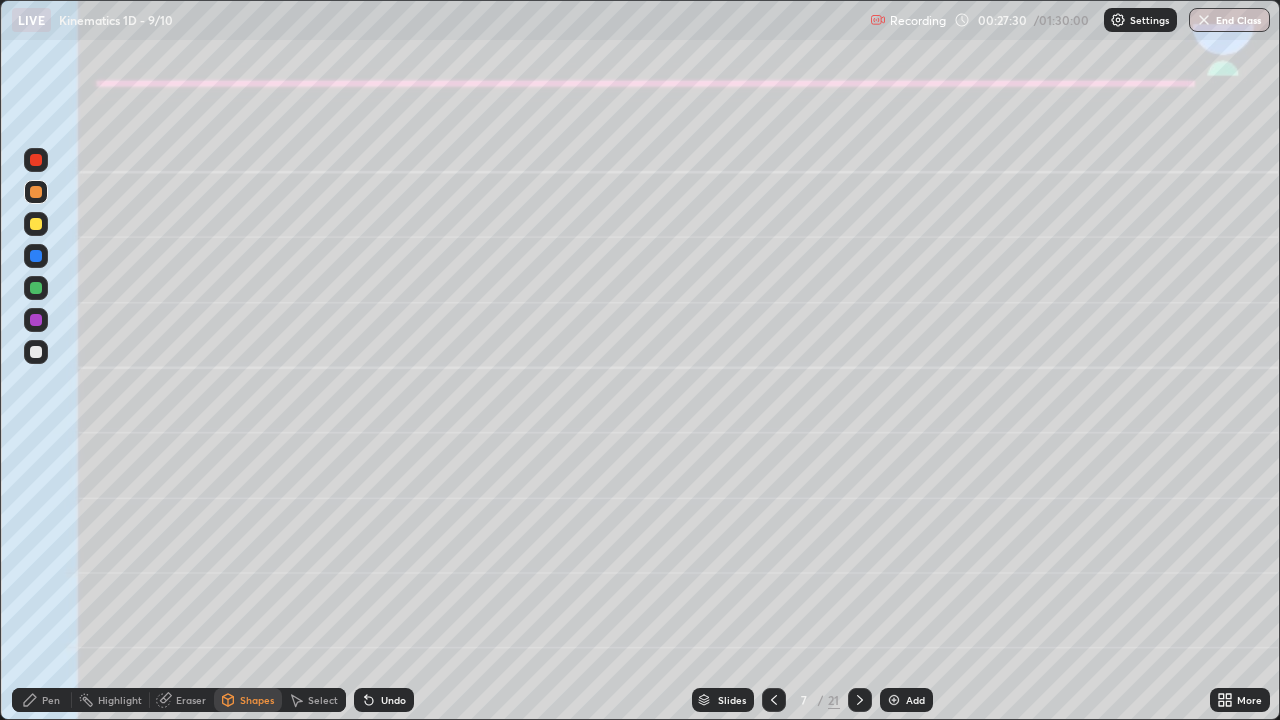 click on "Shapes" at bounding box center (257, 700) 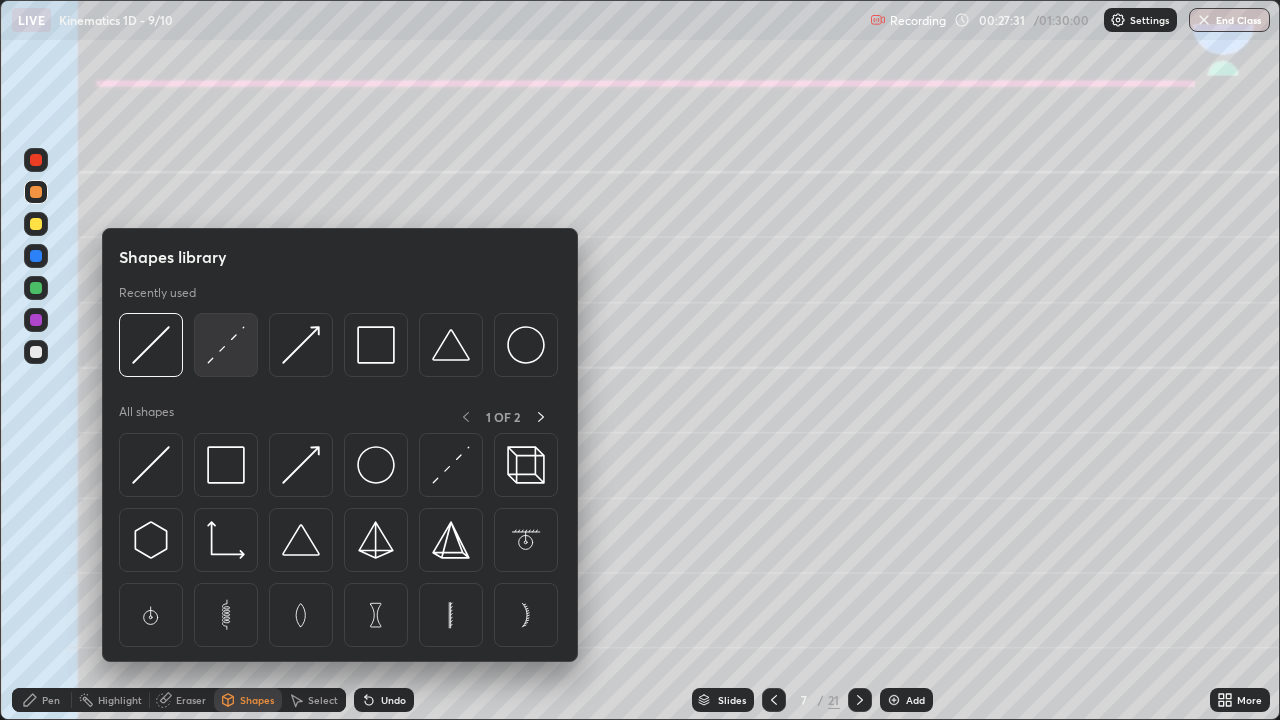 click at bounding box center (226, 345) 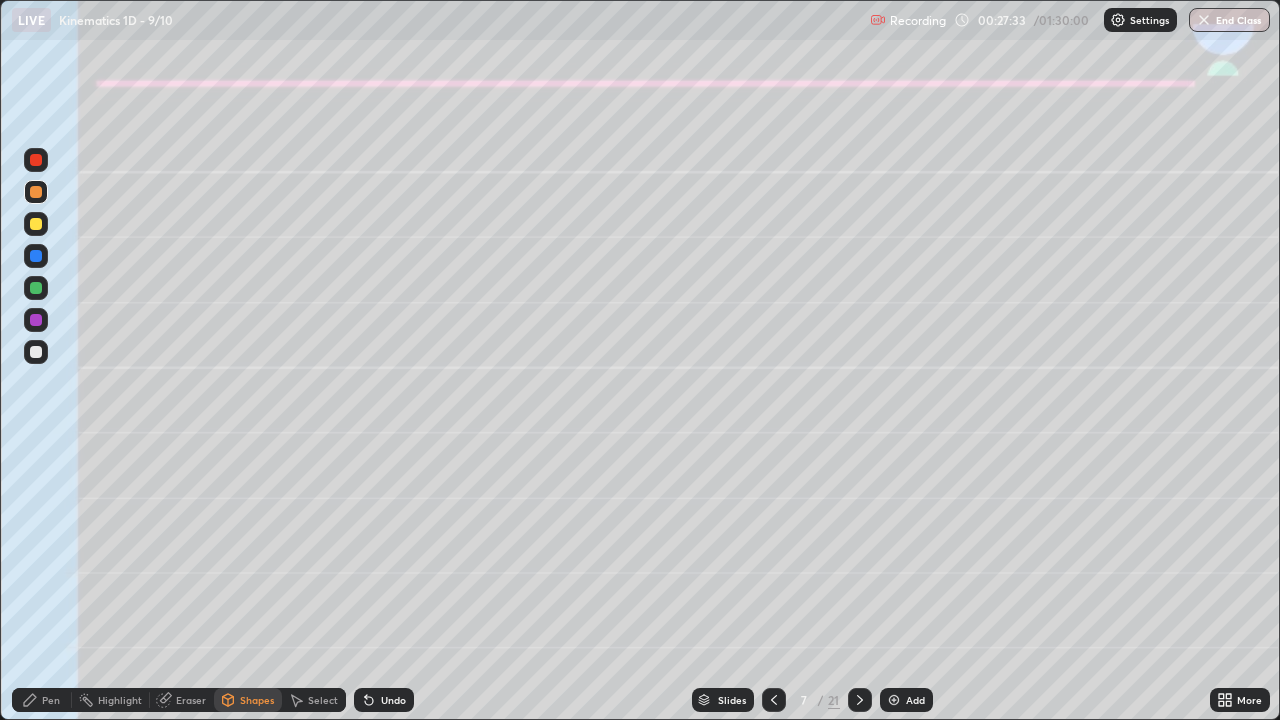 click on "Shapes" at bounding box center [257, 700] 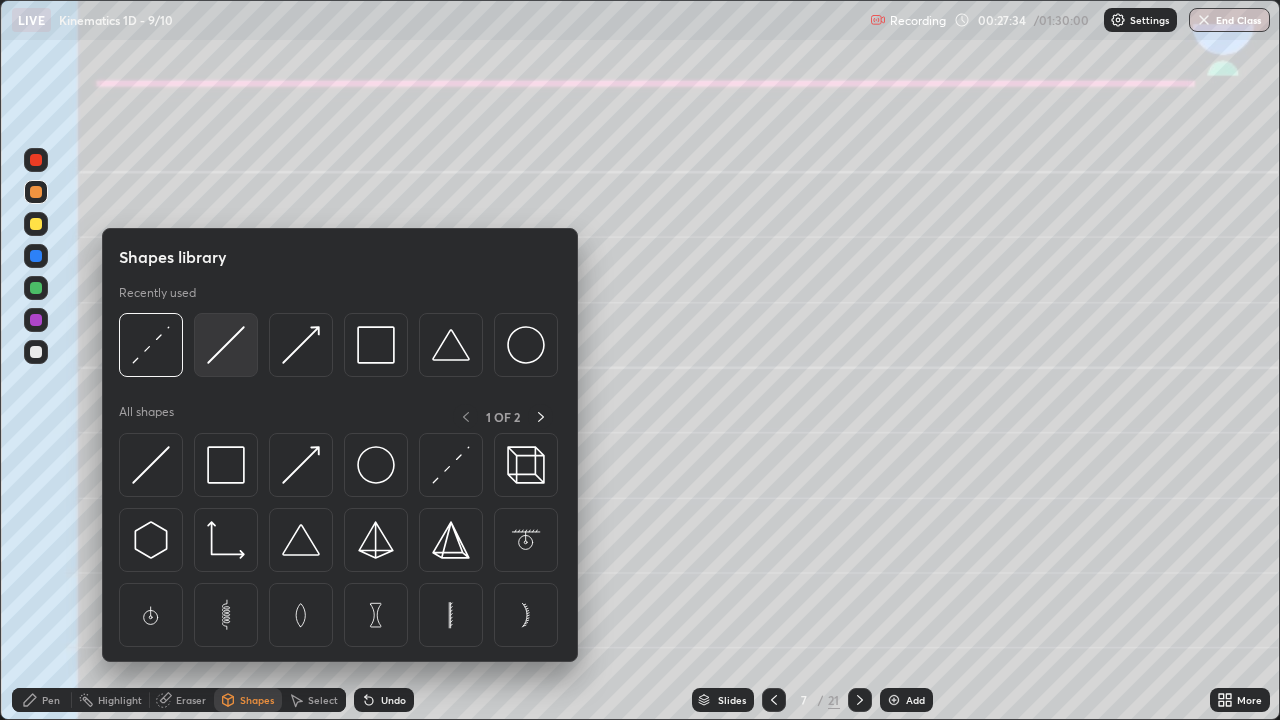 click at bounding box center (226, 345) 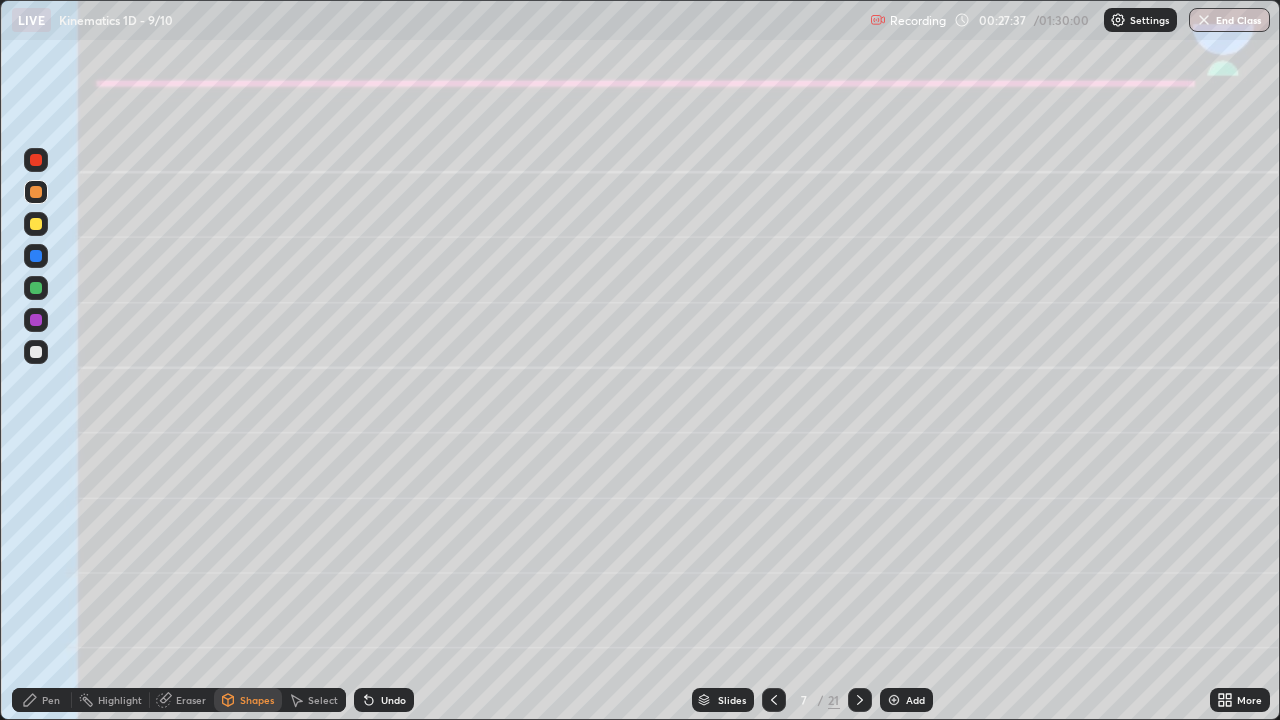 click on "Pen" at bounding box center (51, 700) 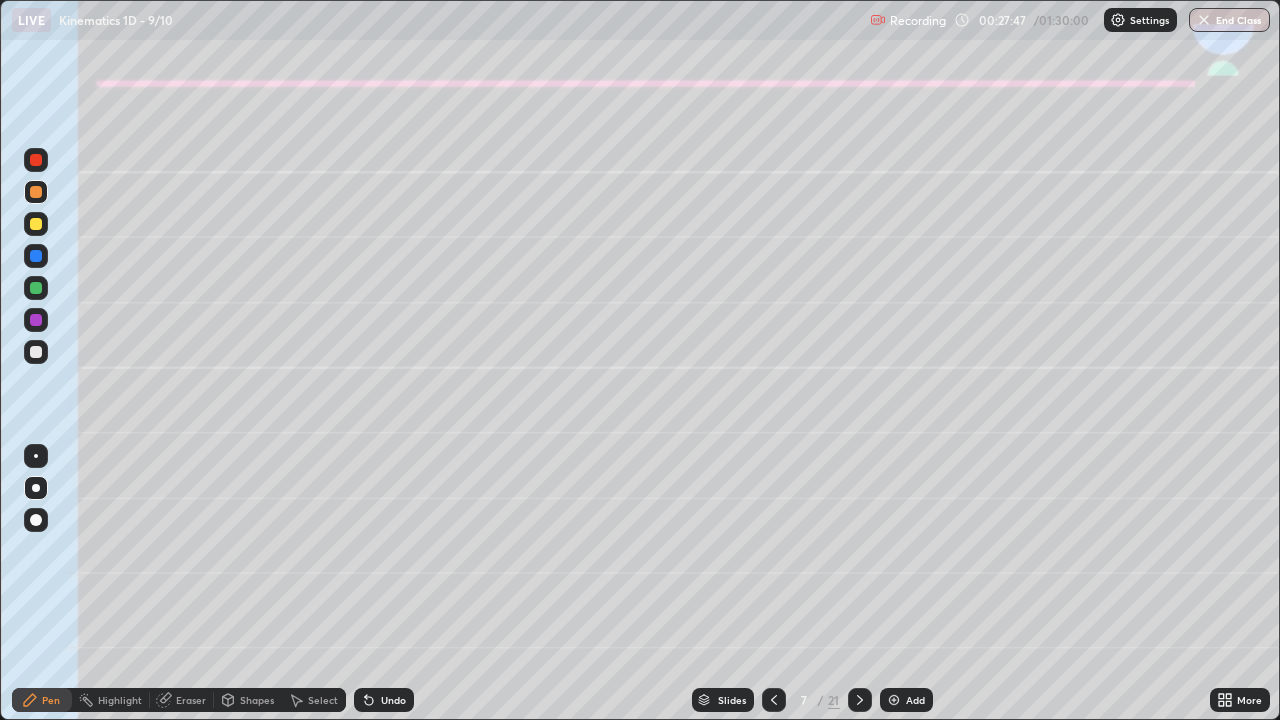click 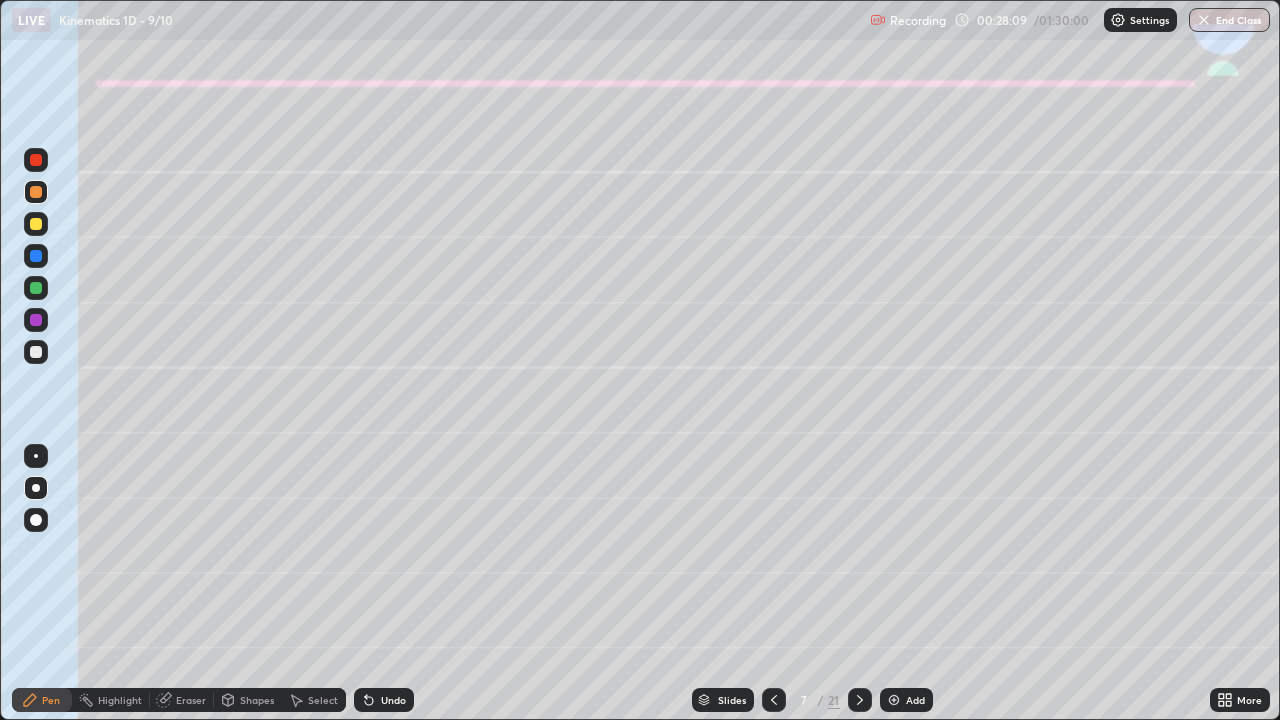 click on "Shapes" at bounding box center (257, 700) 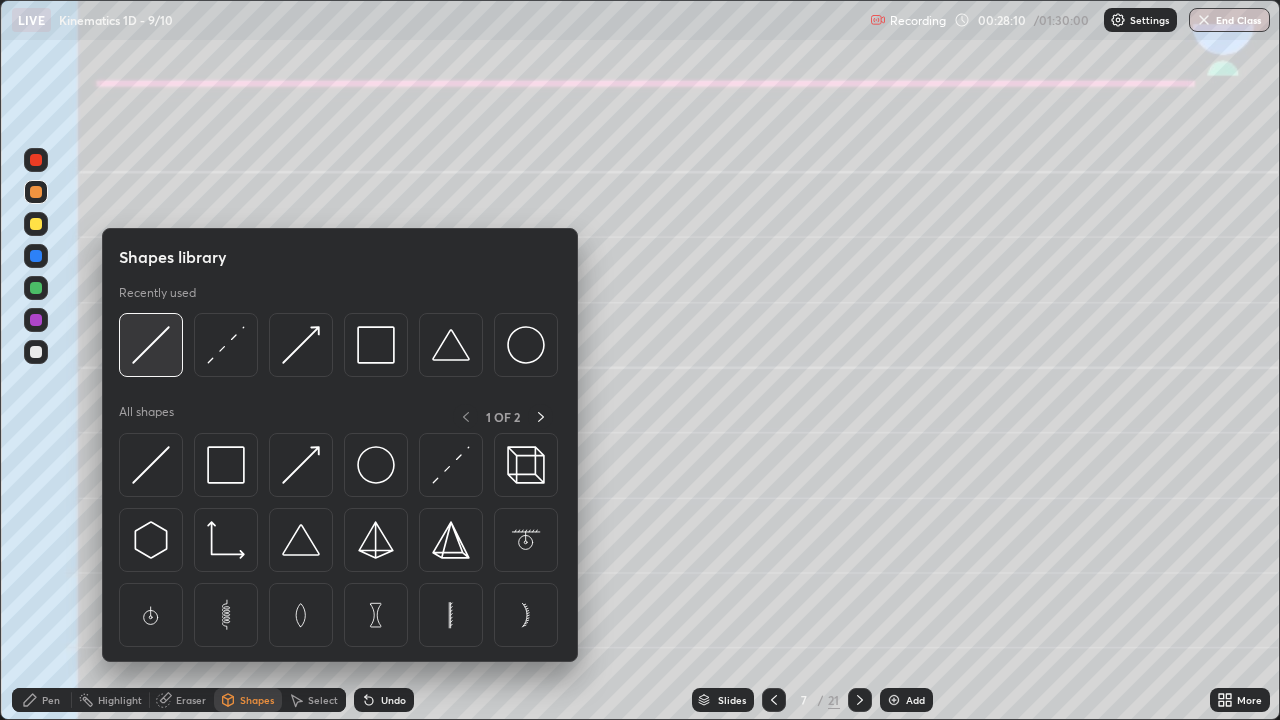 click at bounding box center [151, 345] 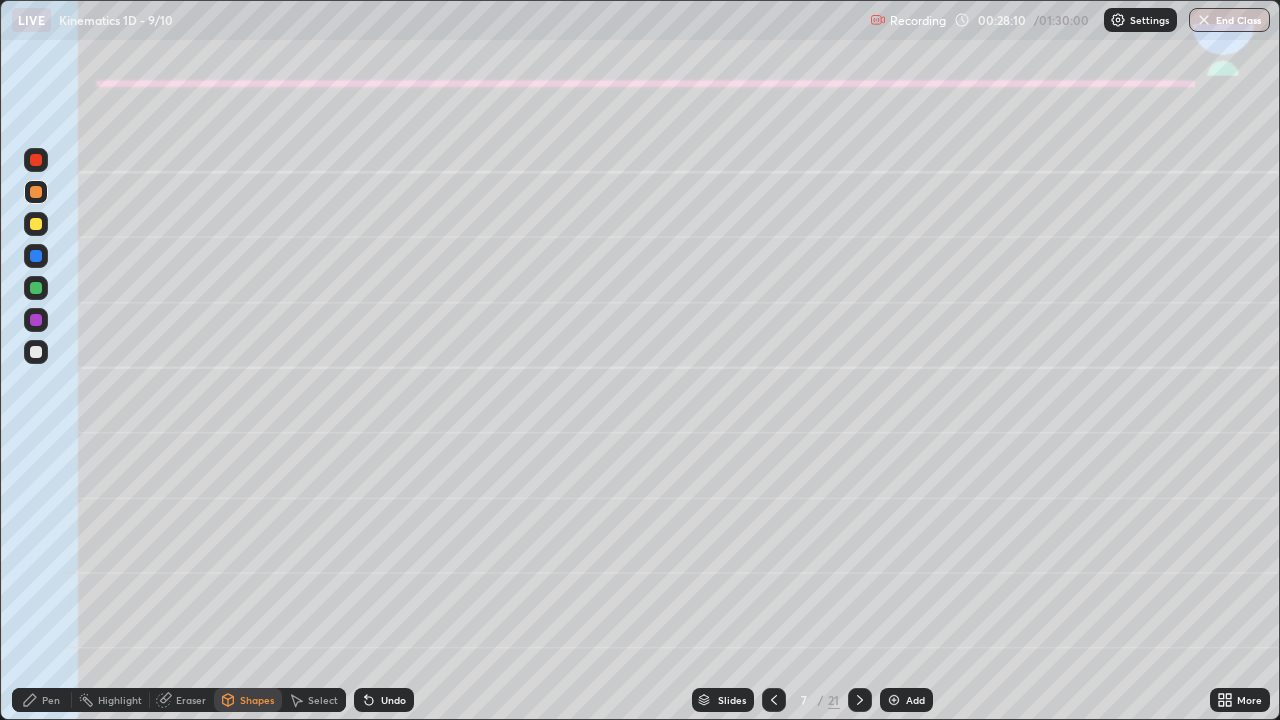 click at bounding box center (36, 320) 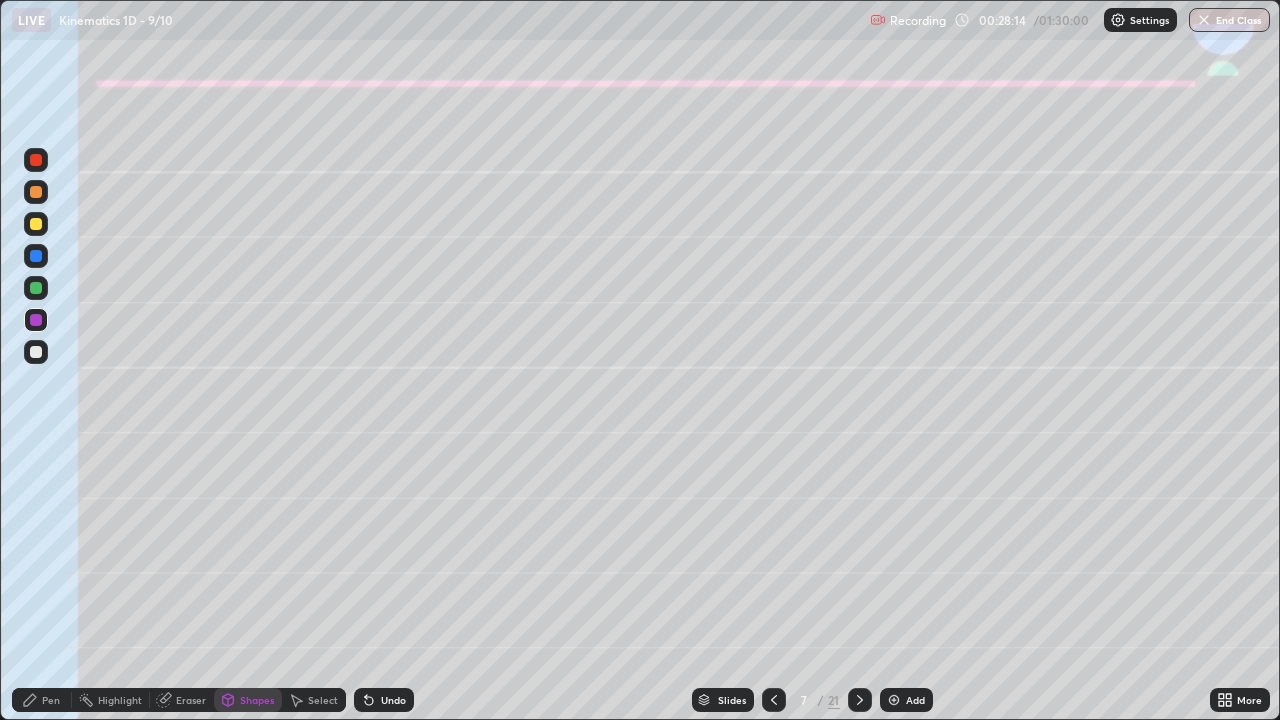 click 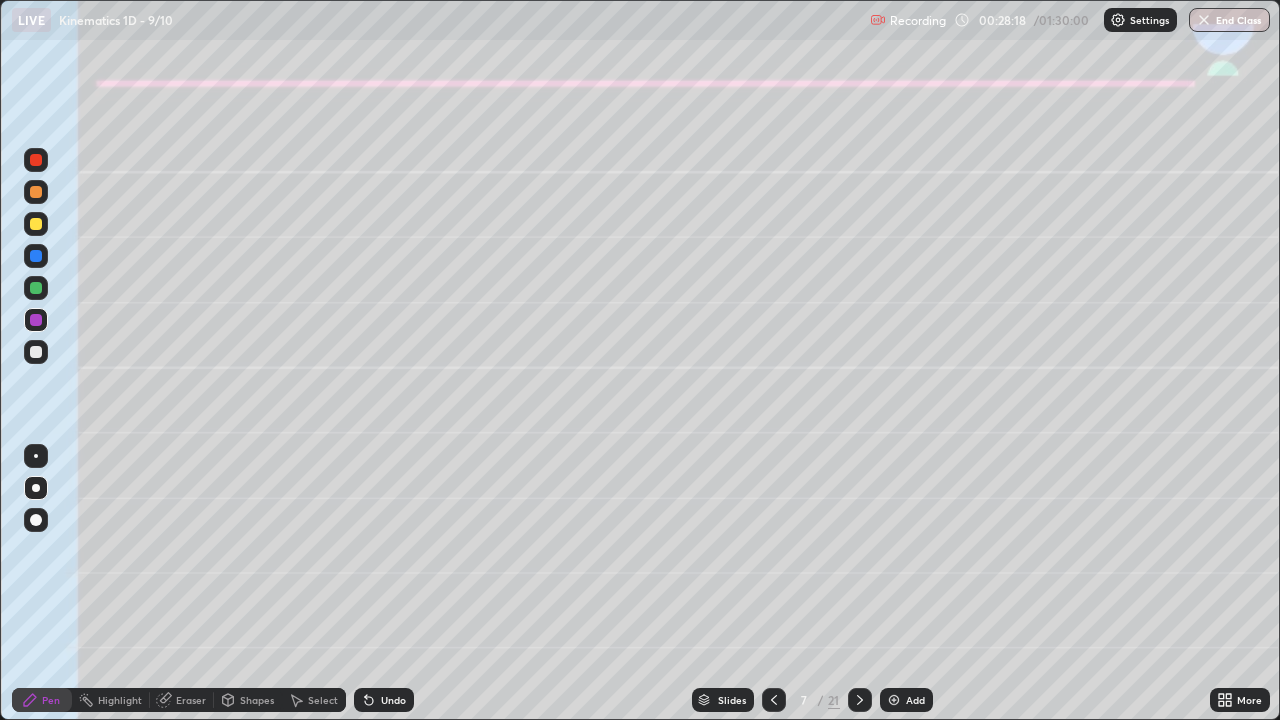 click on "Undo" at bounding box center [393, 700] 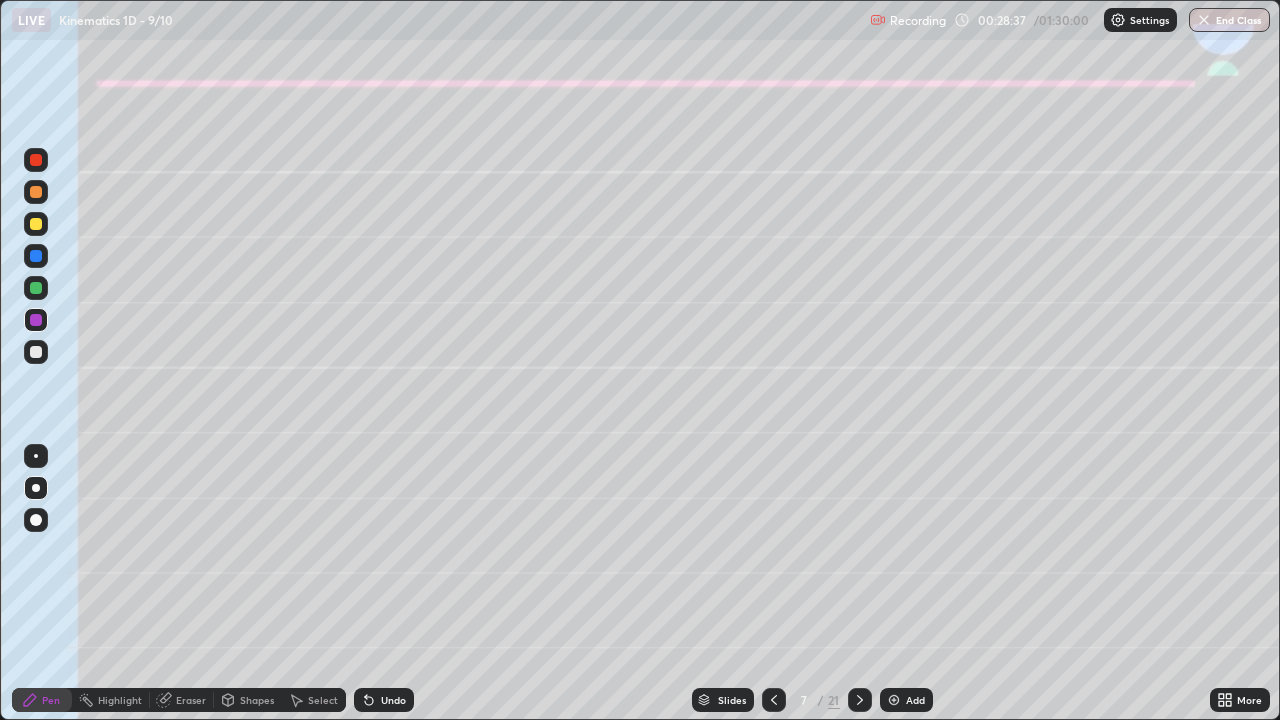 click at bounding box center (36, 352) 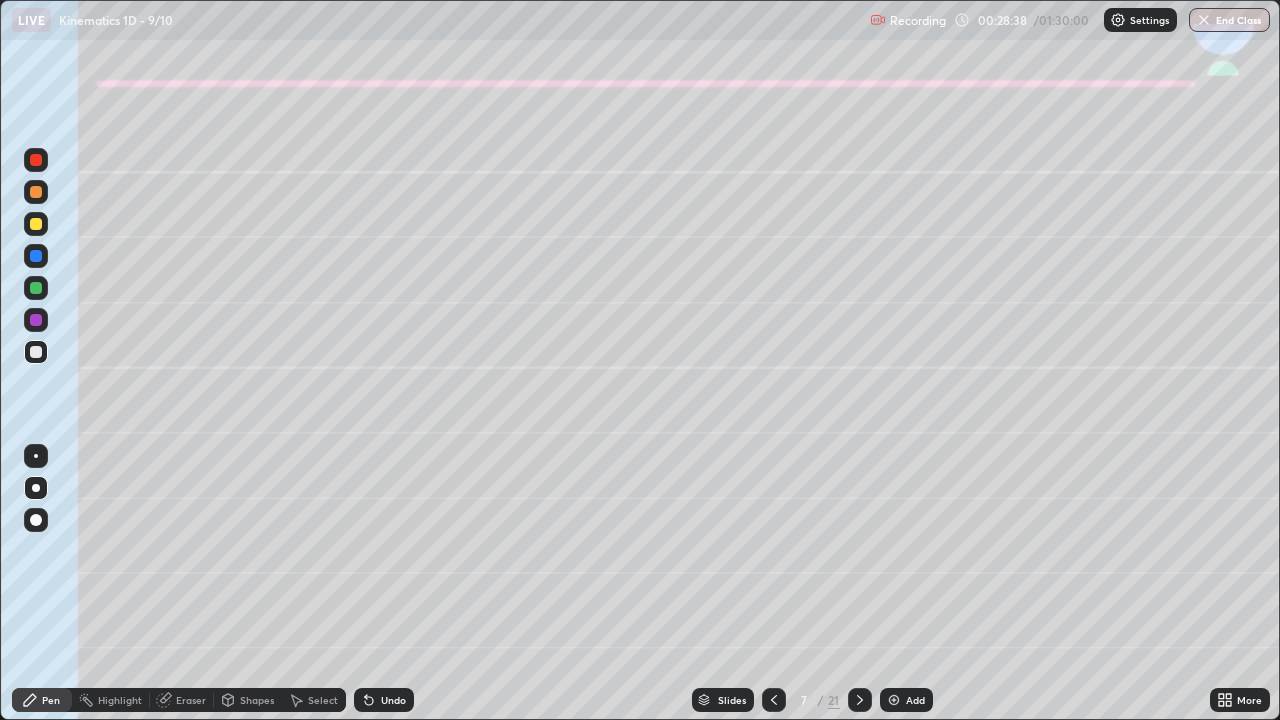 click on "Shapes" at bounding box center (257, 700) 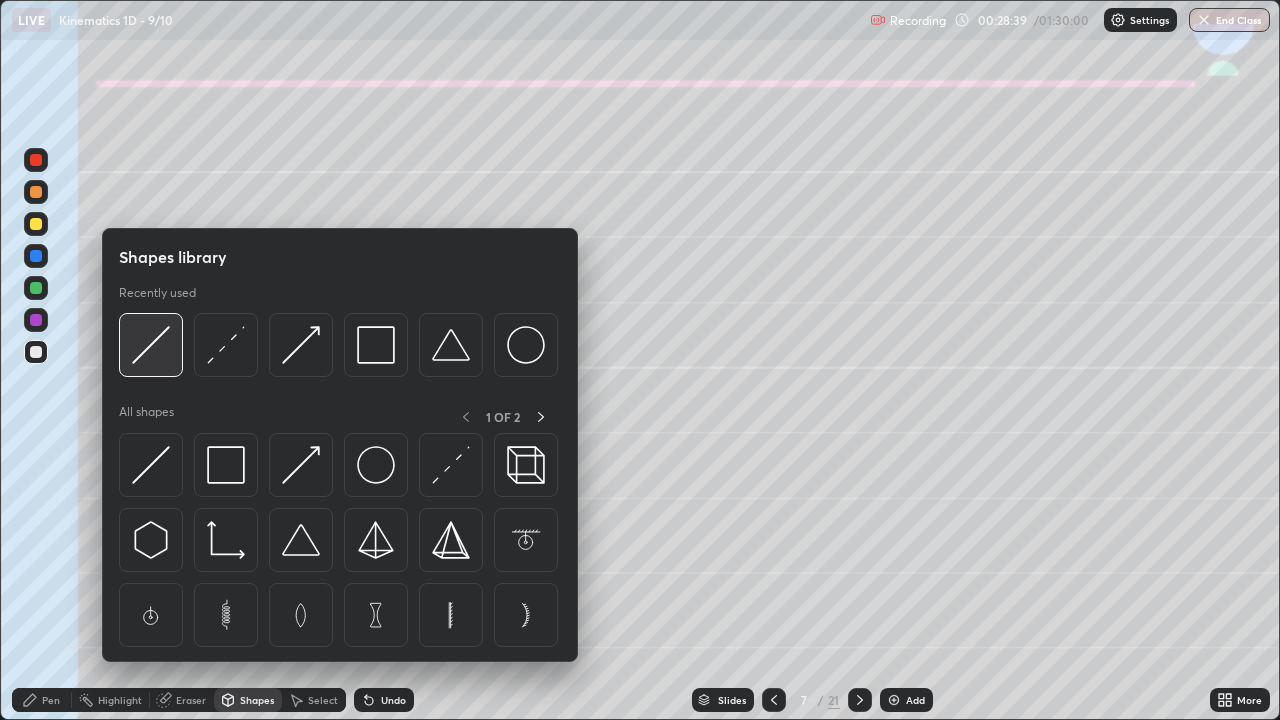 click at bounding box center [151, 345] 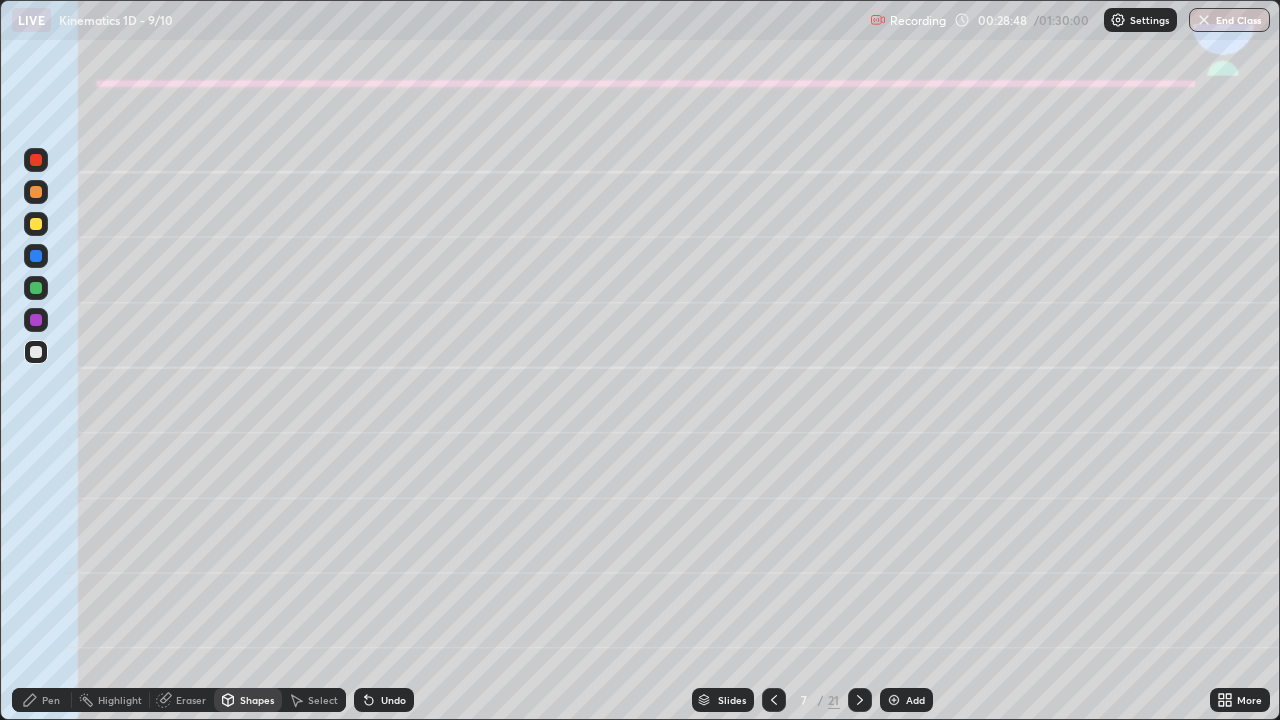 click on "Pen" at bounding box center [51, 700] 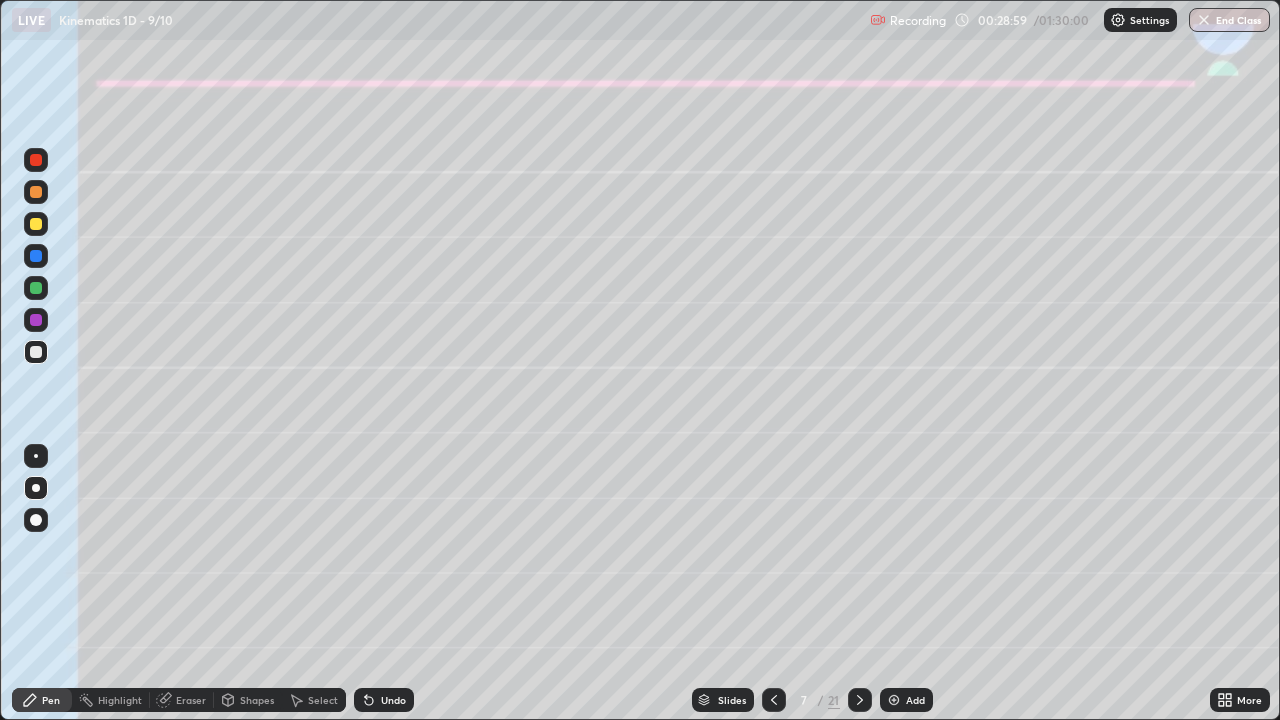 click on "Shapes" at bounding box center [257, 700] 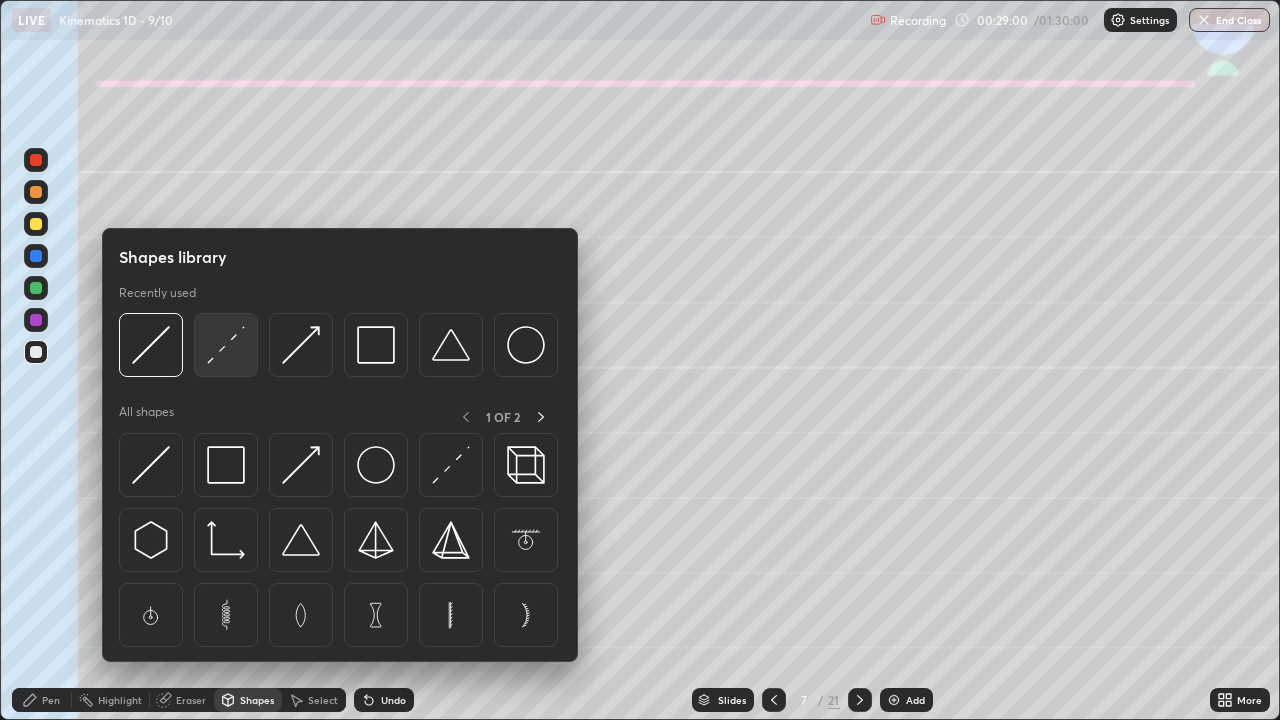 click at bounding box center [226, 345] 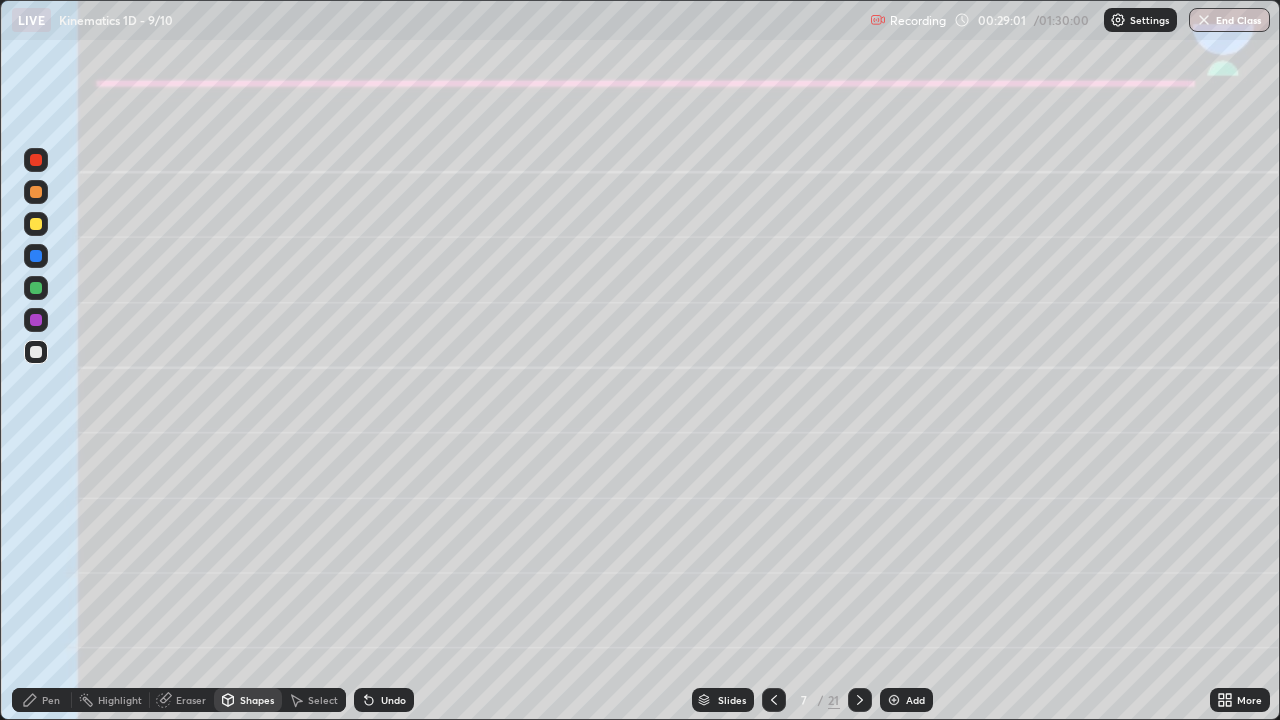click at bounding box center (36, 320) 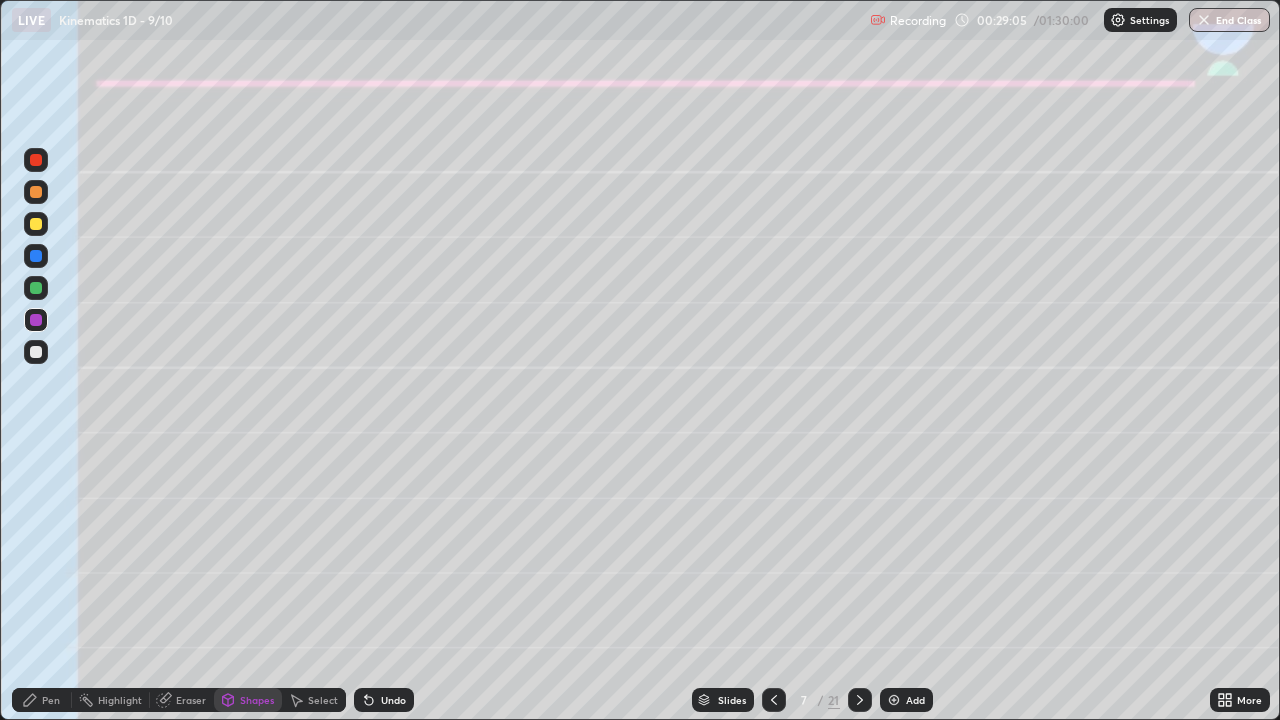 click on "Pen" at bounding box center (42, 700) 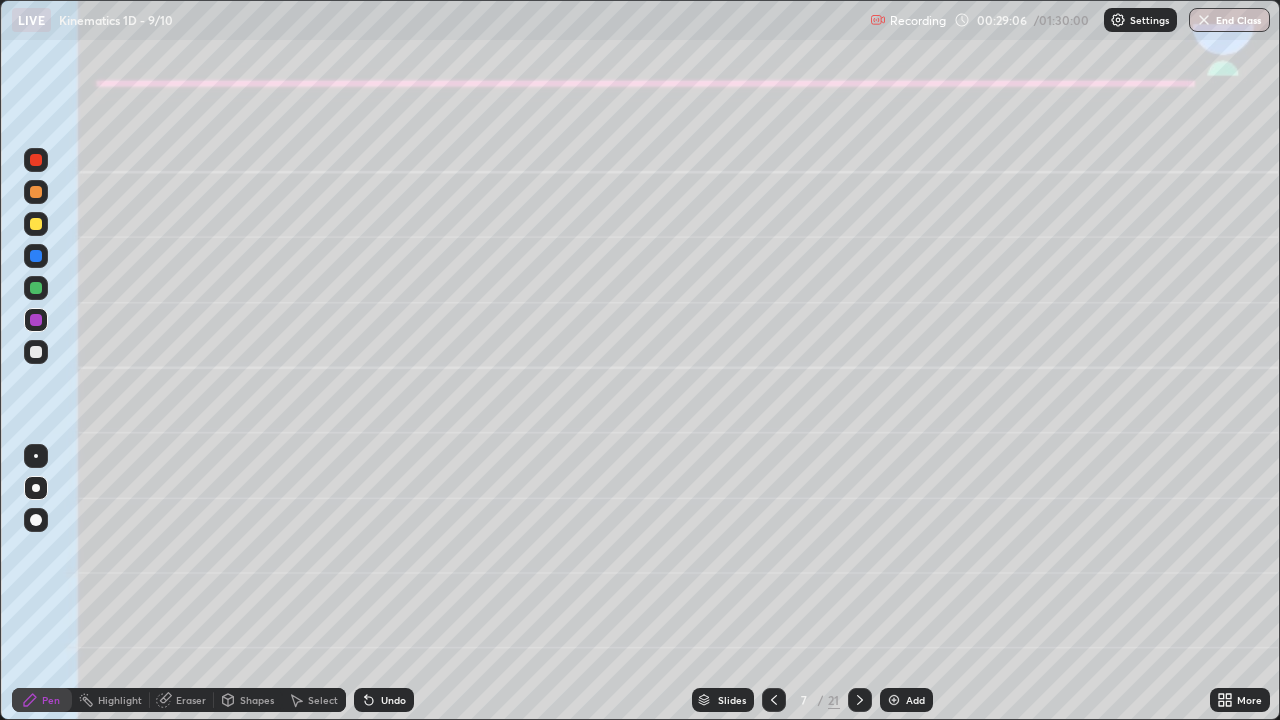 click at bounding box center [36, 224] 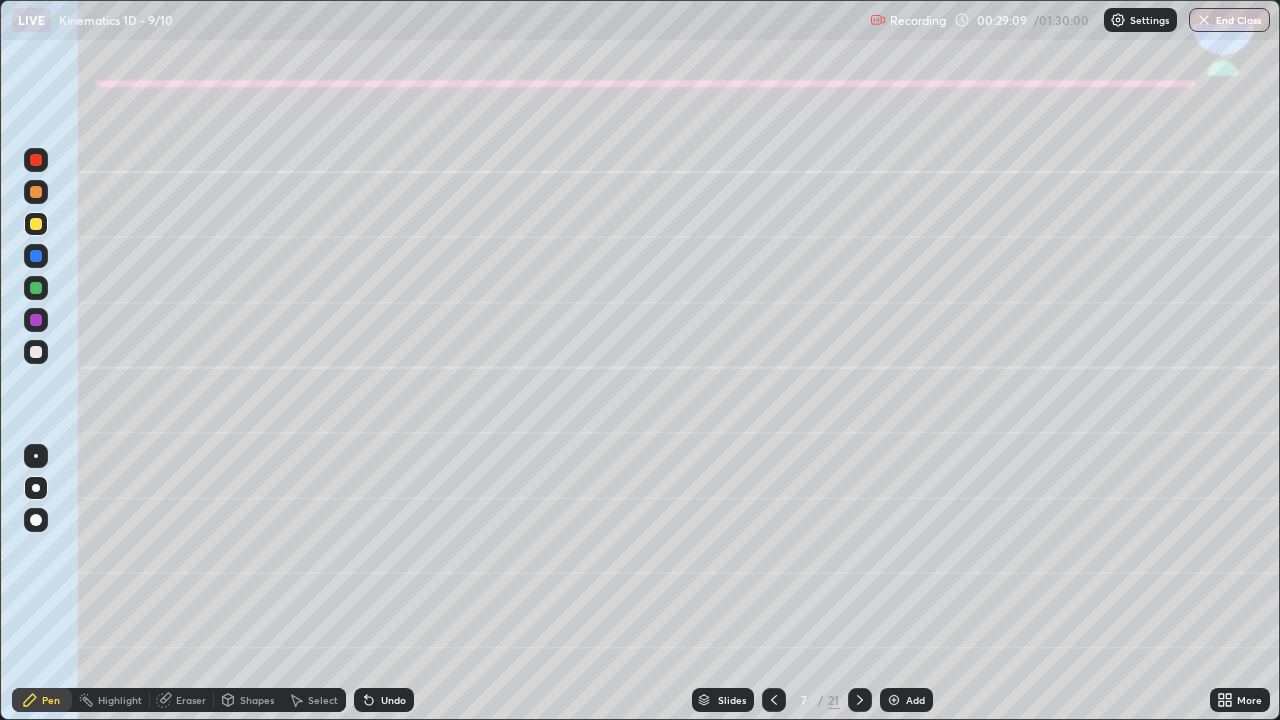 click on "Shapes" at bounding box center (257, 700) 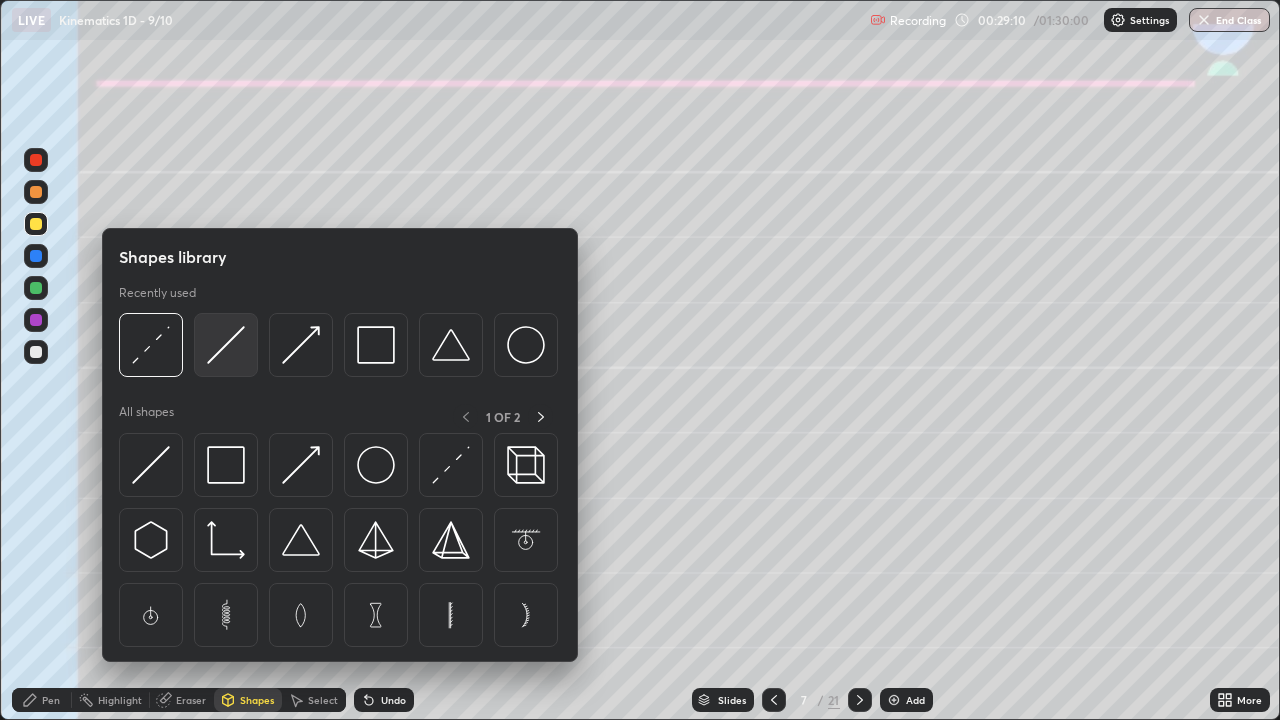 click at bounding box center (226, 345) 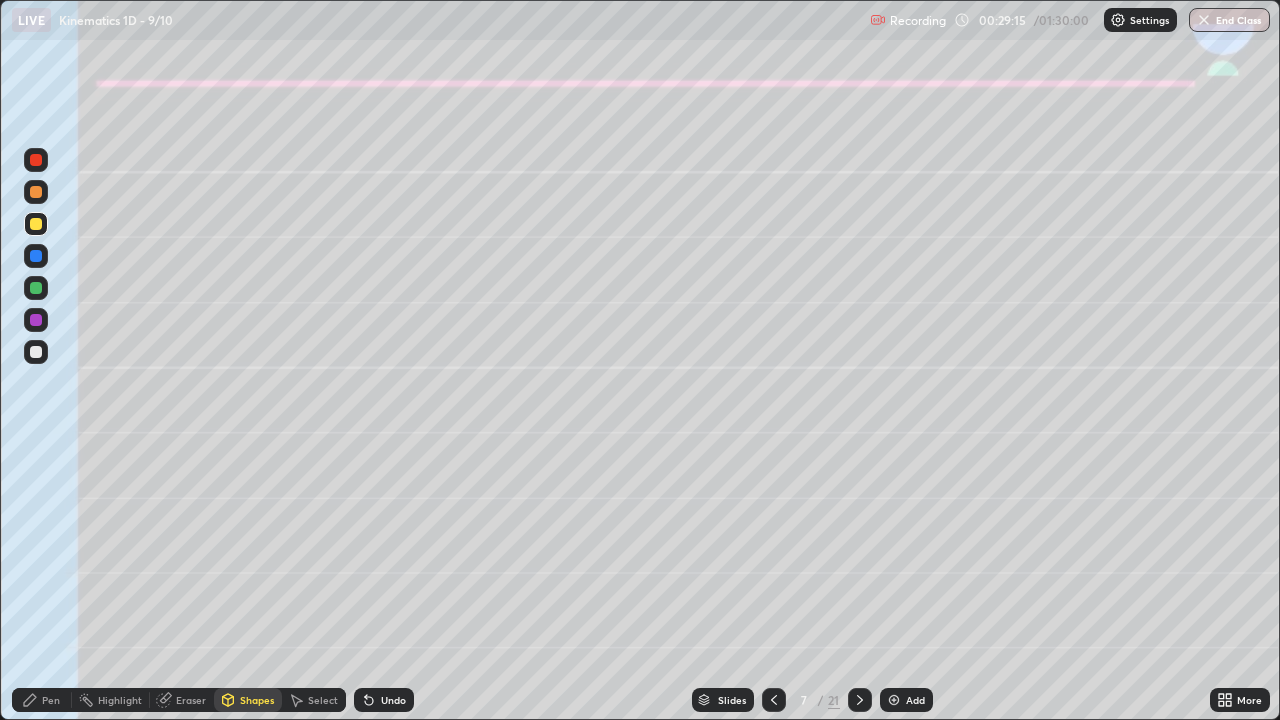 click on "Pen" at bounding box center (51, 700) 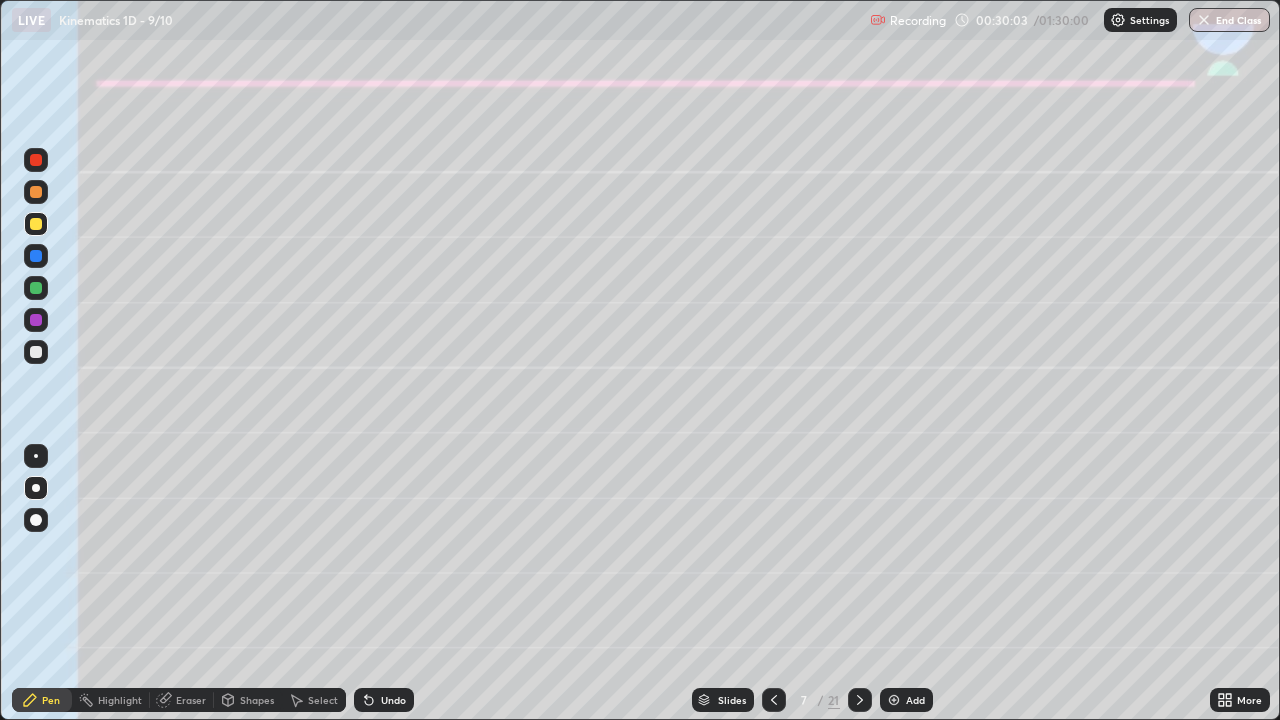 click at bounding box center (36, 352) 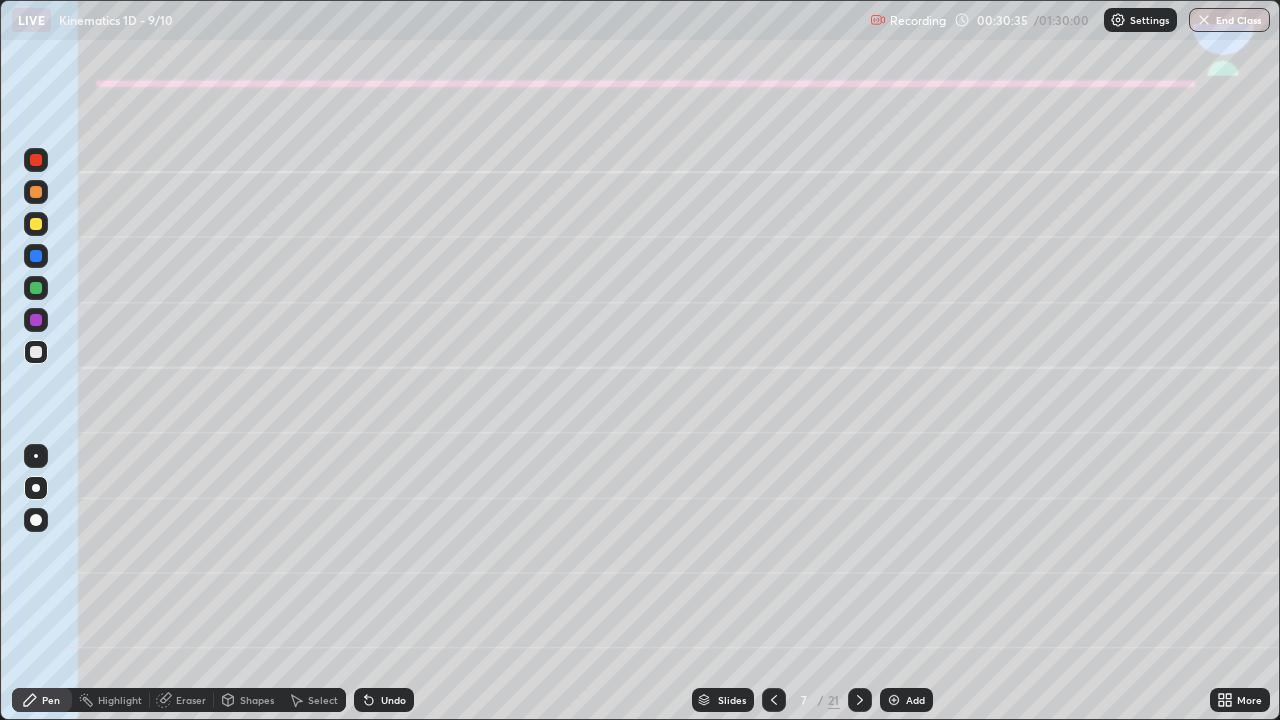 click on "Undo" at bounding box center [393, 700] 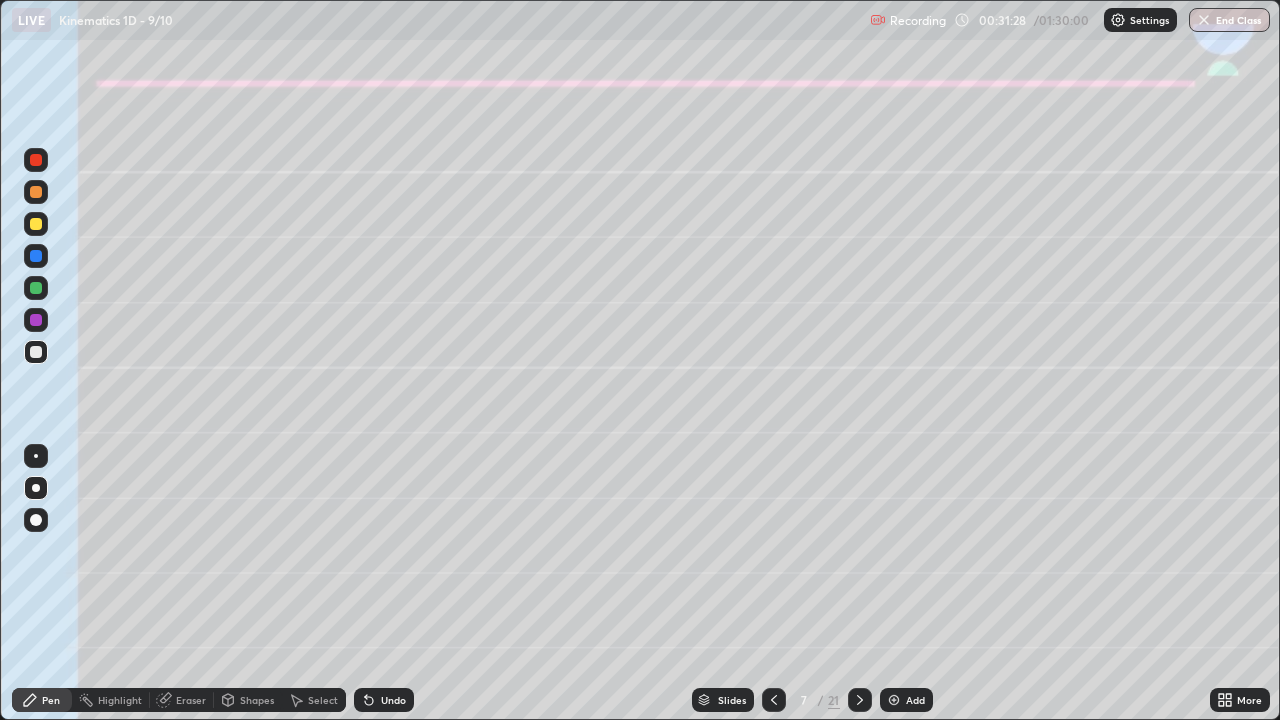 click on "Undo" at bounding box center (393, 700) 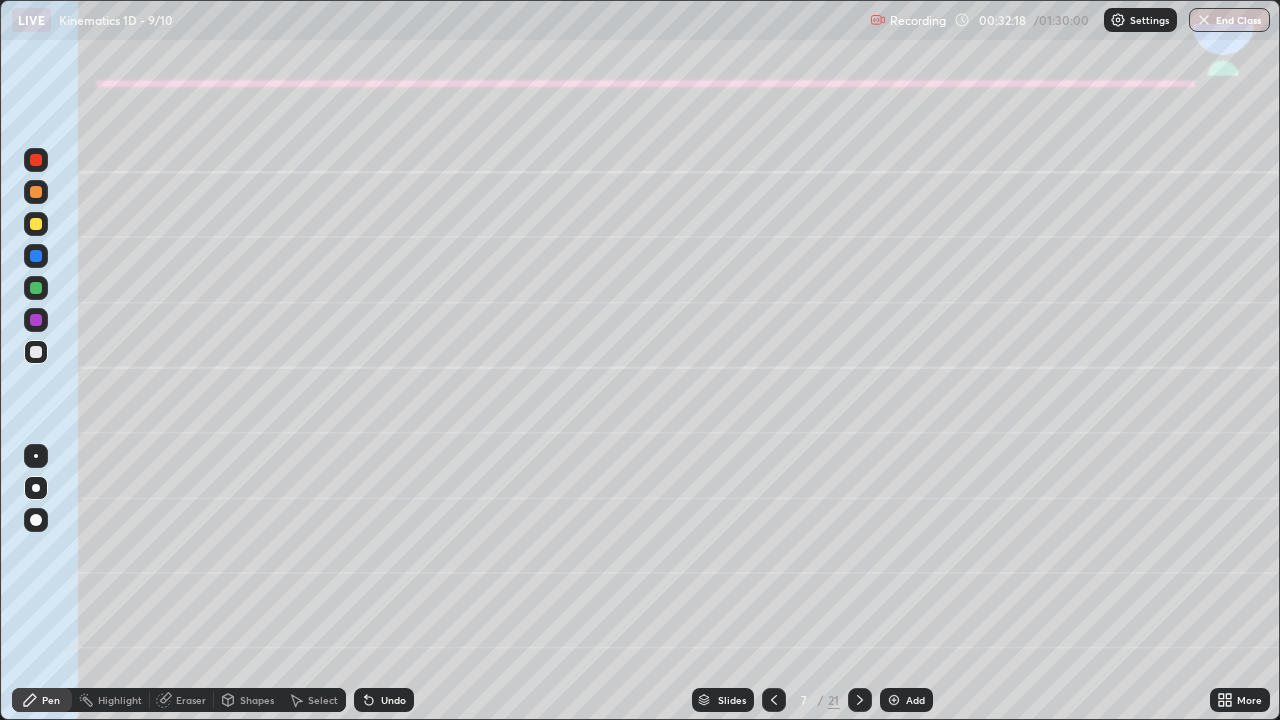 click on "Undo" at bounding box center (393, 700) 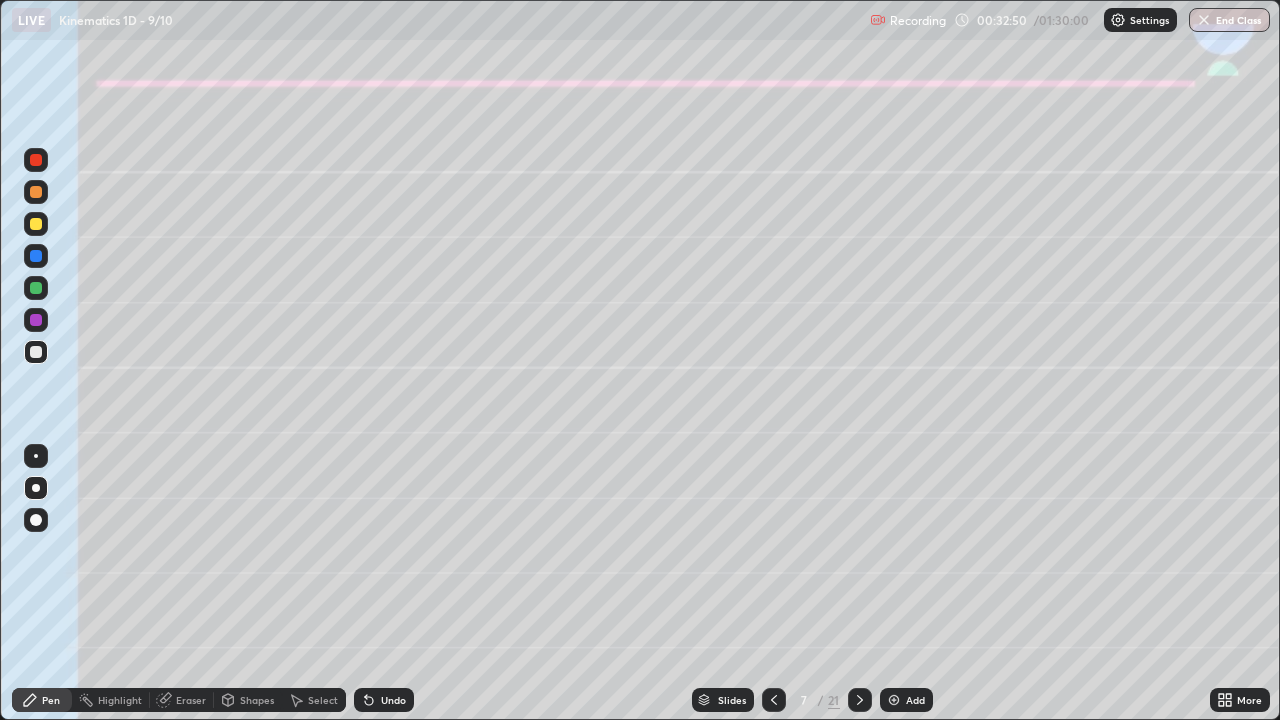 click at bounding box center (36, 192) 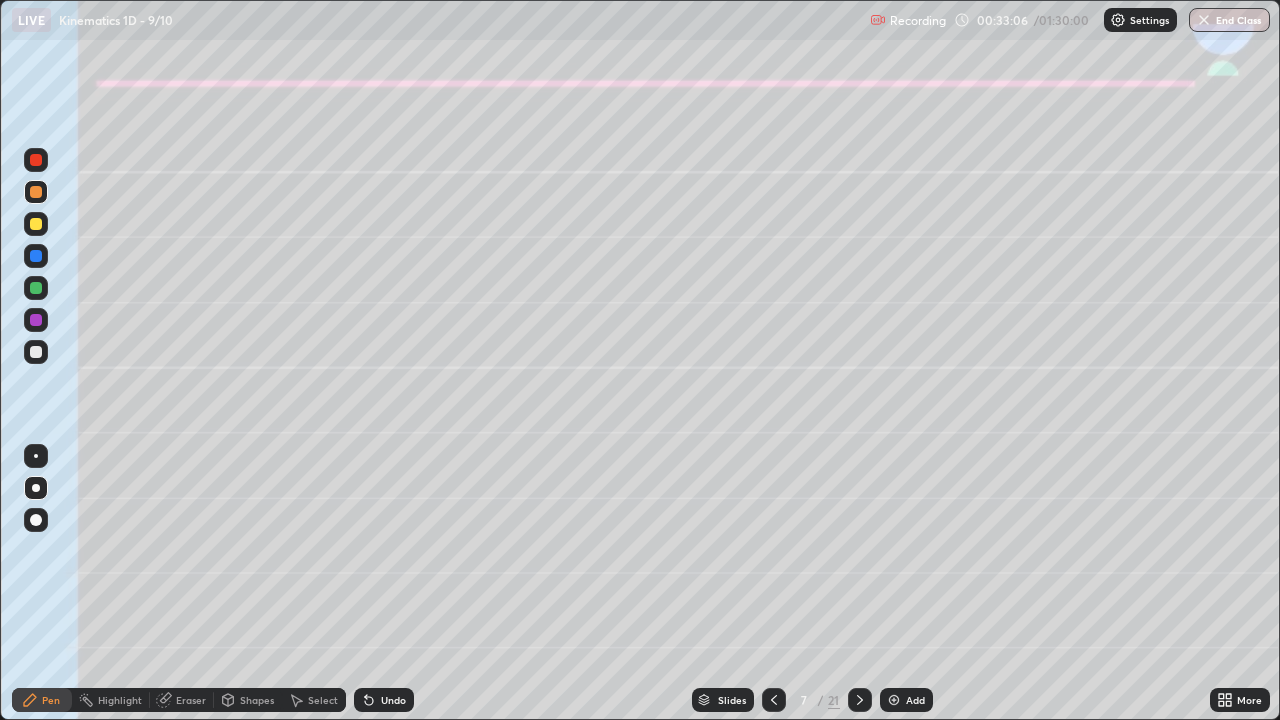 click on "Shapes" at bounding box center (257, 700) 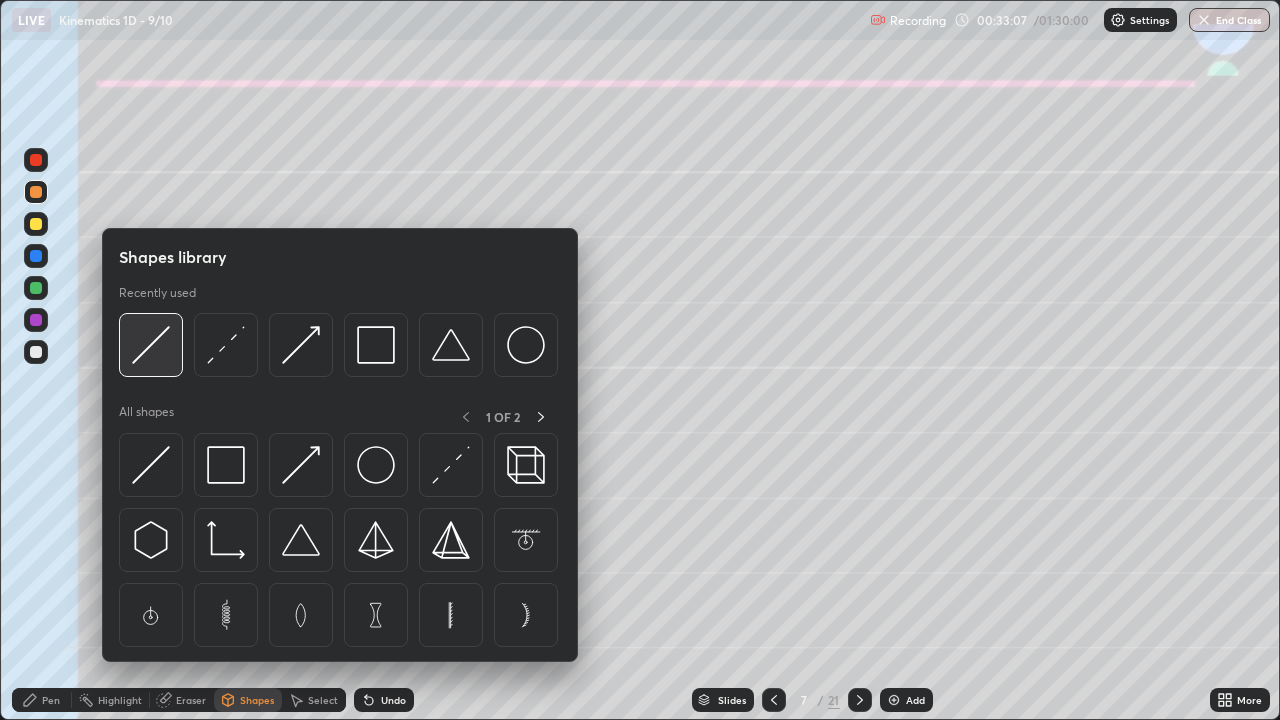 click at bounding box center (151, 345) 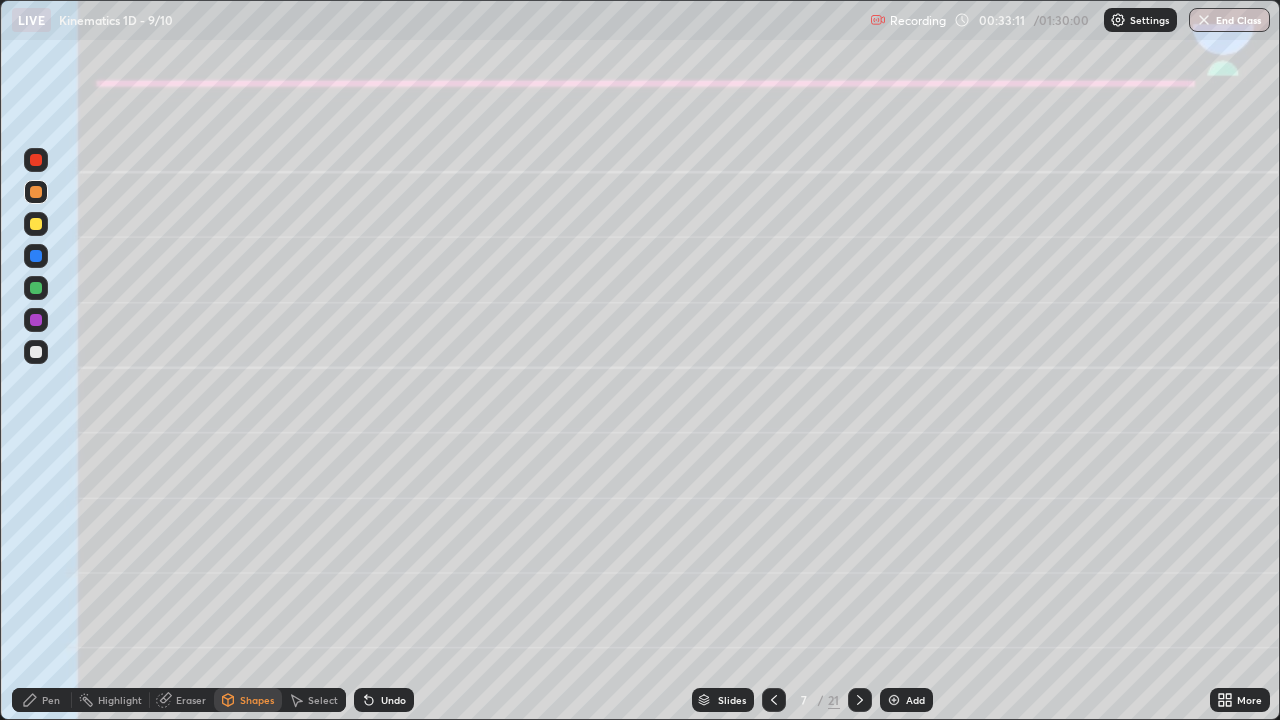 click on "Pen" at bounding box center [42, 700] 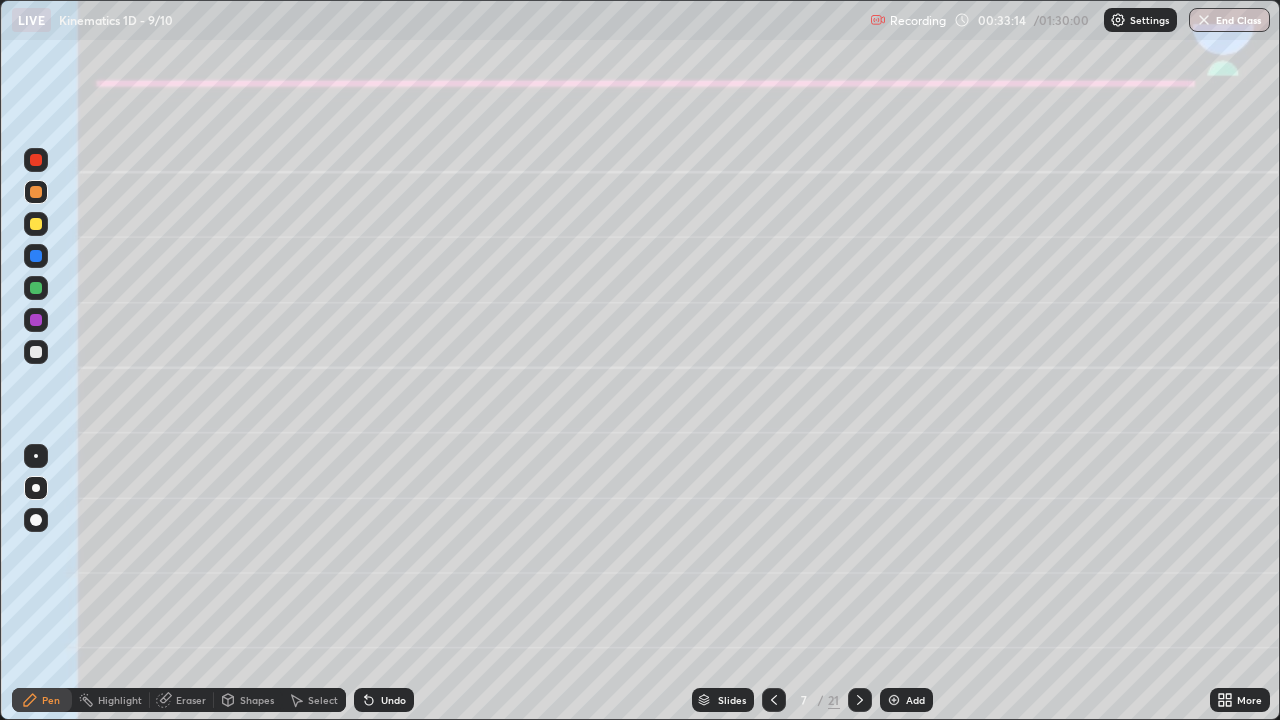 click on "Shapes" at bounding box center [257, 700] 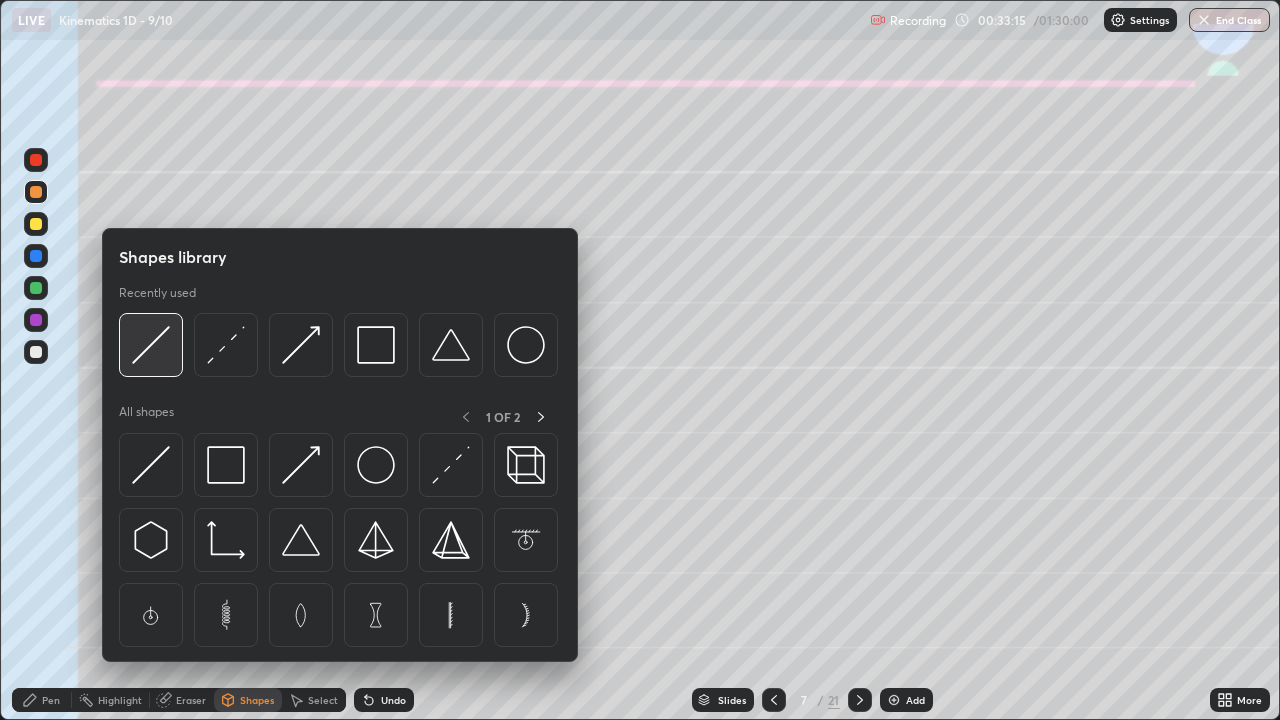 click at bounding box center [151, 345] 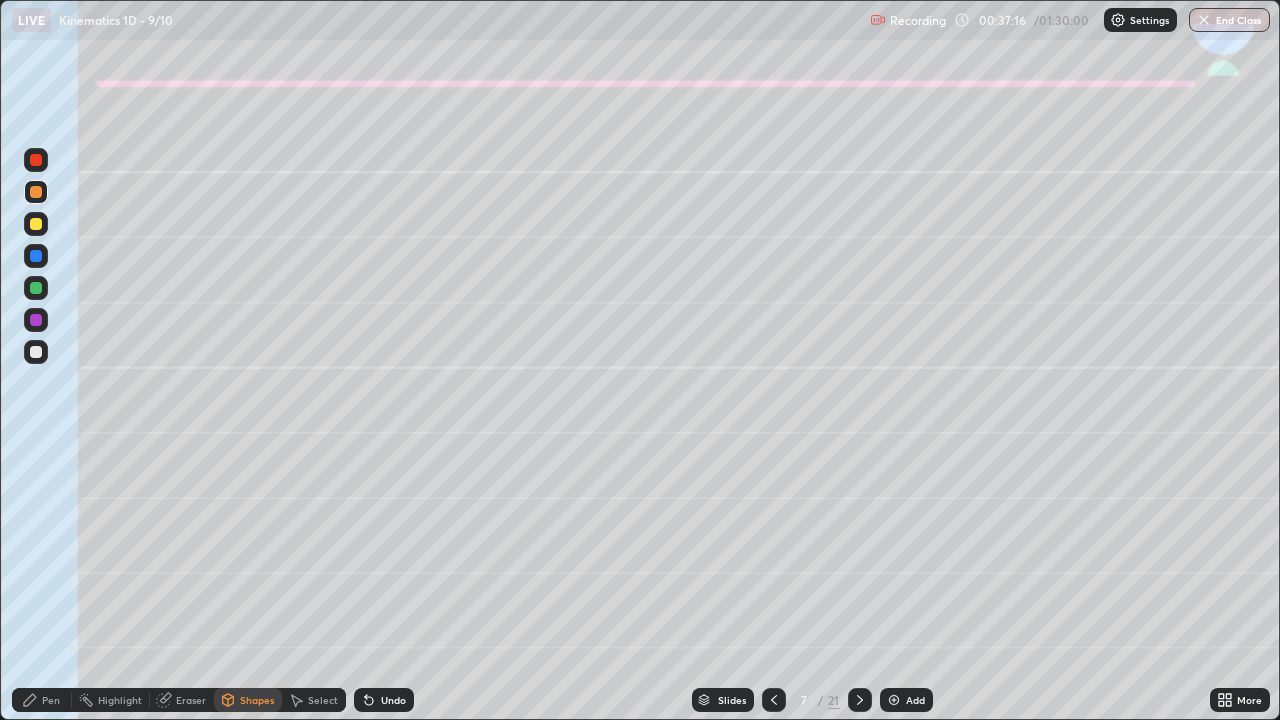 click at bounding box center (860, 700) 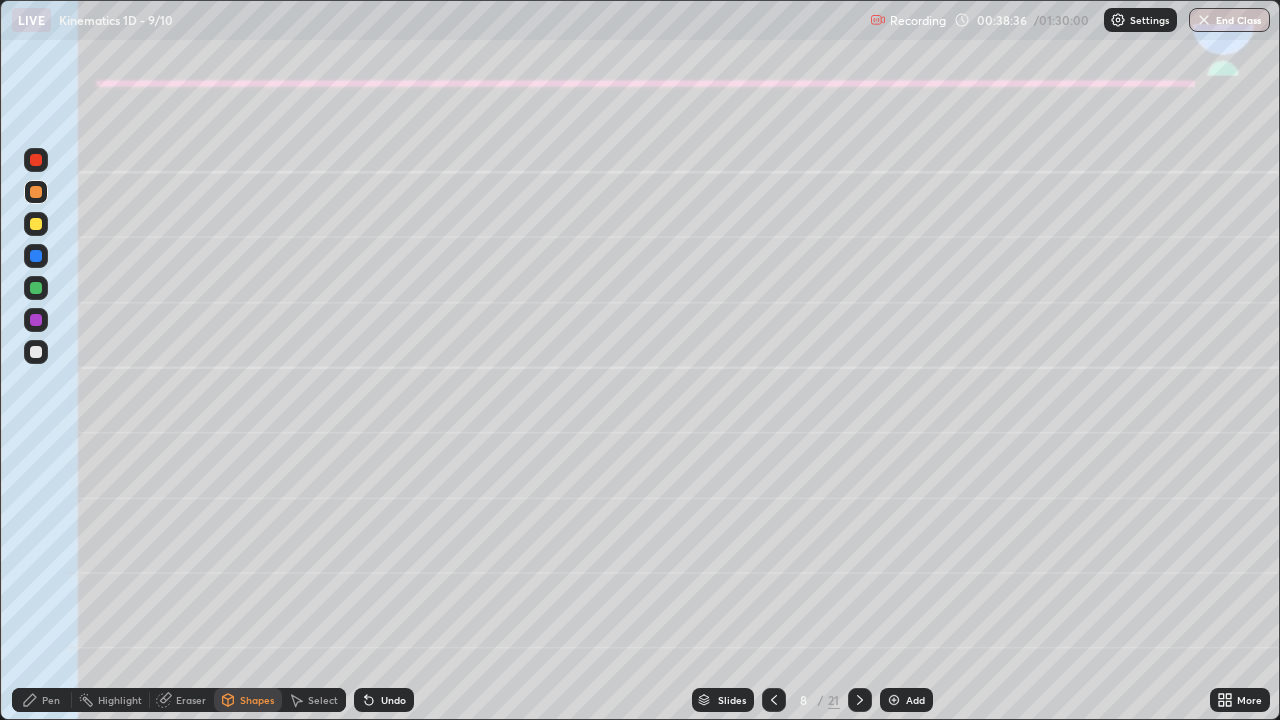 click at bounding box center (36, 224) 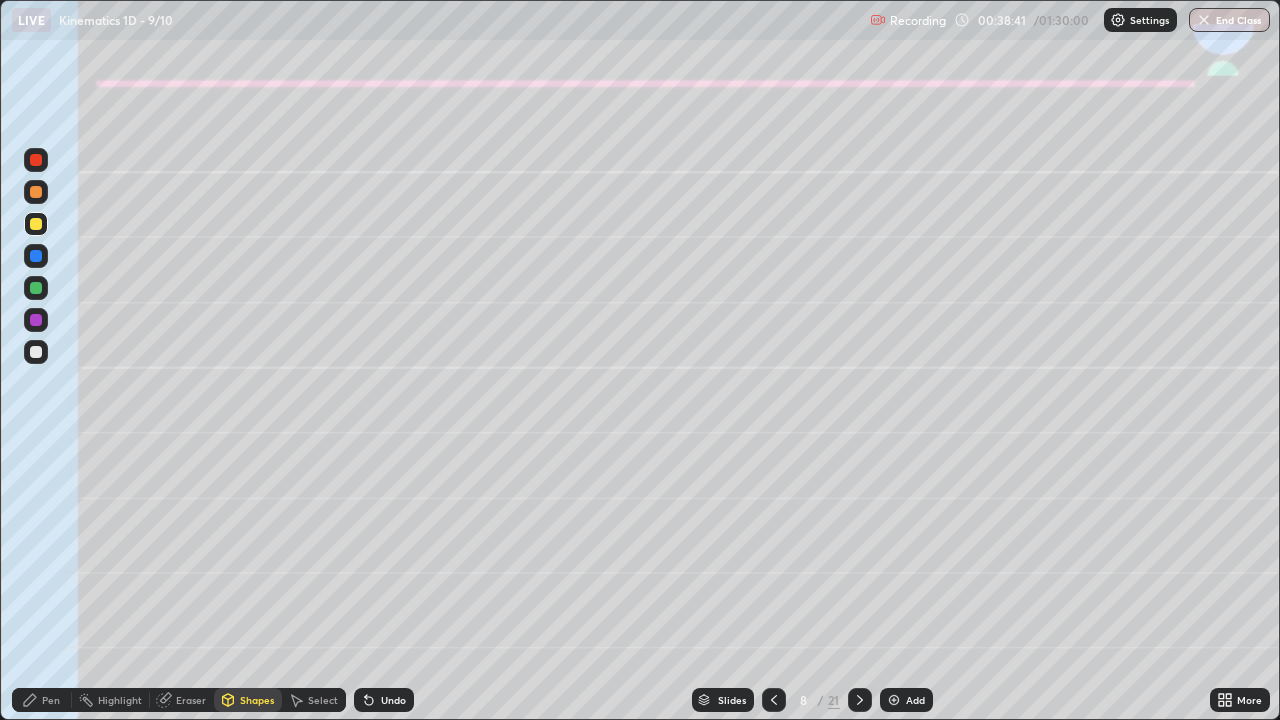 click on "Undo" at bounding box center (393, 700) 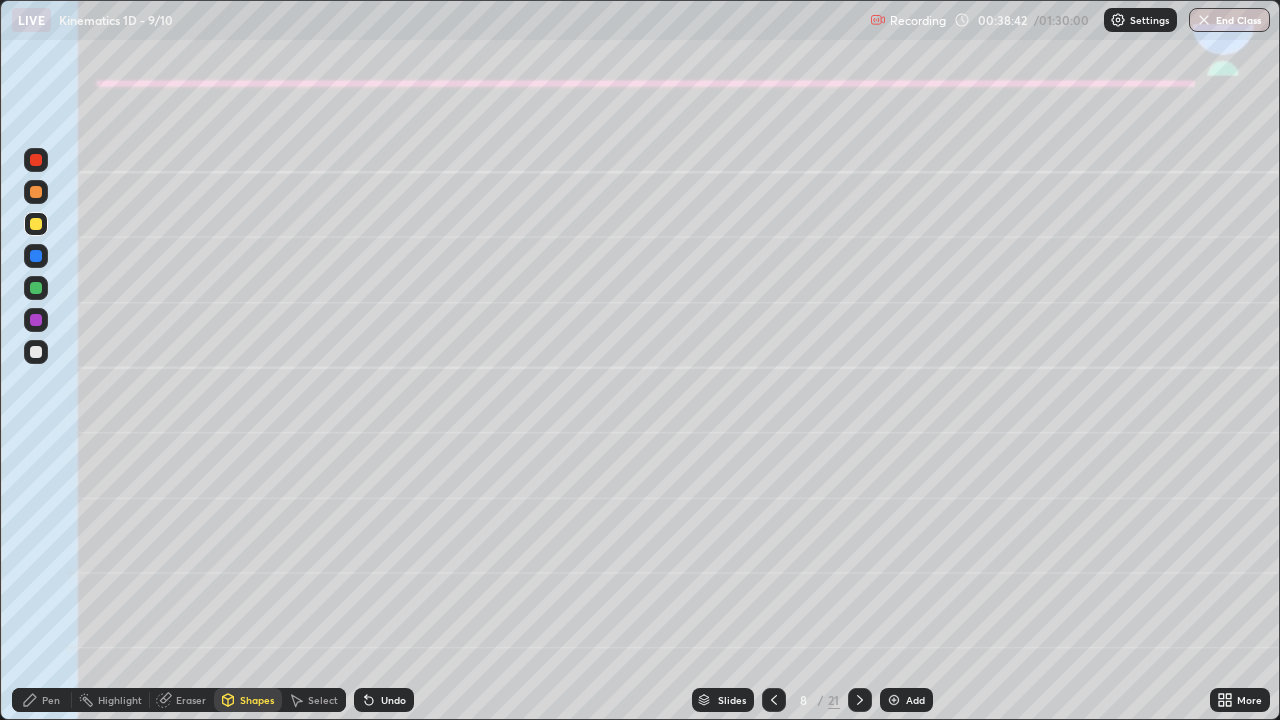 click 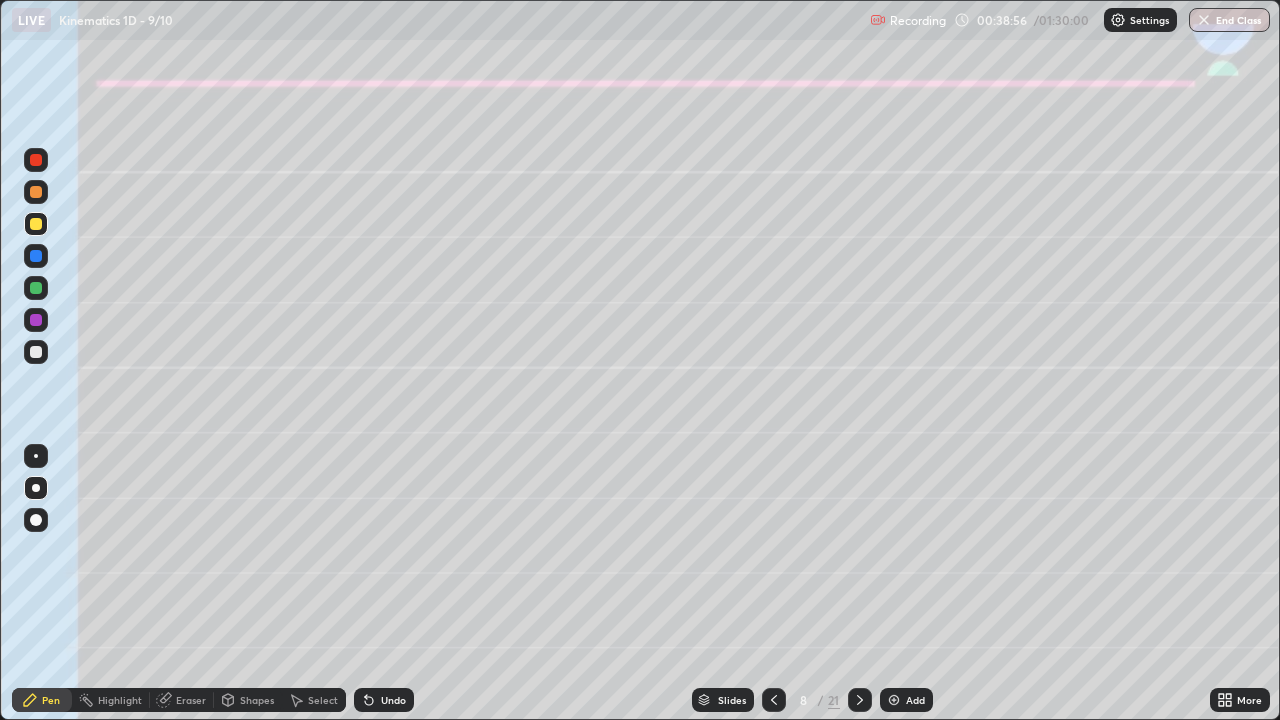 click at bounding box center [36, 288] 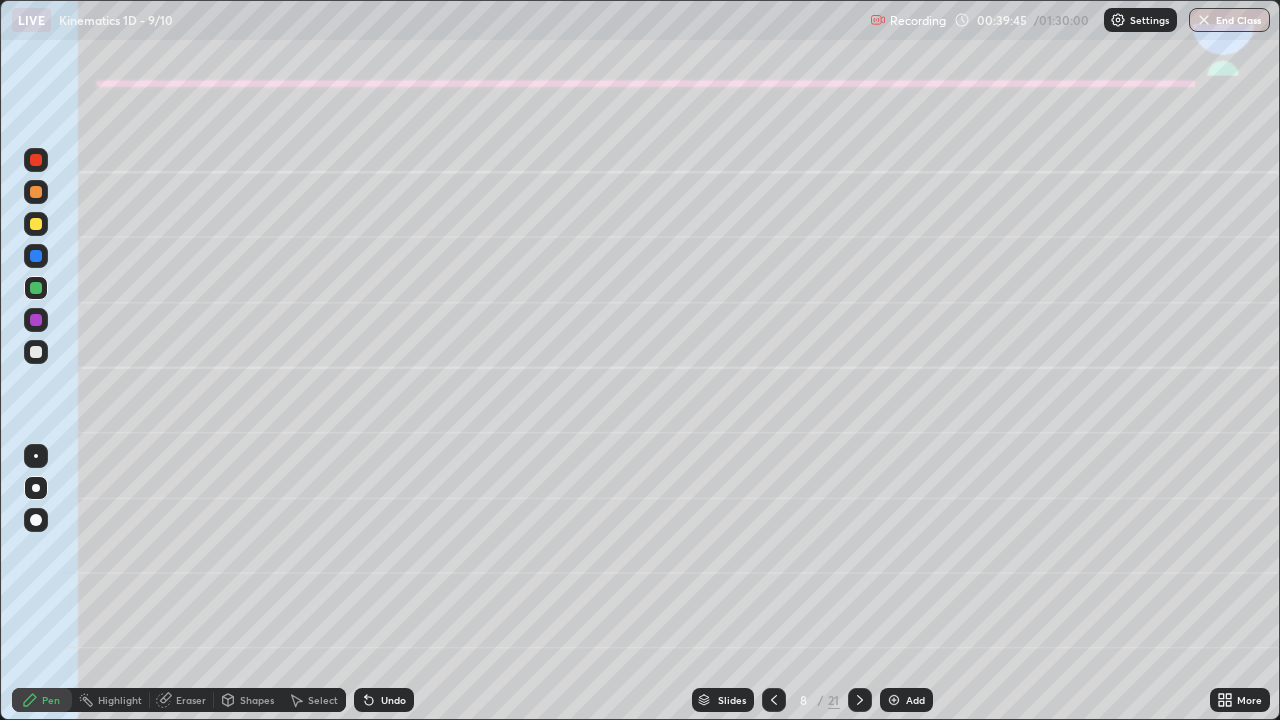 click 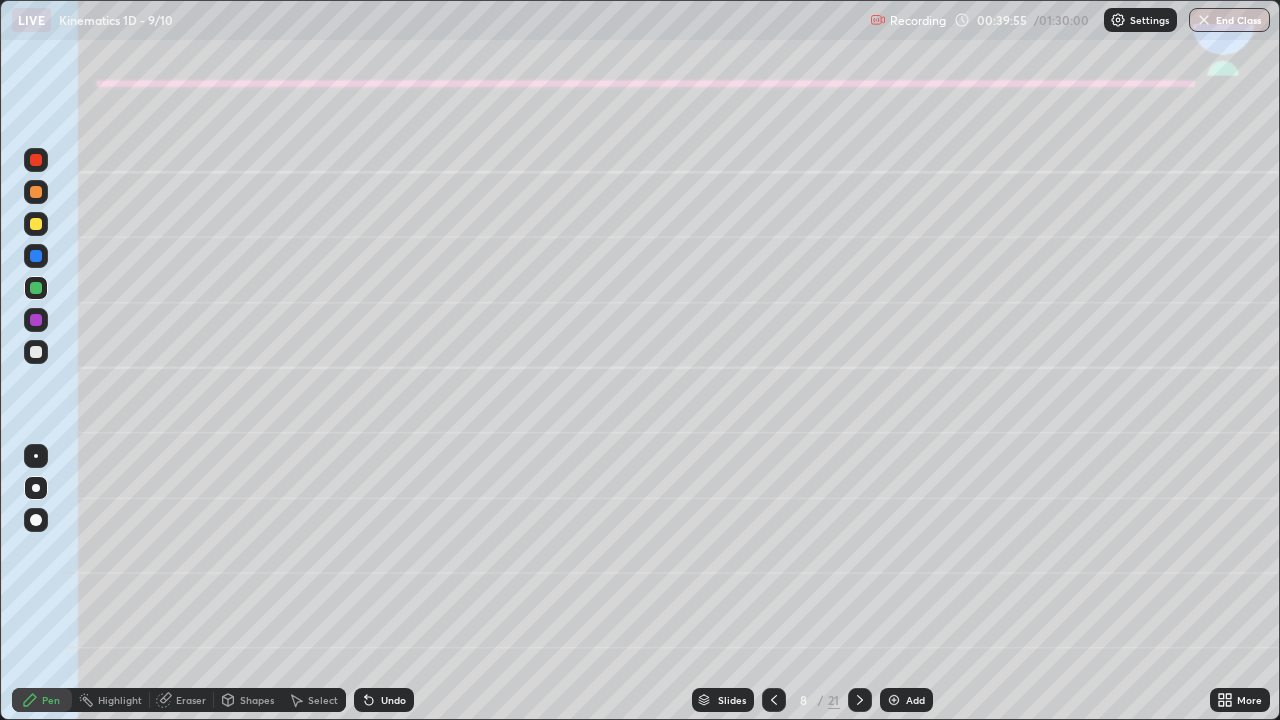 click at bounding box center (36, 352) 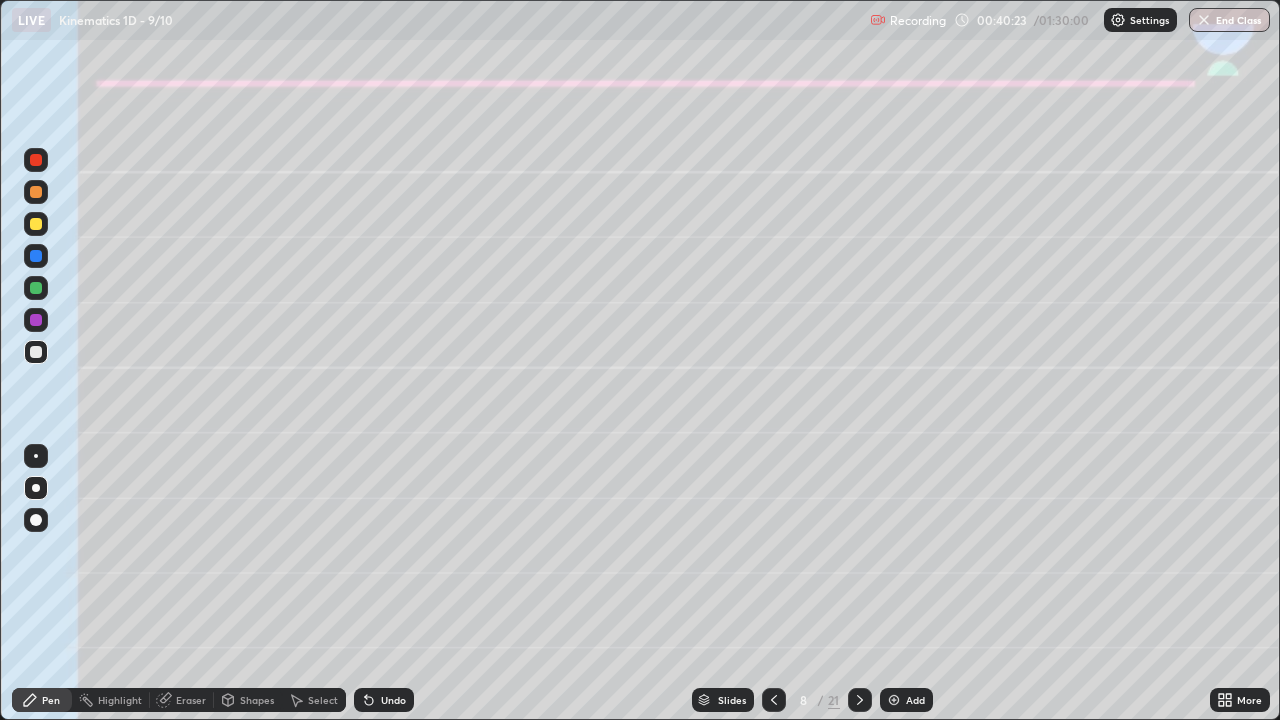 click on "Undo" at bounding box center (393, 700) 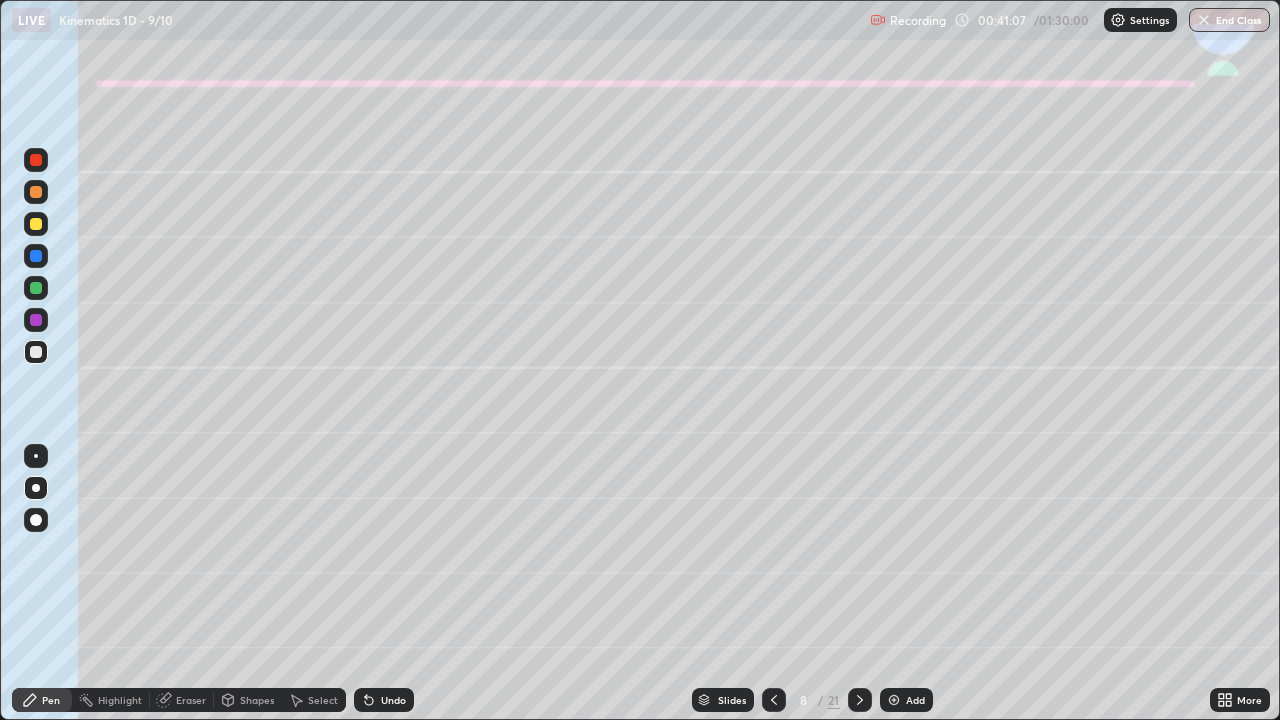 click at bounding box center (36, 224) 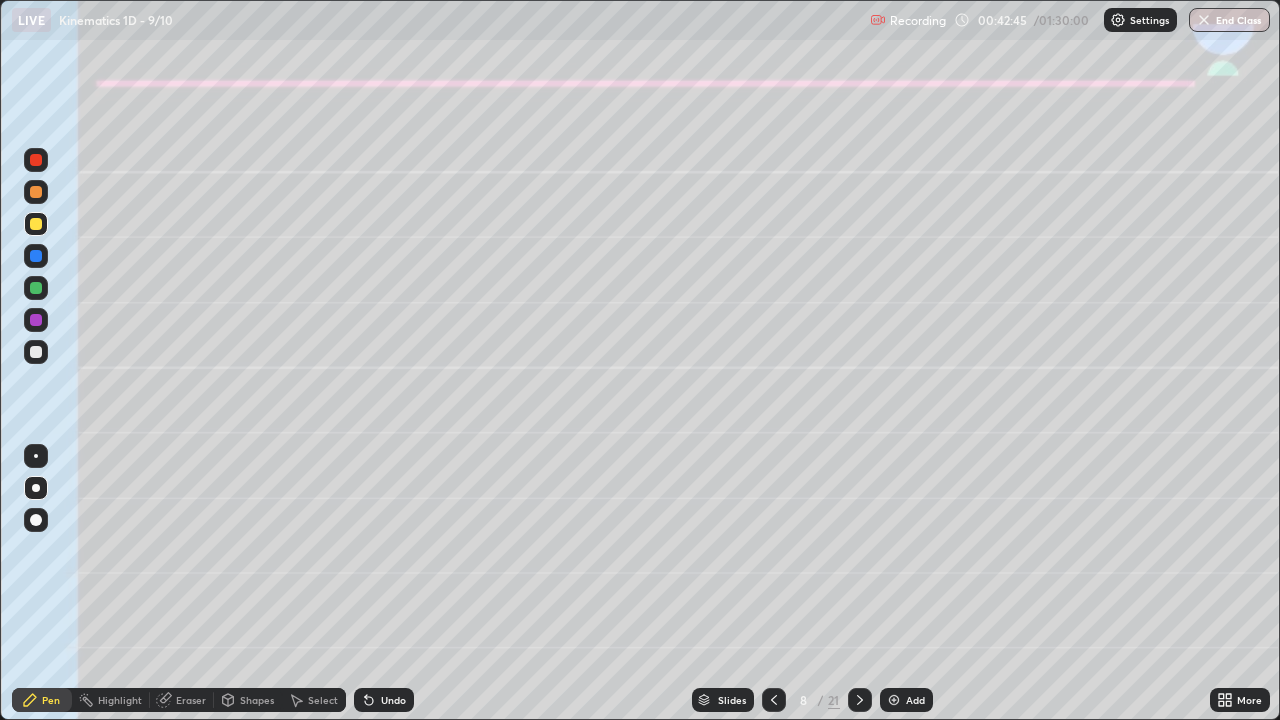 click on "Shapes" at bounding box center (257, 700) 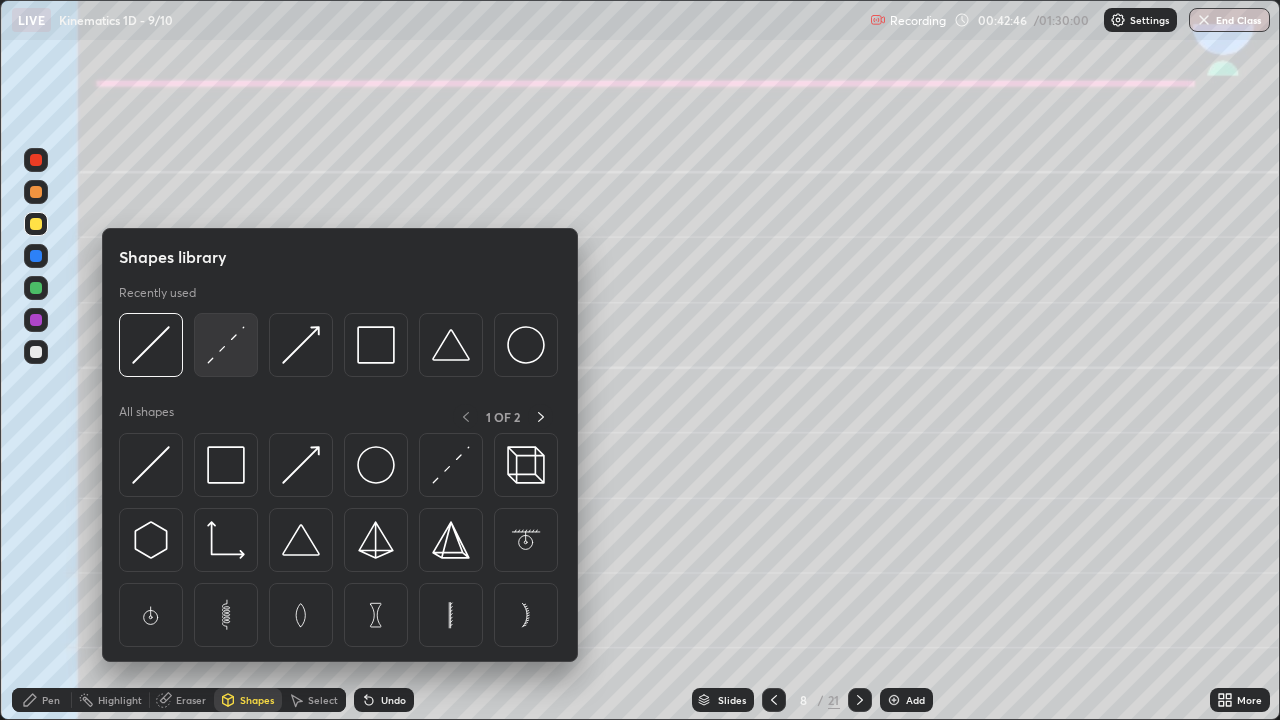 click at bounding box center (226, 345) 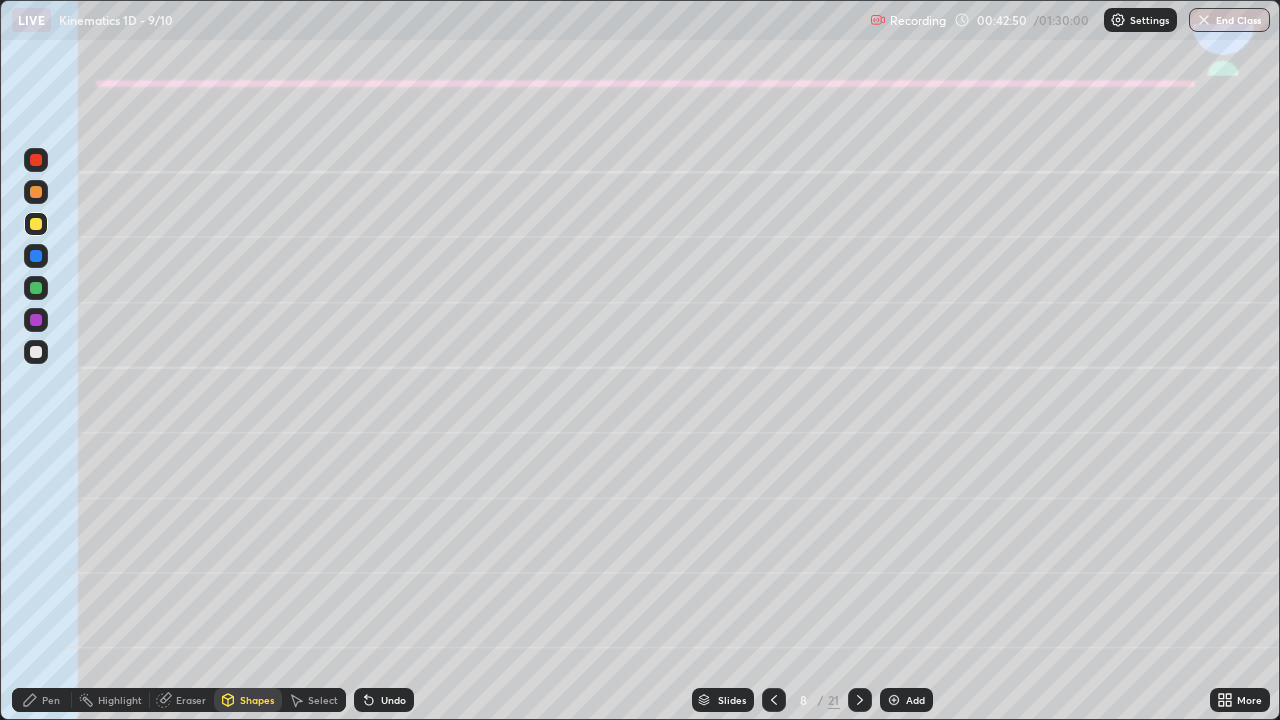 click at bounding box center [36, 352] 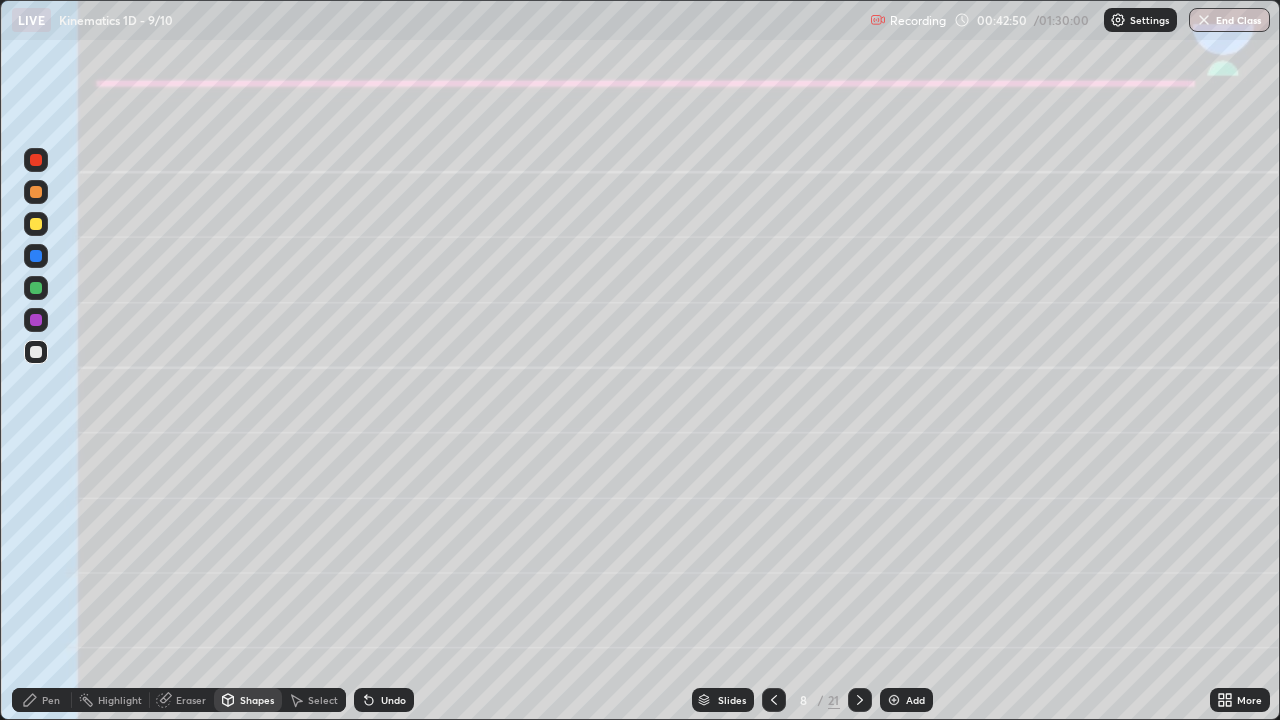 click on "Pen" at bounding box center [42, 700] 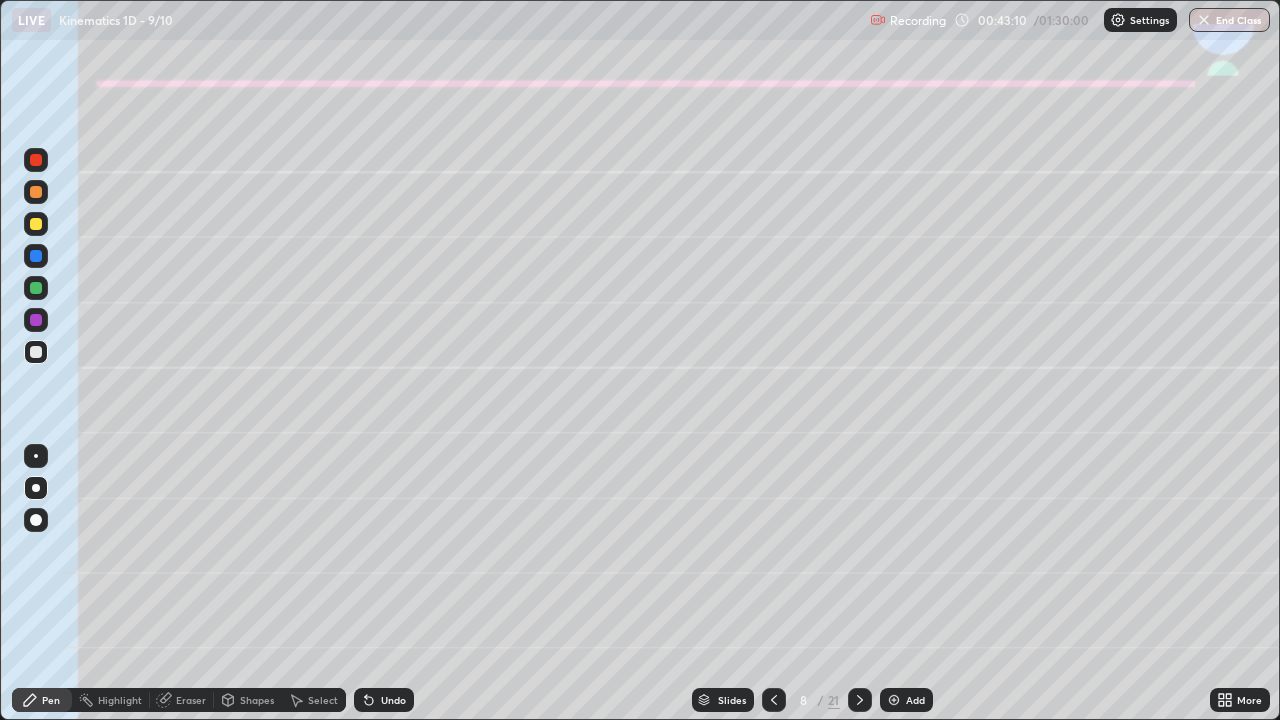 click on "Shapes" at bounding box center (257, 700) 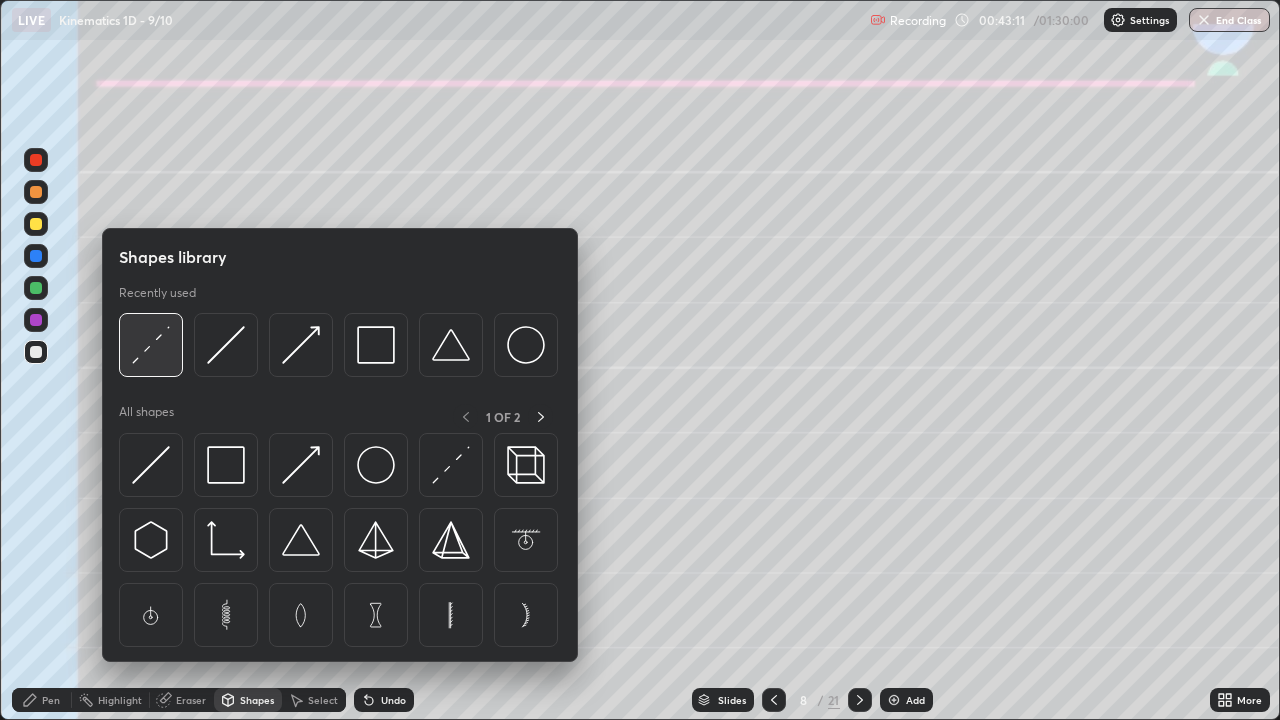click at bounding box center (151, 345) 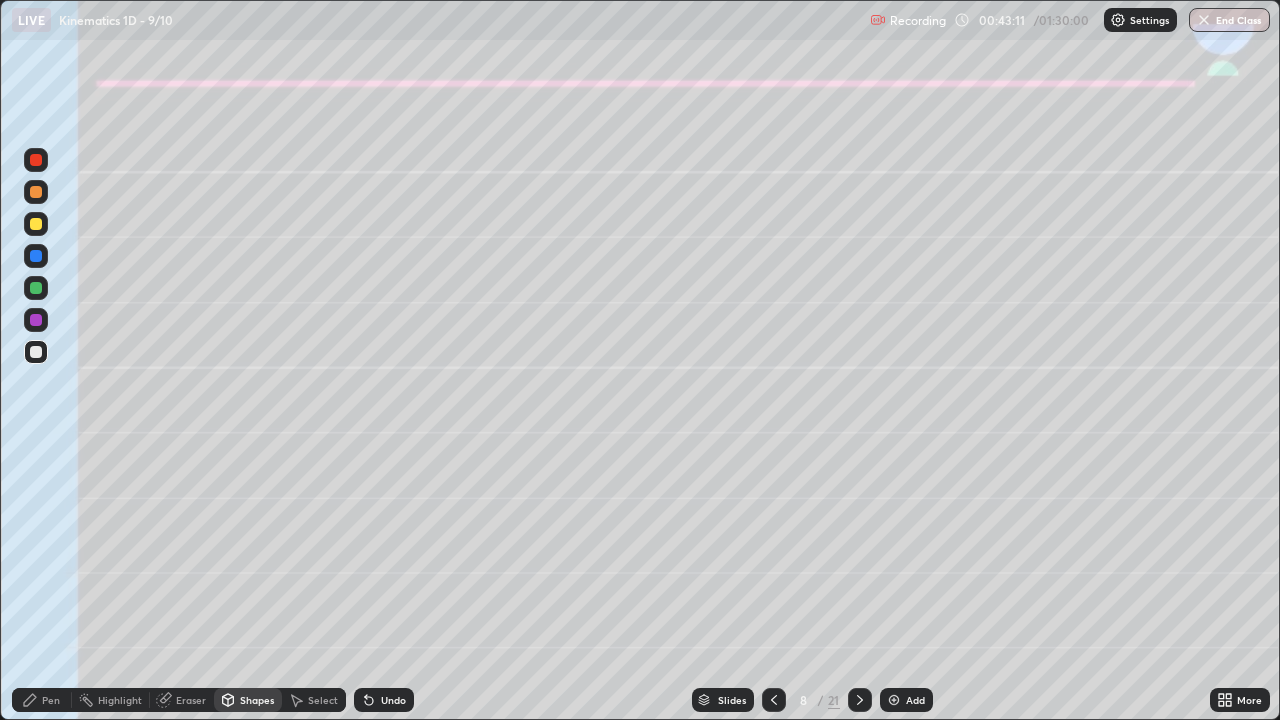 click at bounding box center (36, 320) 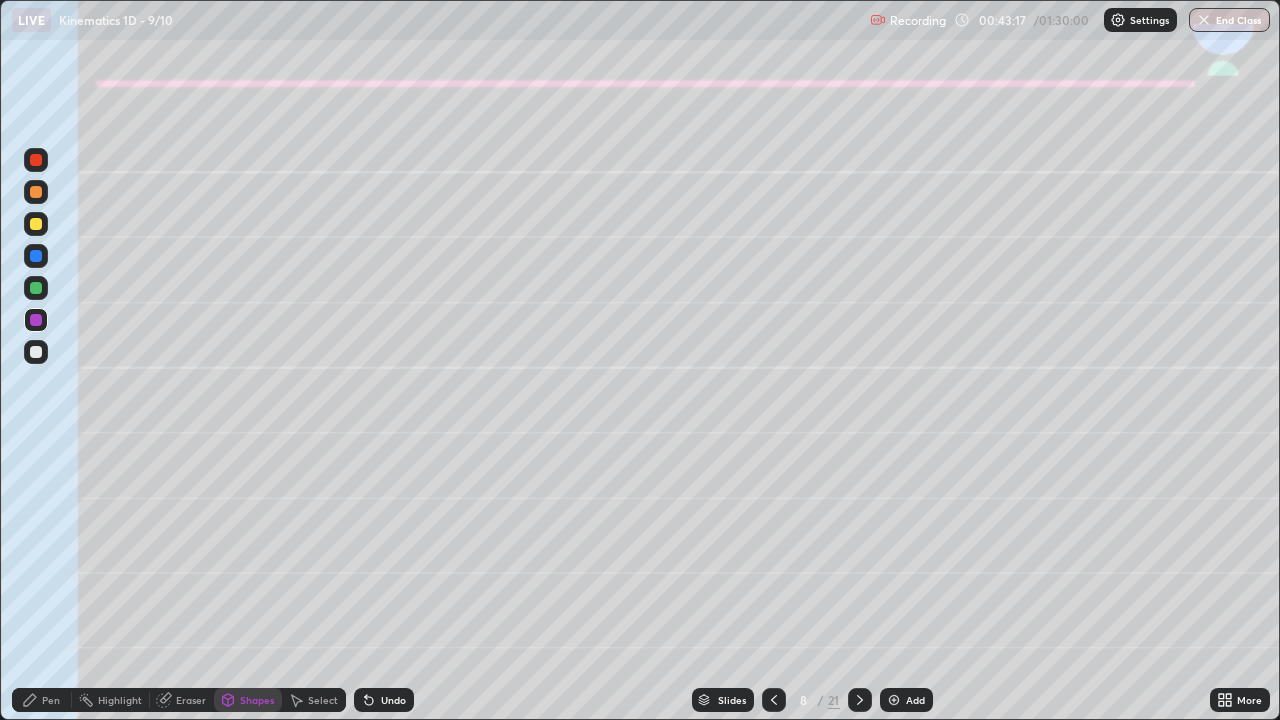 click at bounding box center (36, 320) 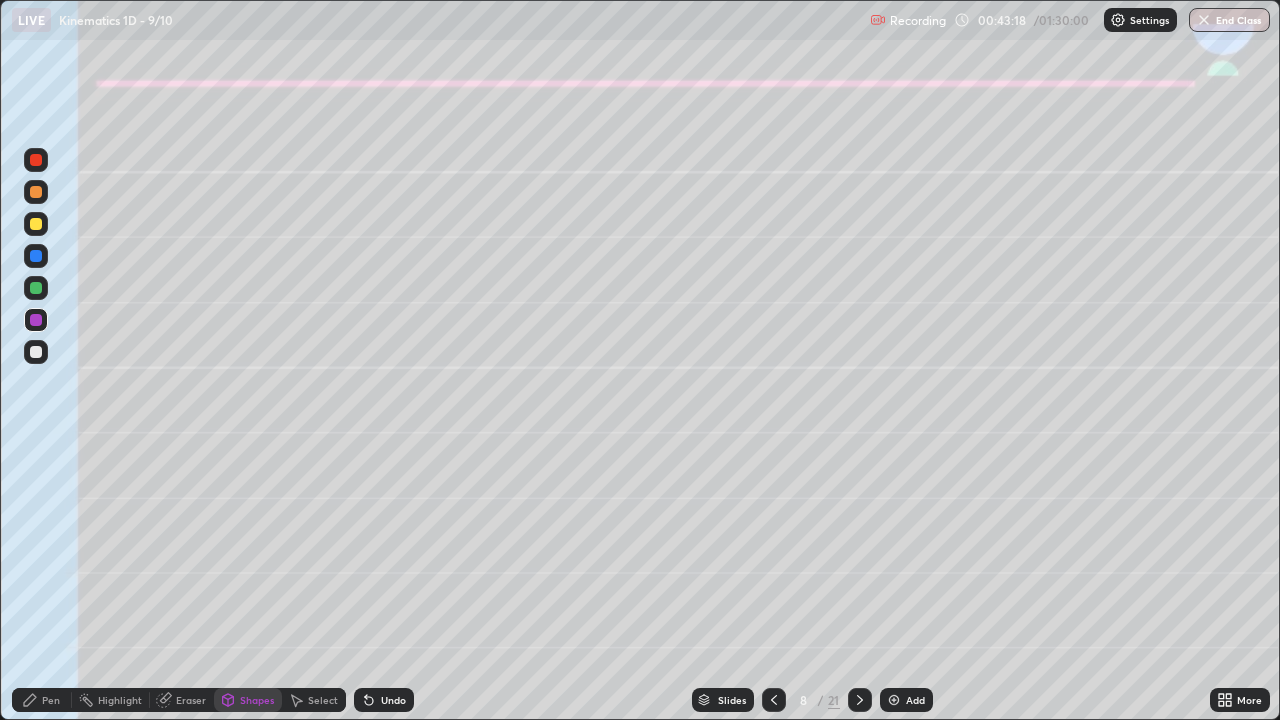 click at bounding box center [36, 288] 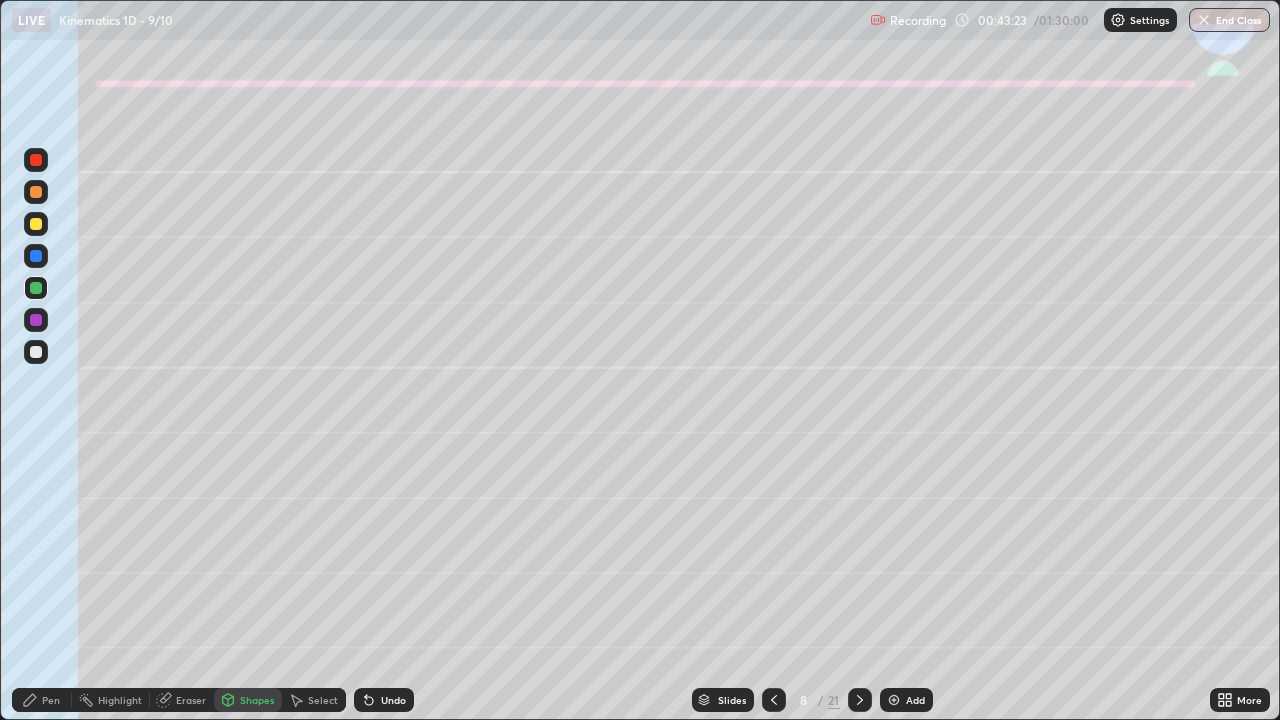 click on "Pen" at bounding box center (51, 700) 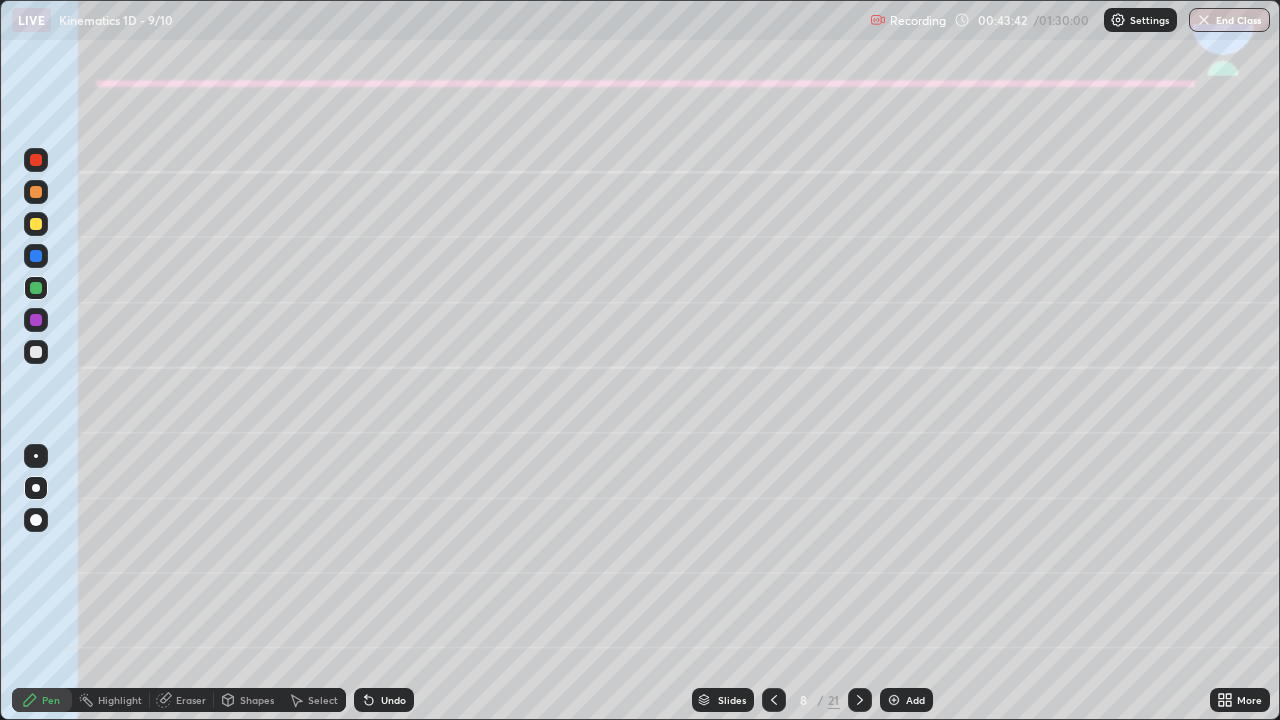 click at bounding box center [36, 352] 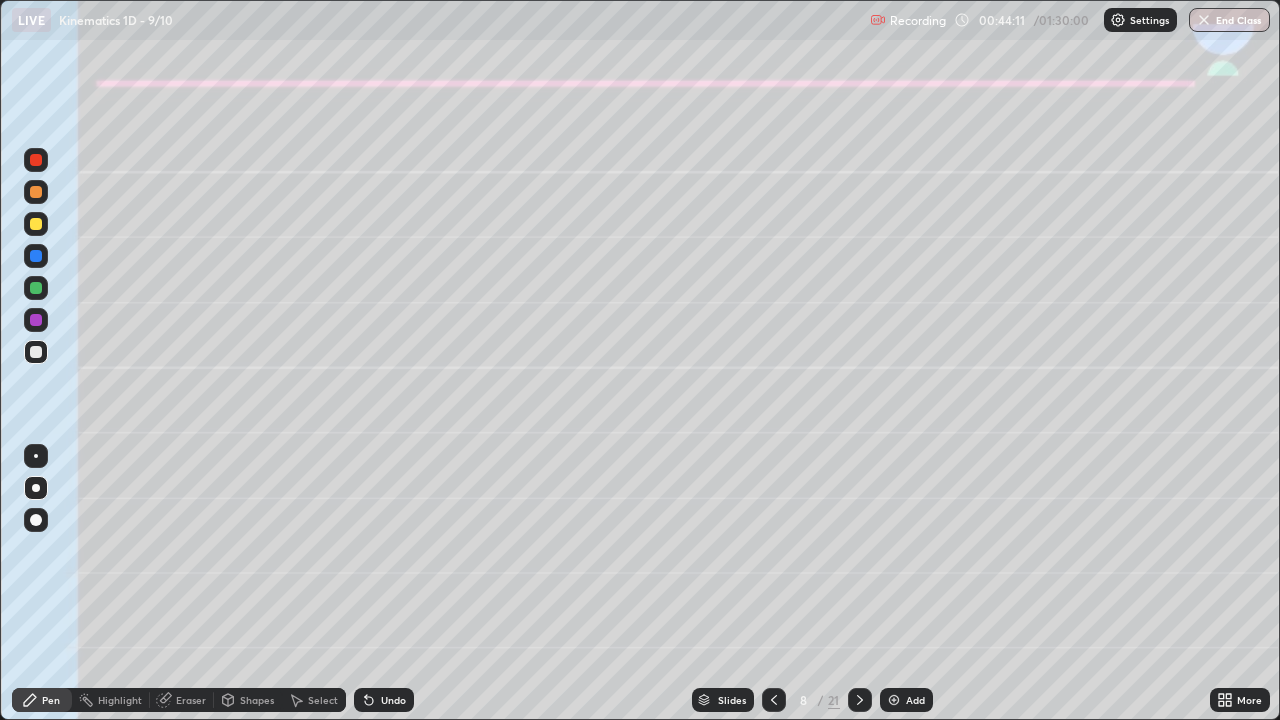 click at bounding box center [36, 192] 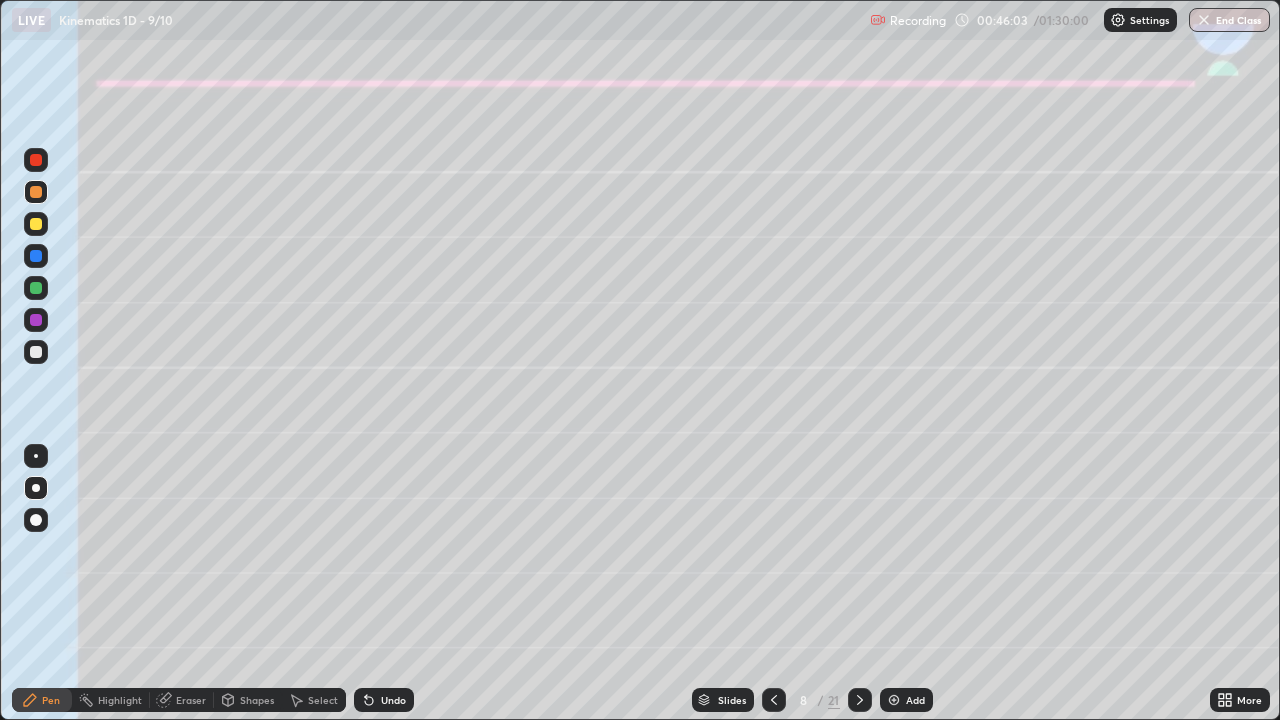 click 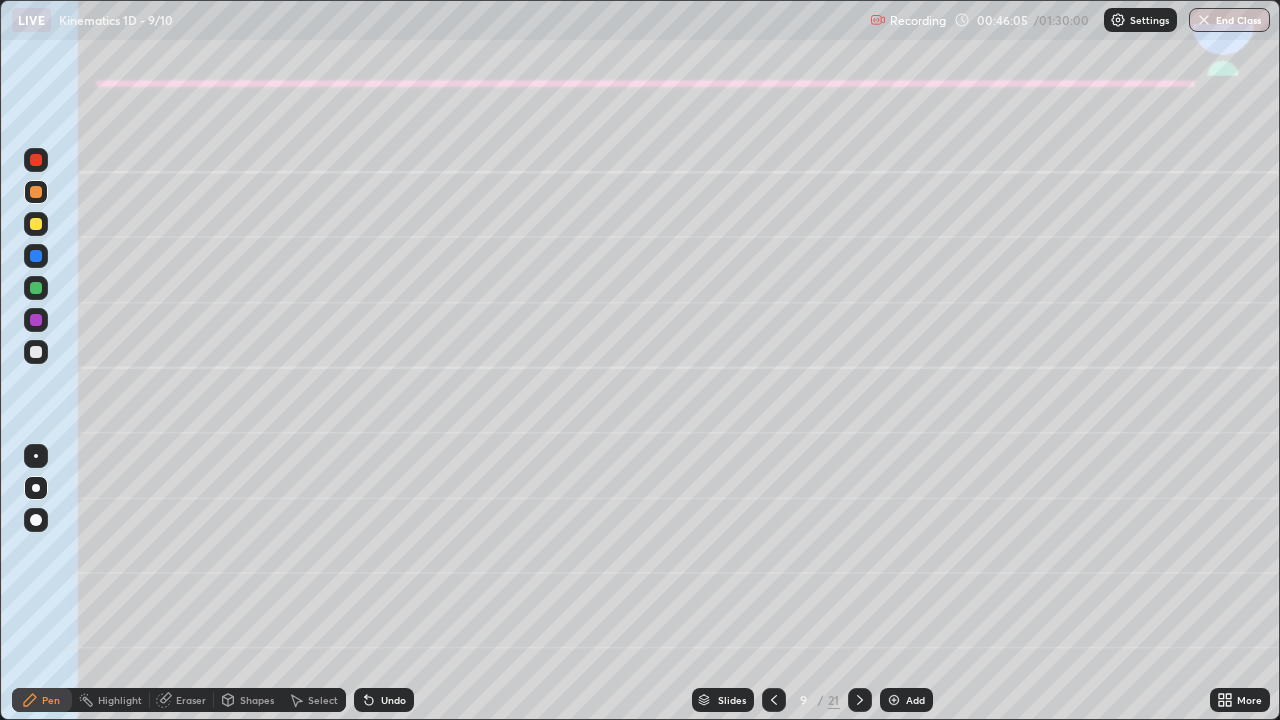 click at bounding box center (36, 224) 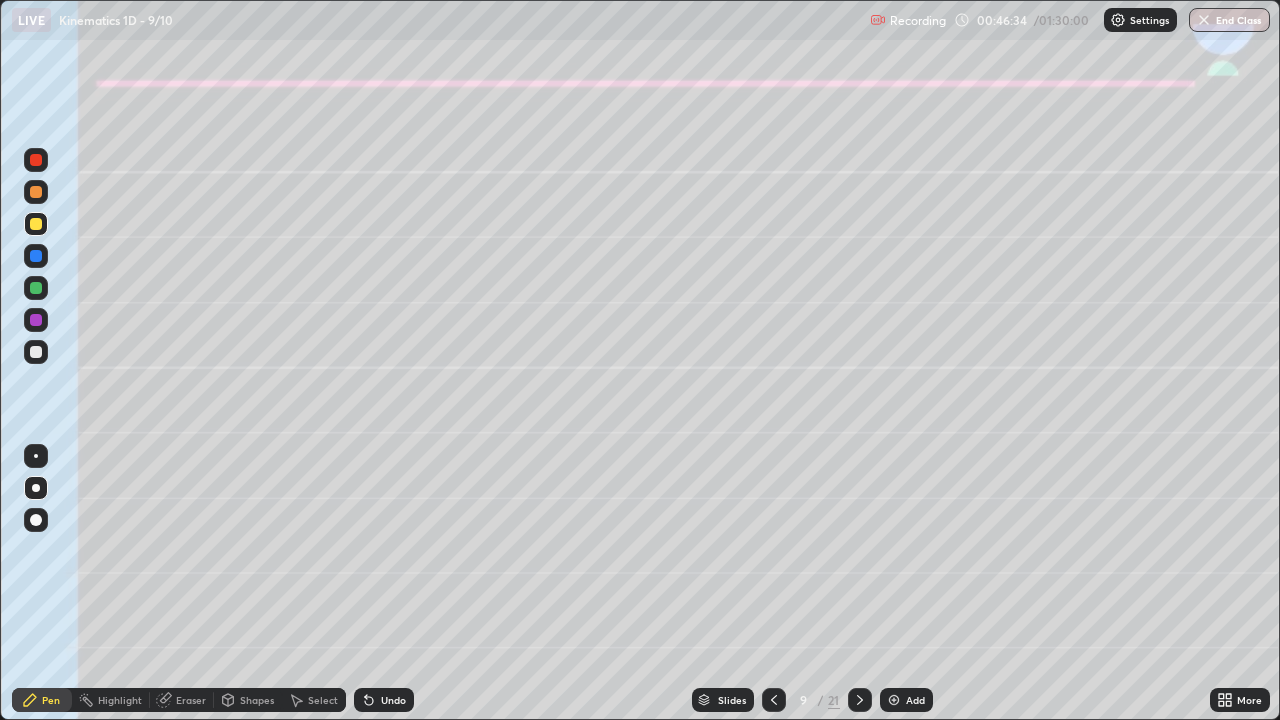 click at bounding box center [36, 288] 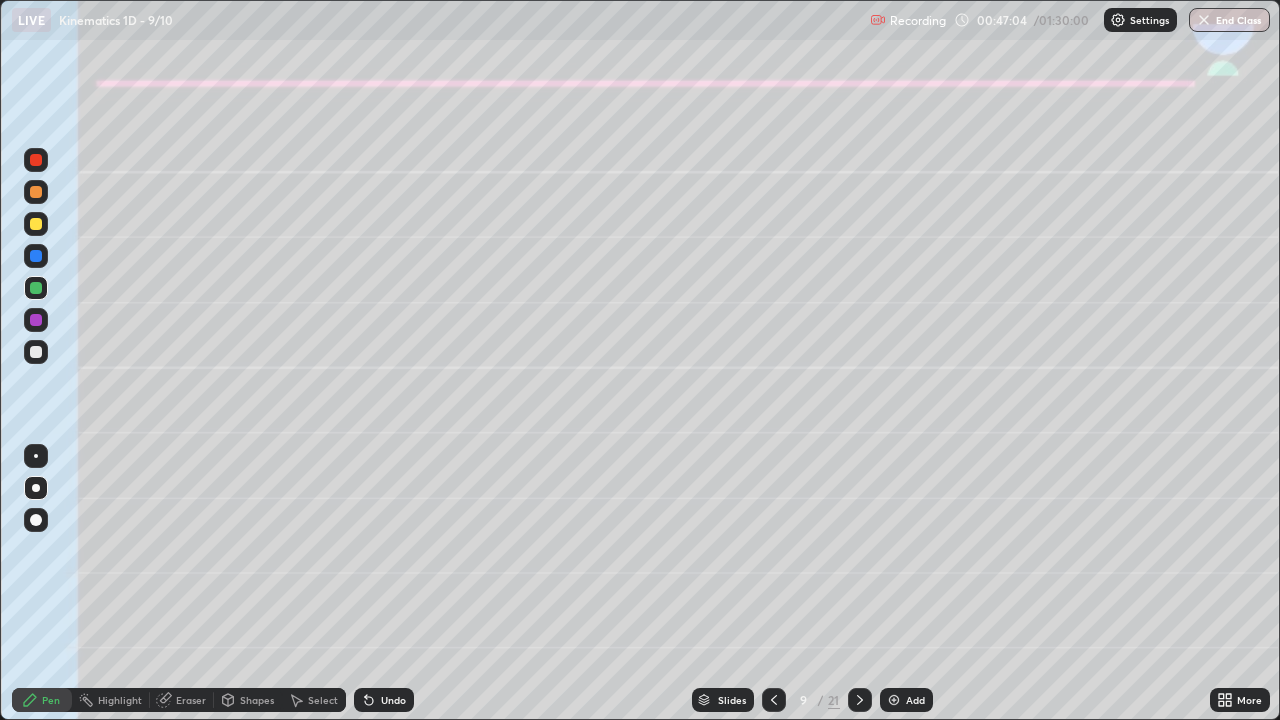 click at bounding box center [36, 352] 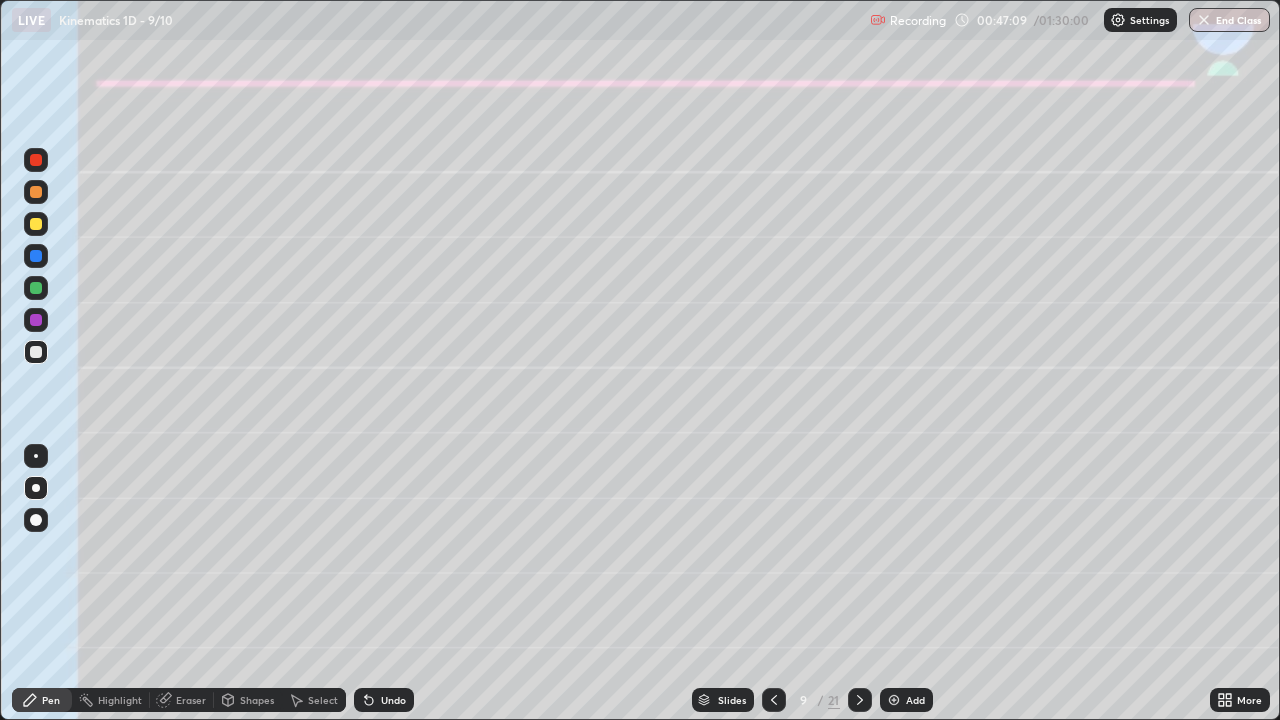 click 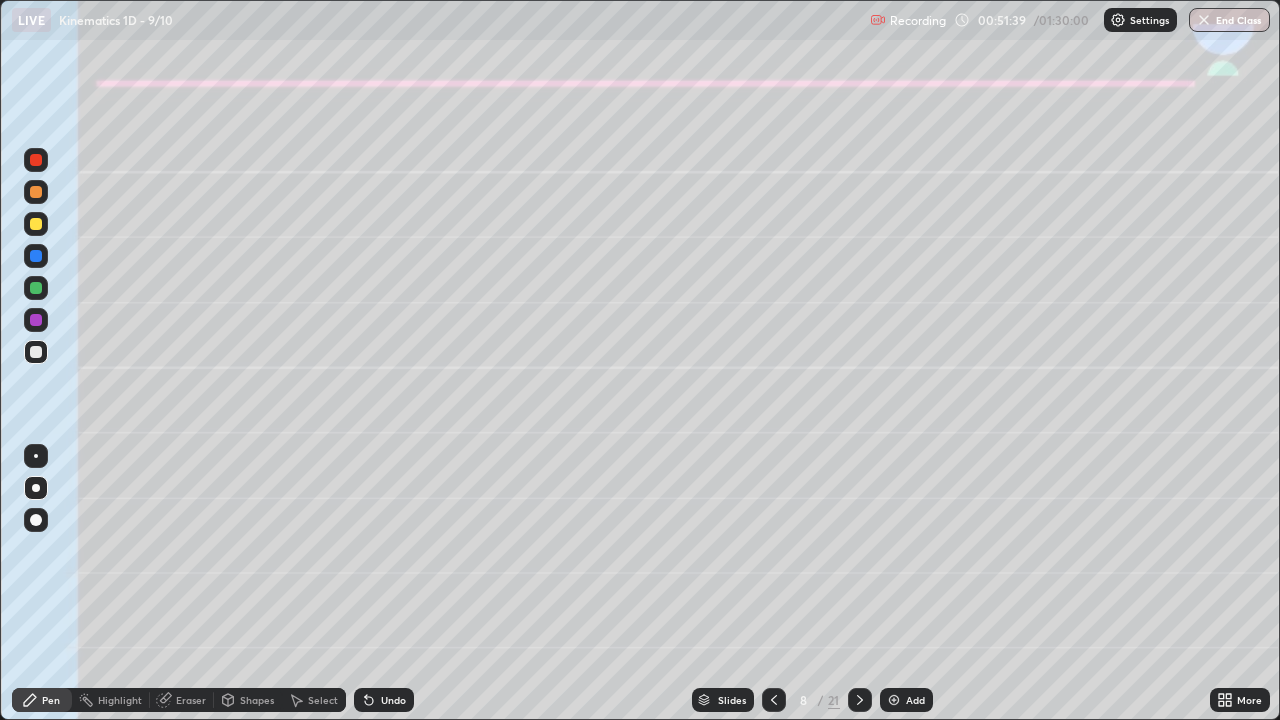 click 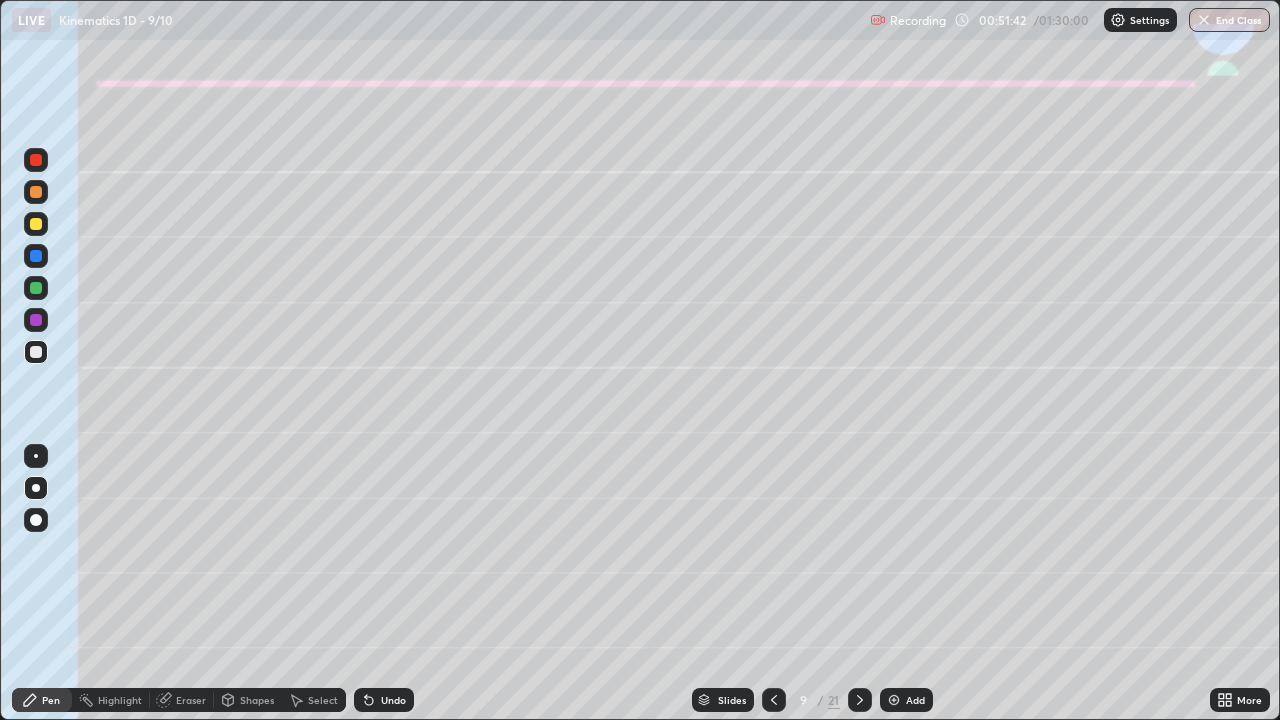 click on "Eraser" at bounding box center (191, 700) 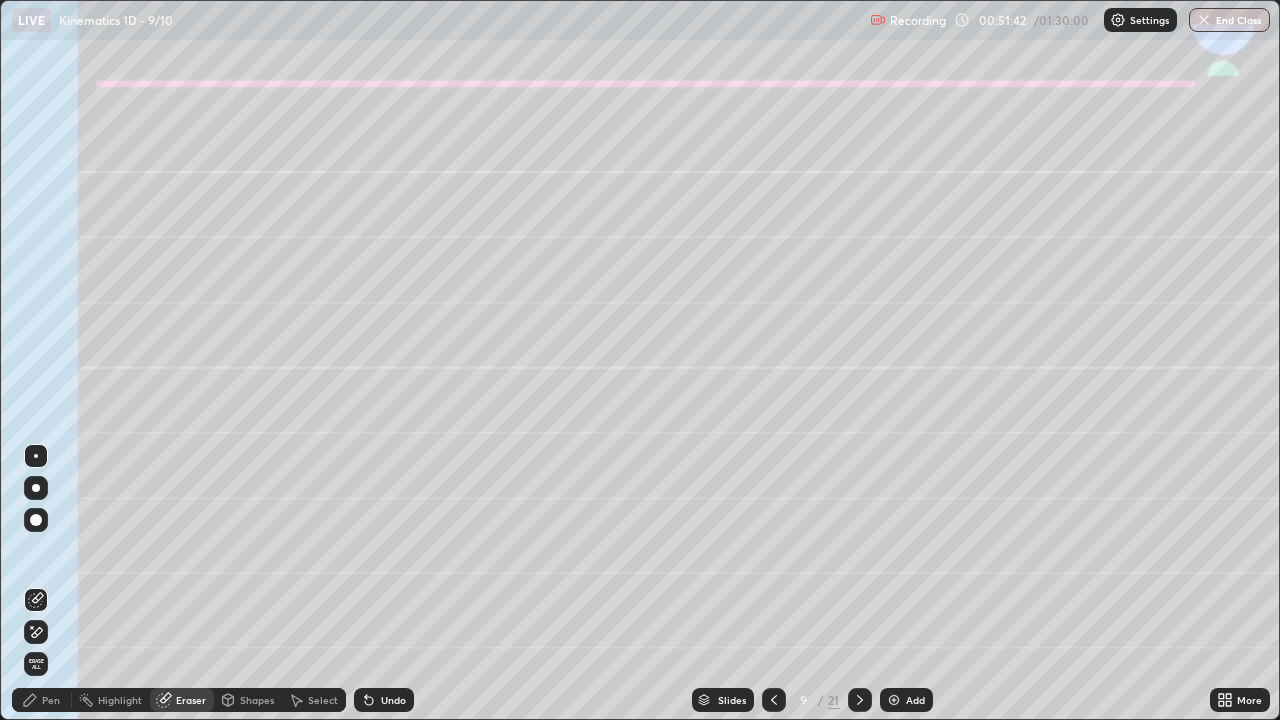 click on "Shapes" at bounding box center [257, 700] 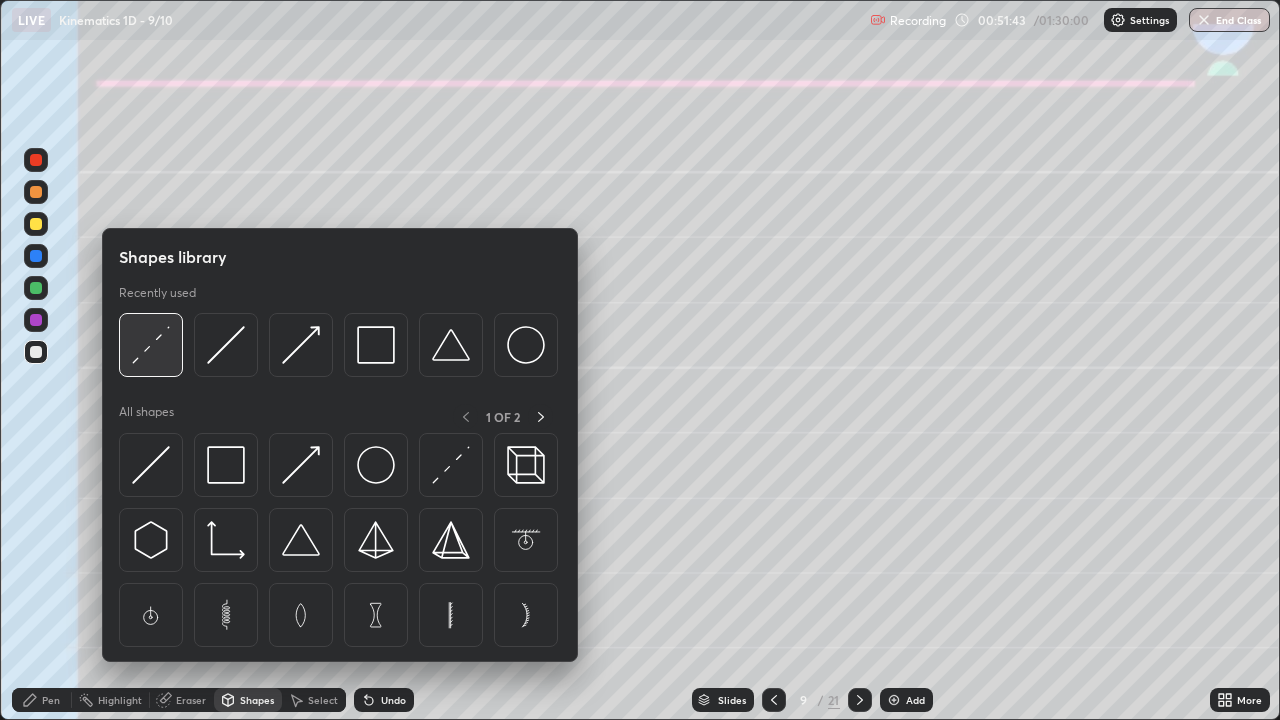click at bounding box center (151, 345) 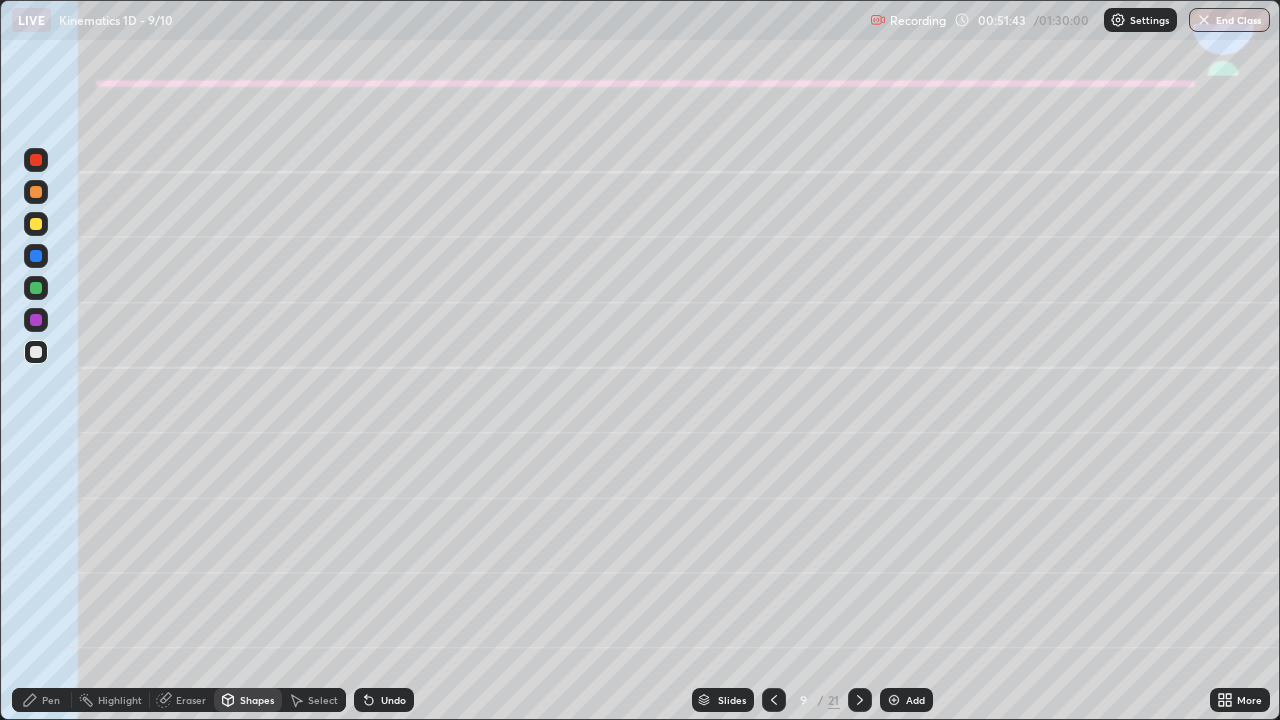 click at bounding box center (36, 320) 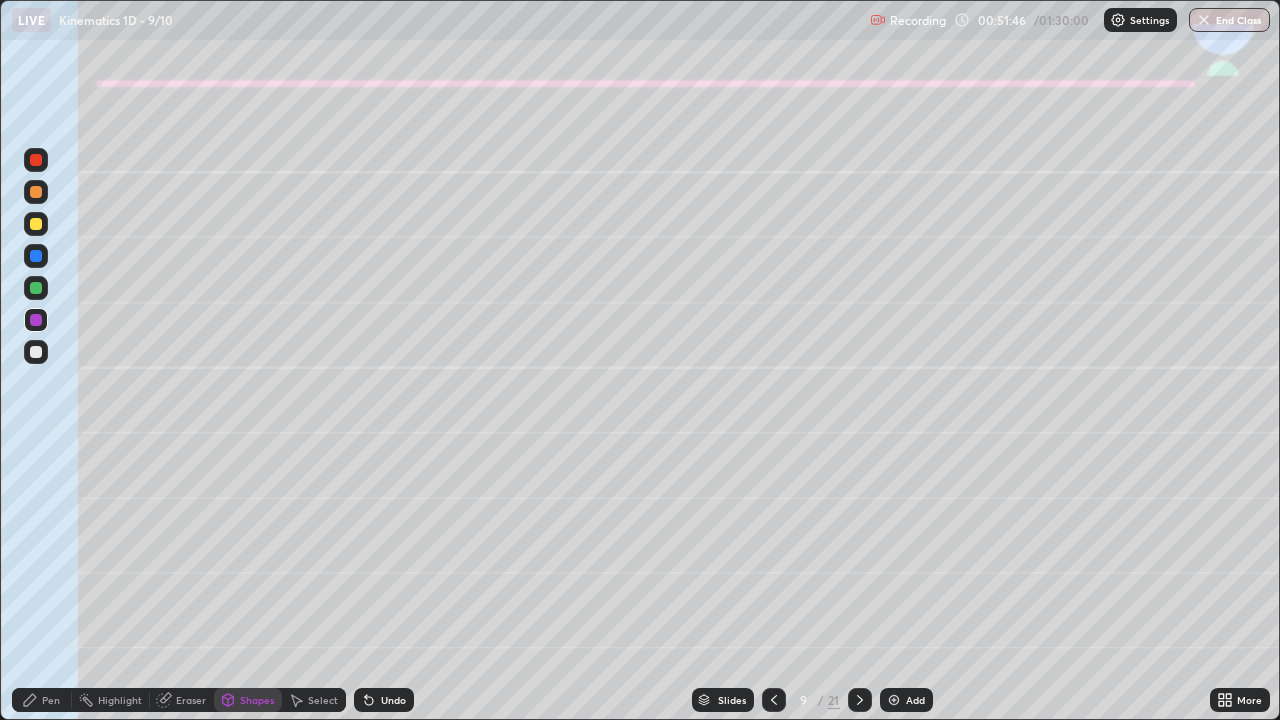 click 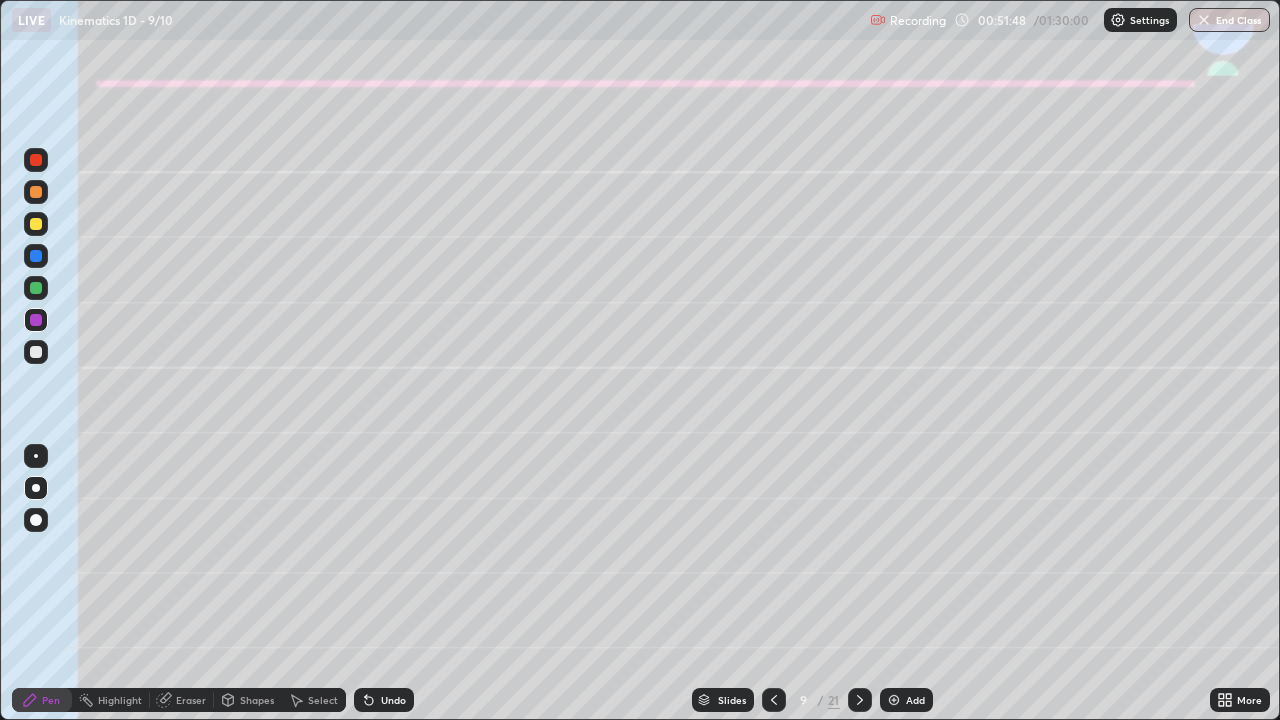 click at bounding box center [36, 192] 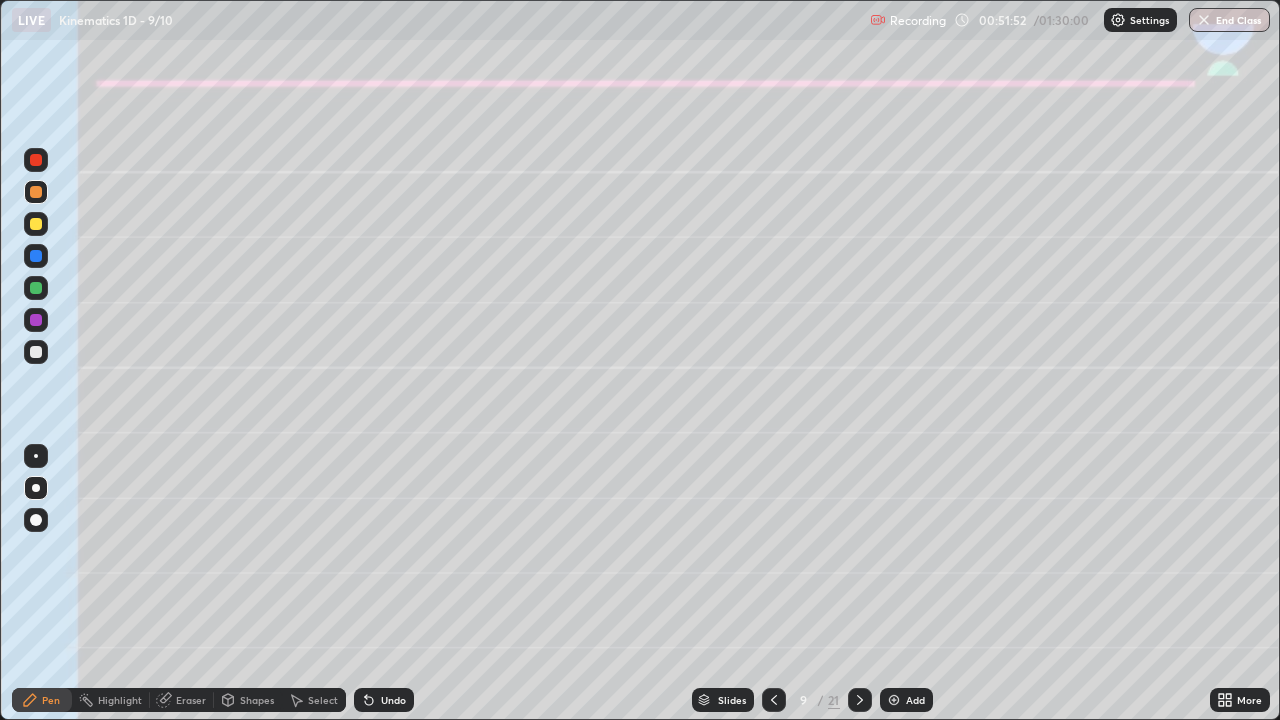 click 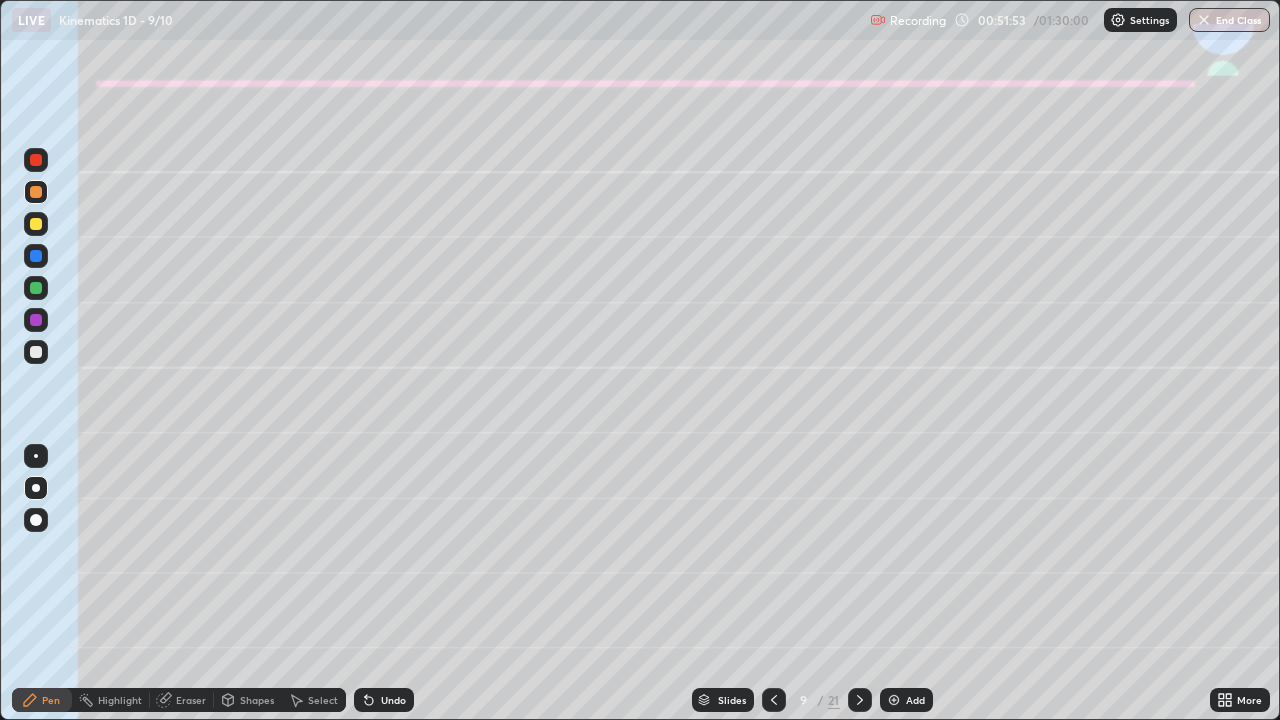click on "Undo" at bounding box center (384, 700) 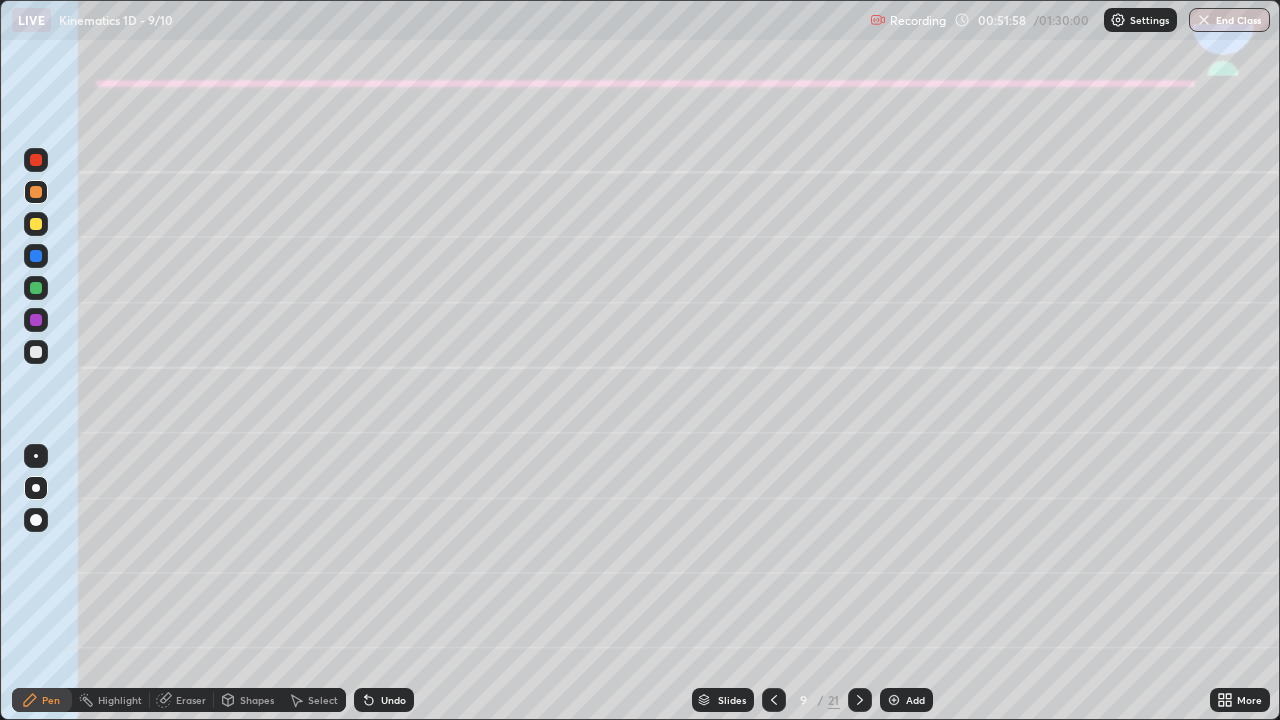 click on "Shapes" at bounding box center (257, 700) 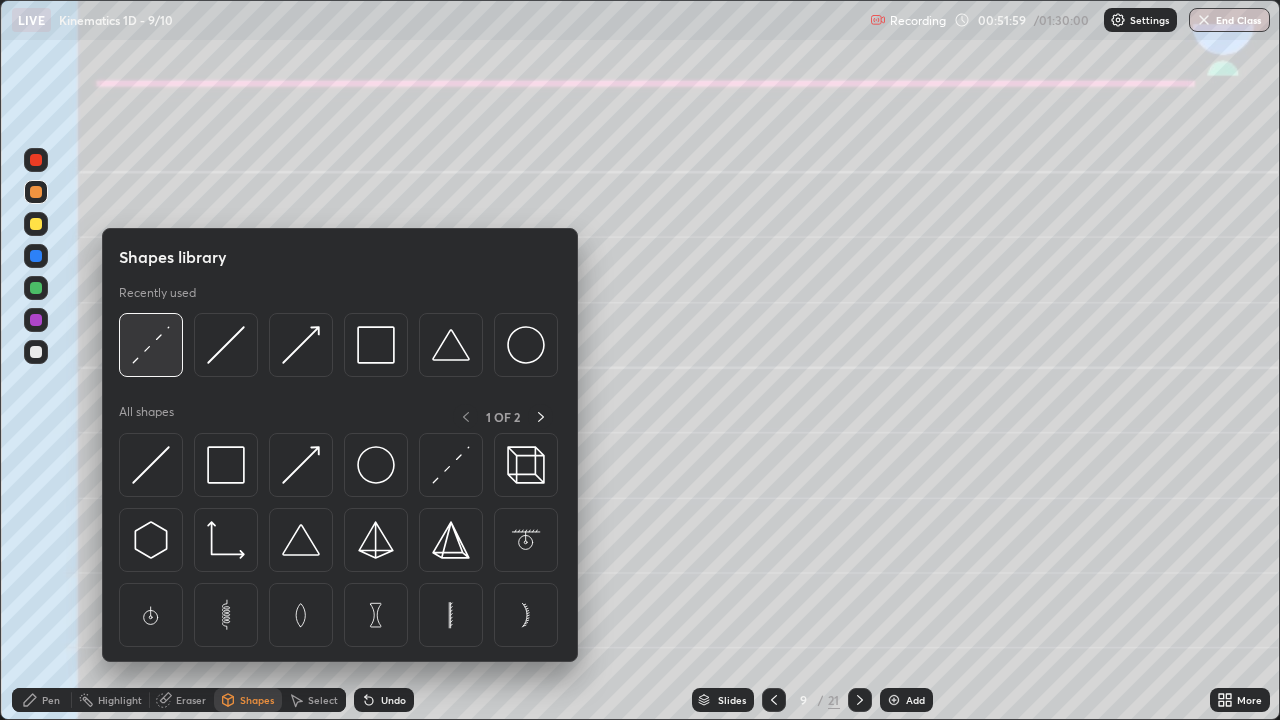 click at bounding box center [151, 345] 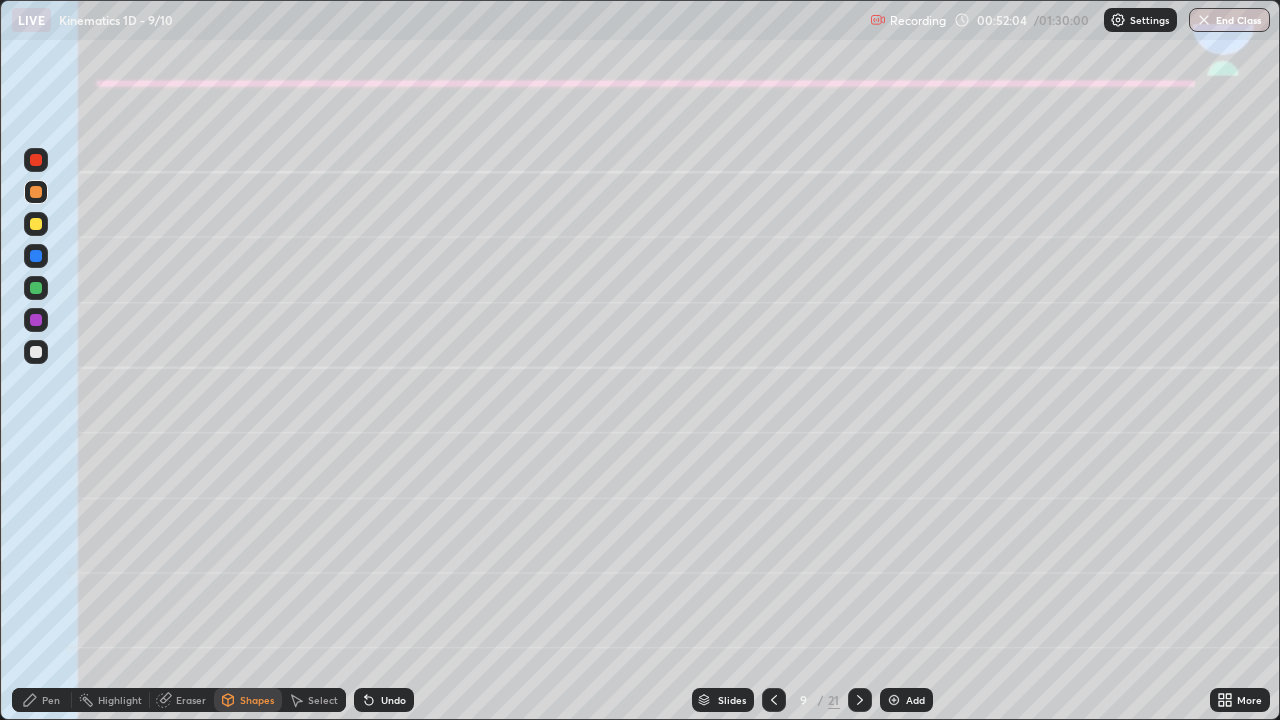 click on "Pen" at bounding box center (51, 700) 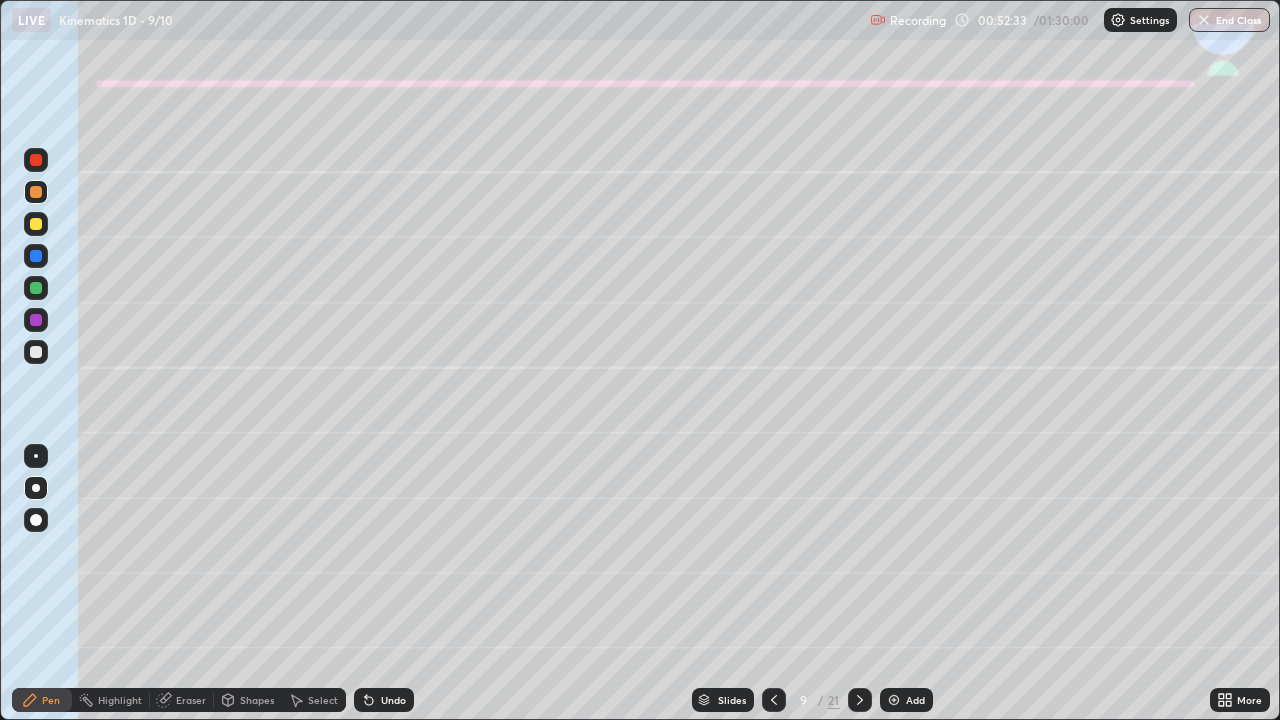 click at bounding box center [36, 352] 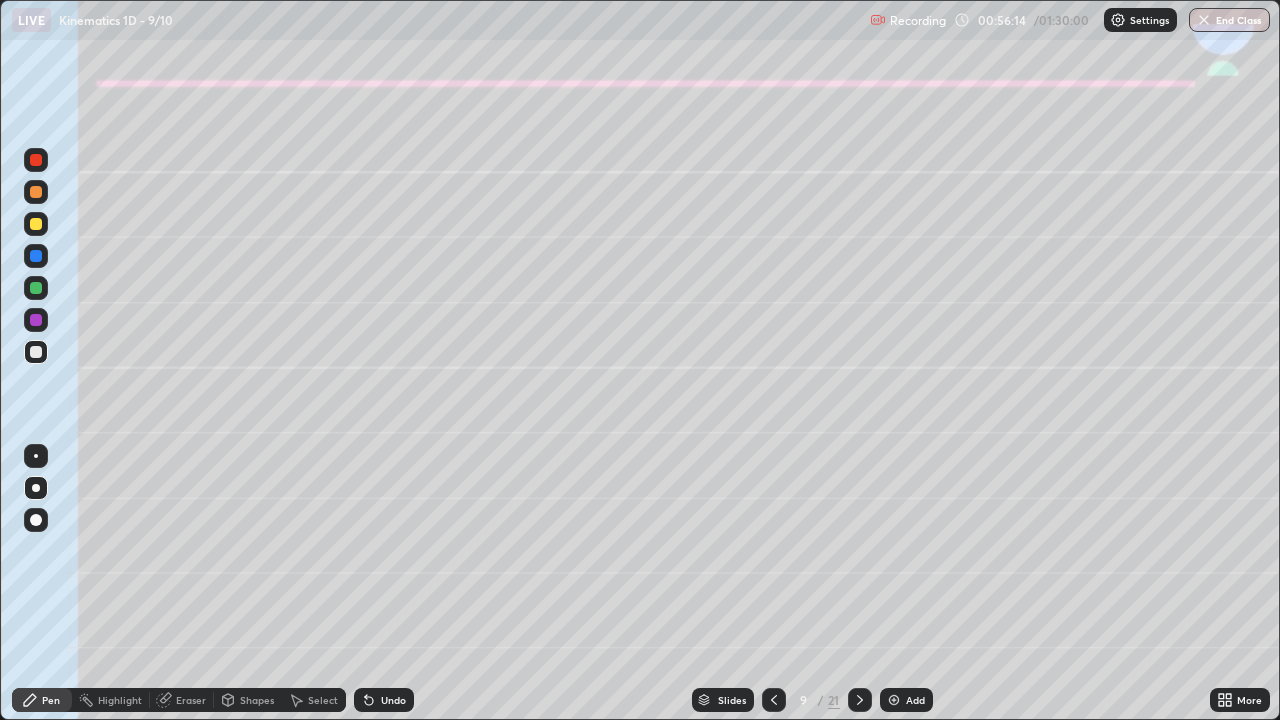click at bounding box center (36, 192) 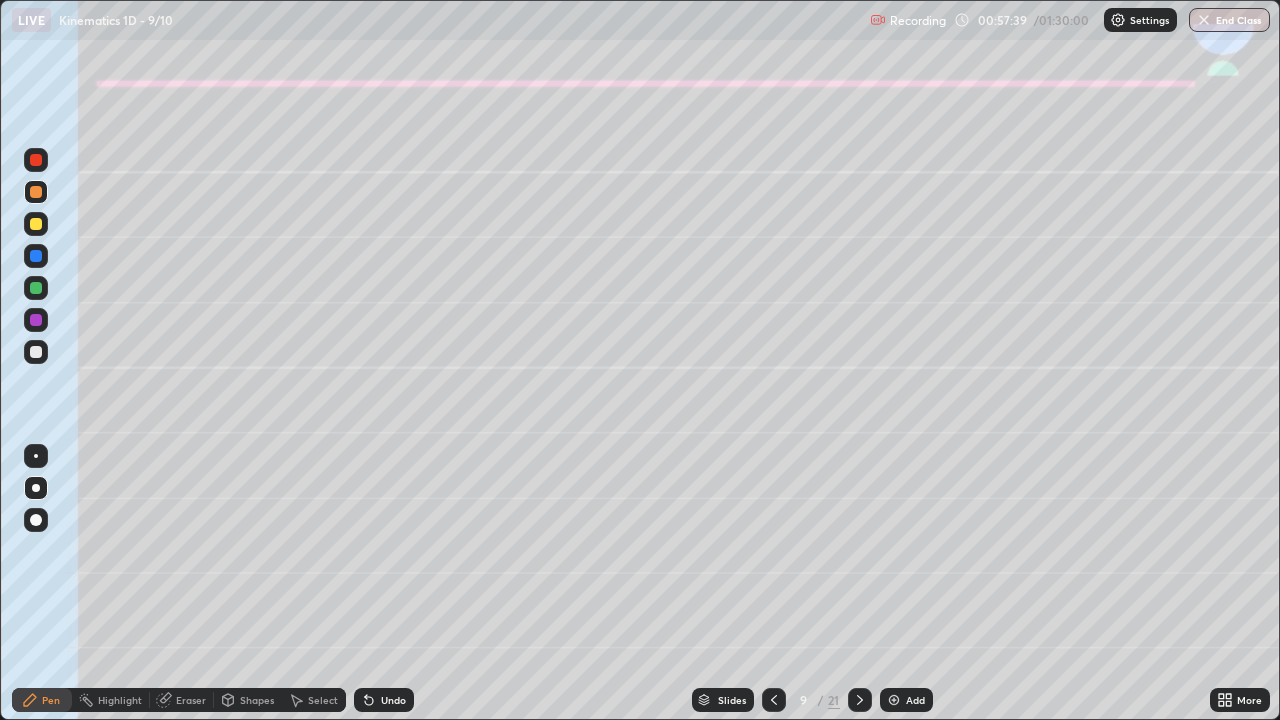 click at bounding box center (36, 288) 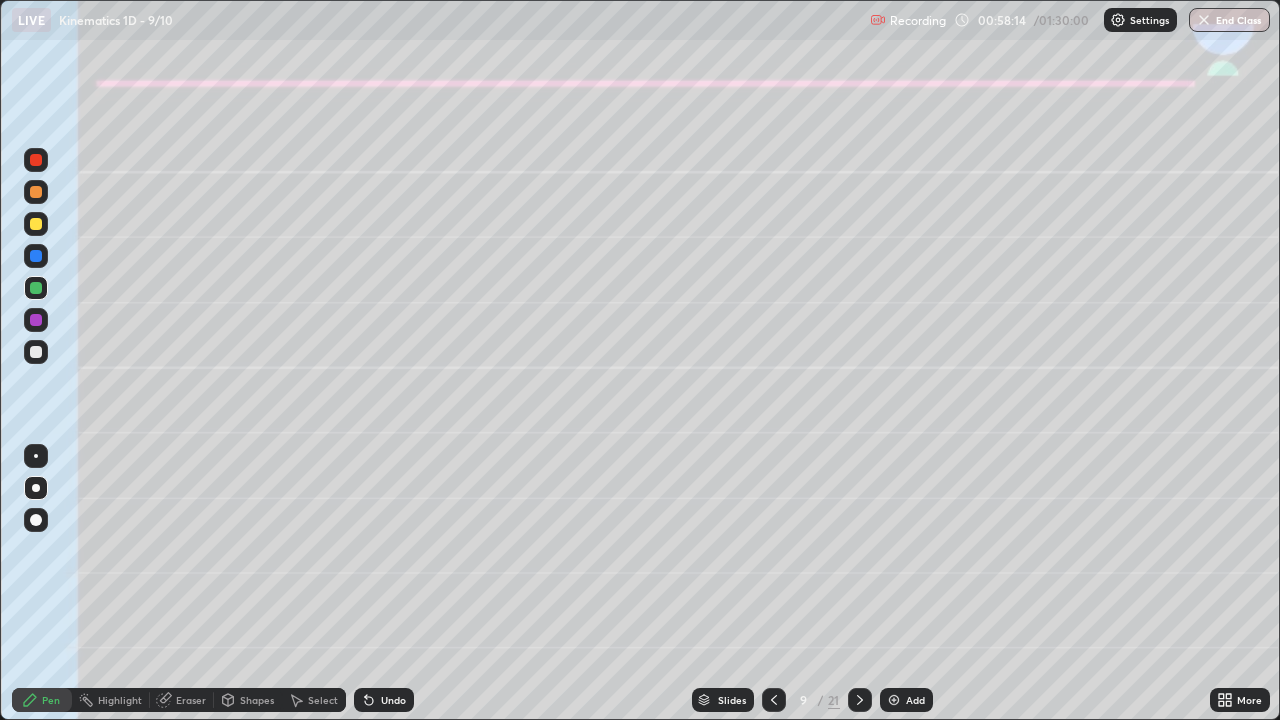 click on "Undo" at bounding box center (393, 700) 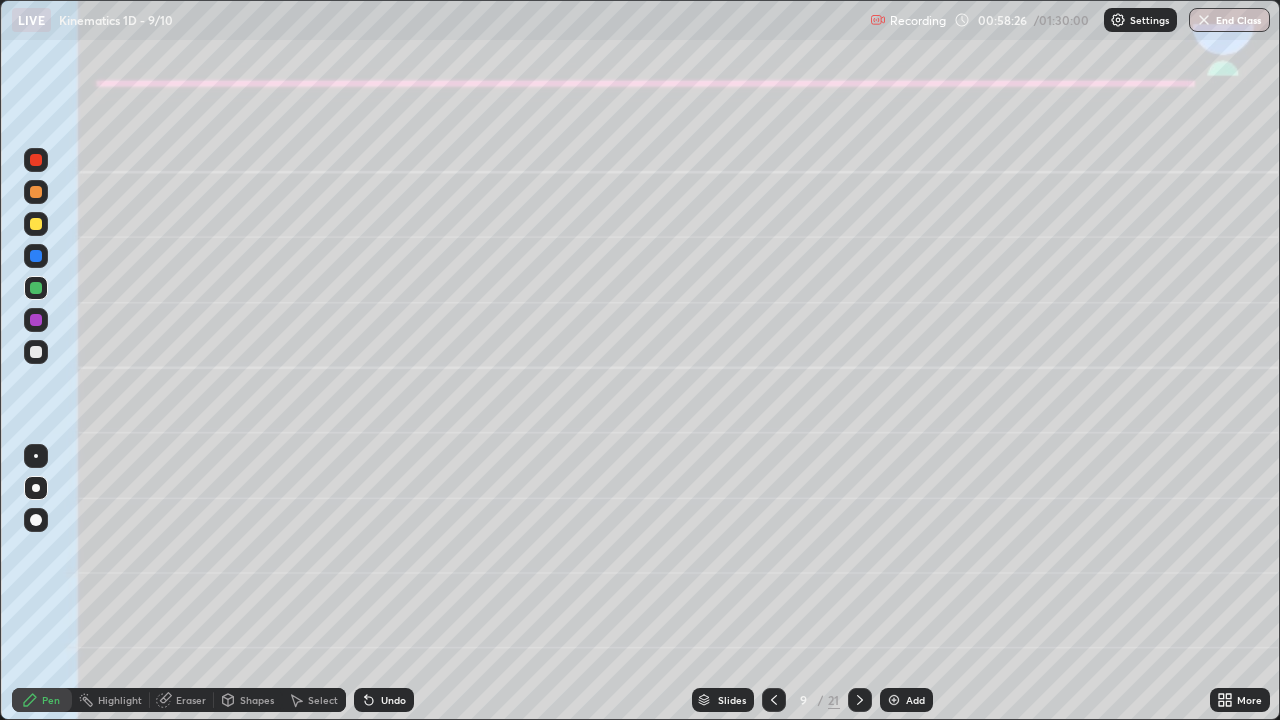 click at bounding box center (36, 352) 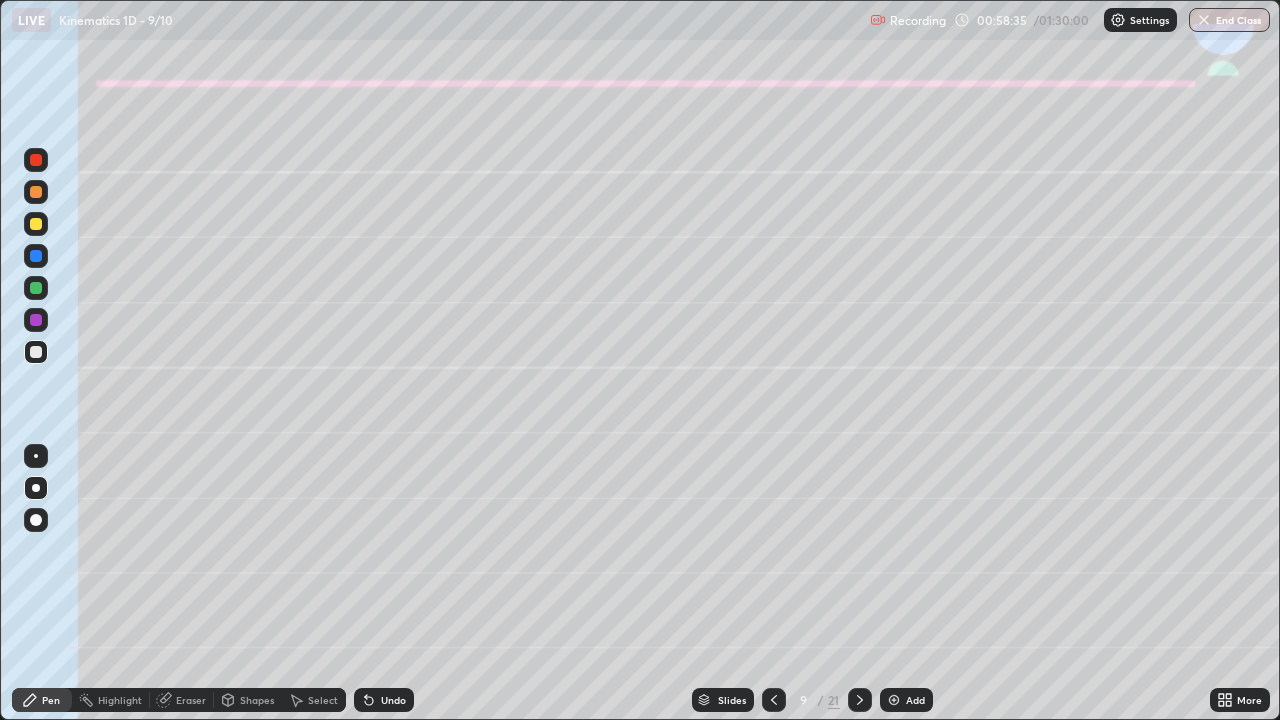 click on "Undo" at bounding box center (393, 700) 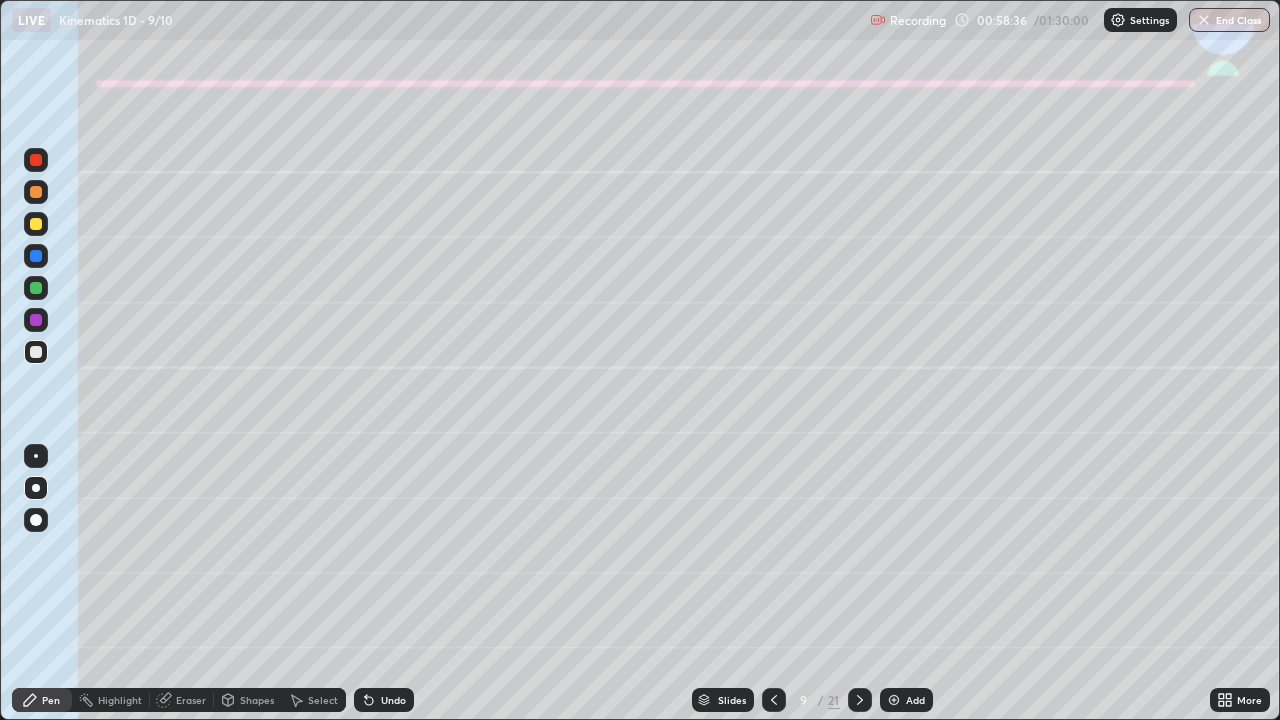 click on "Undo" at bounding box center [393, 700] 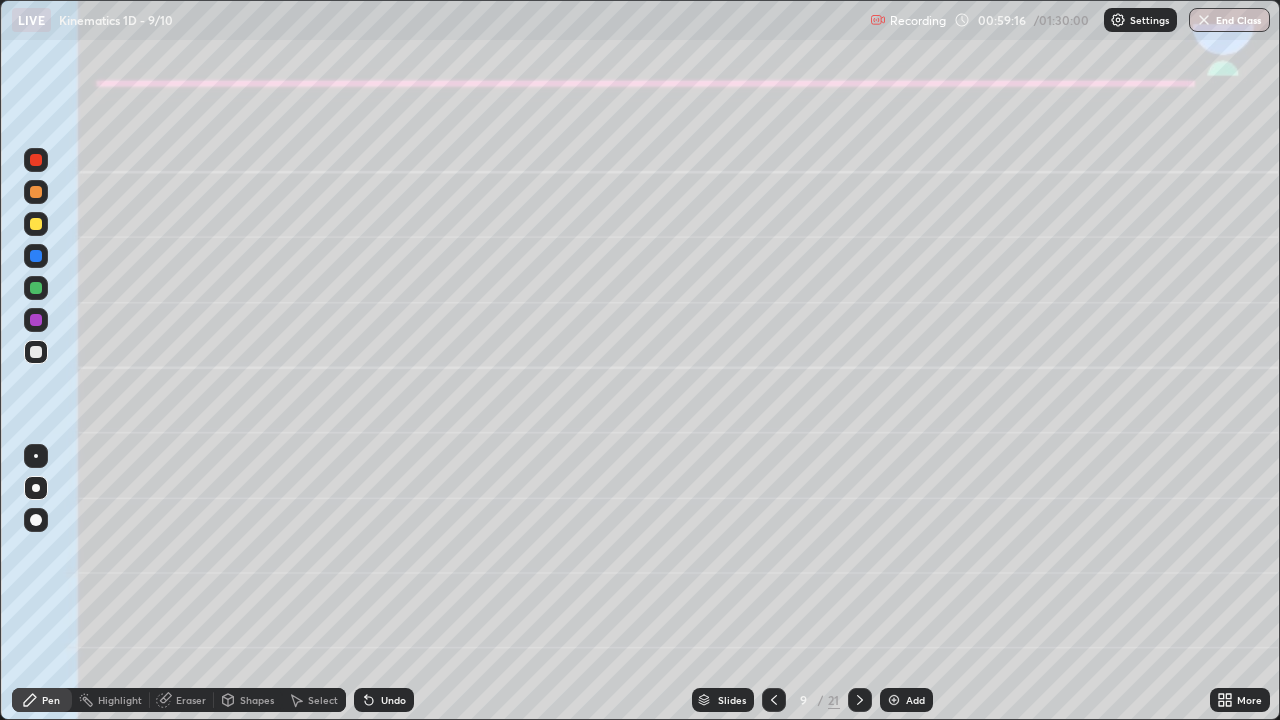 click 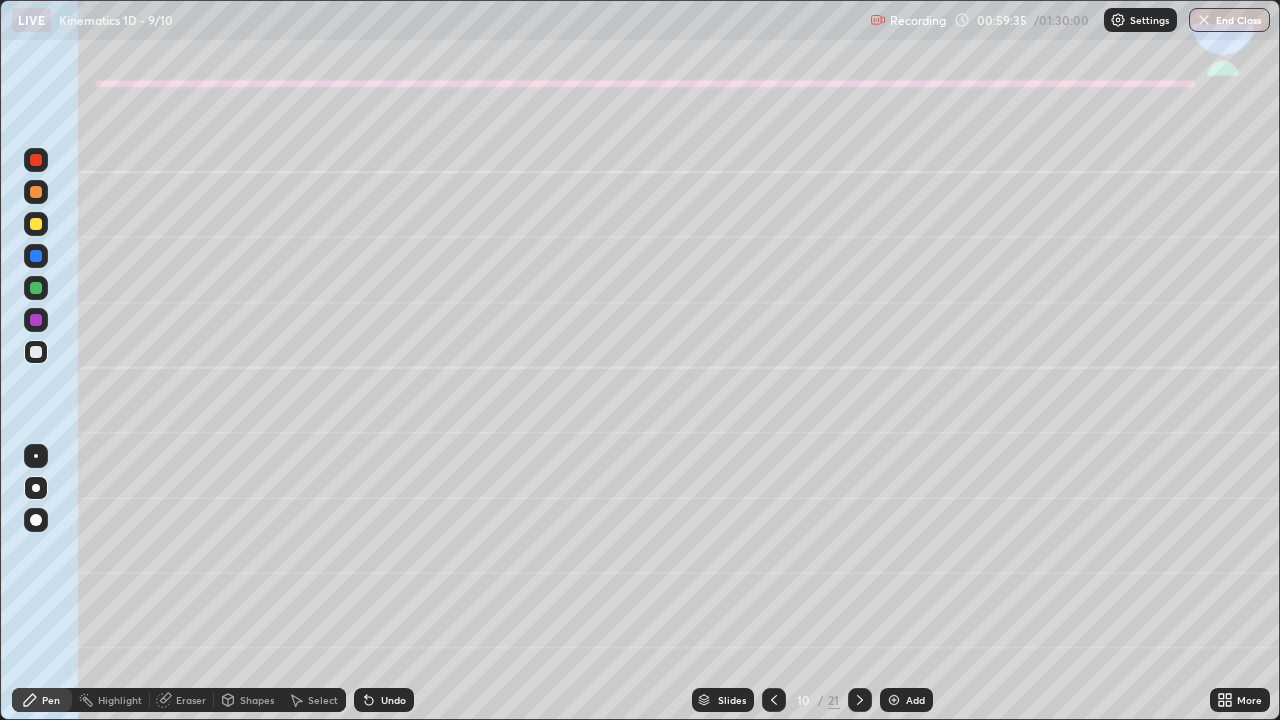 click 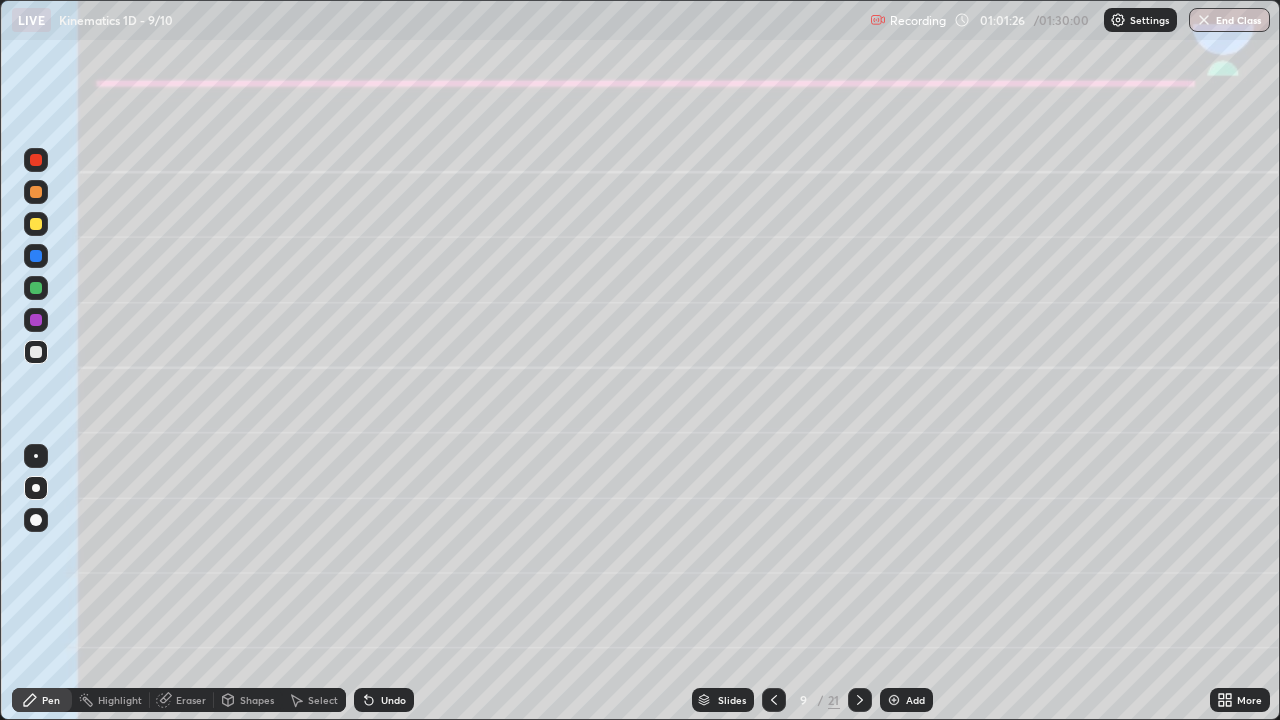 click at bounding box center (860, 700) 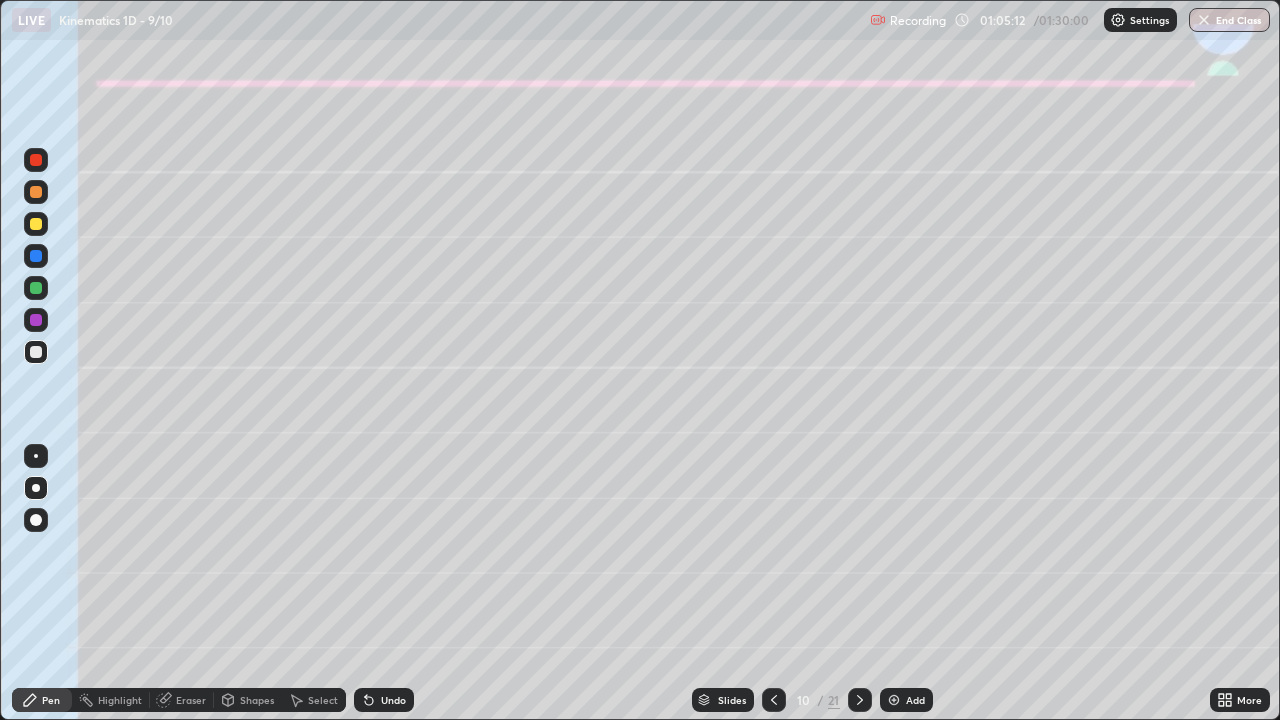 click on "Shapes" at bounding box center [257, 700] 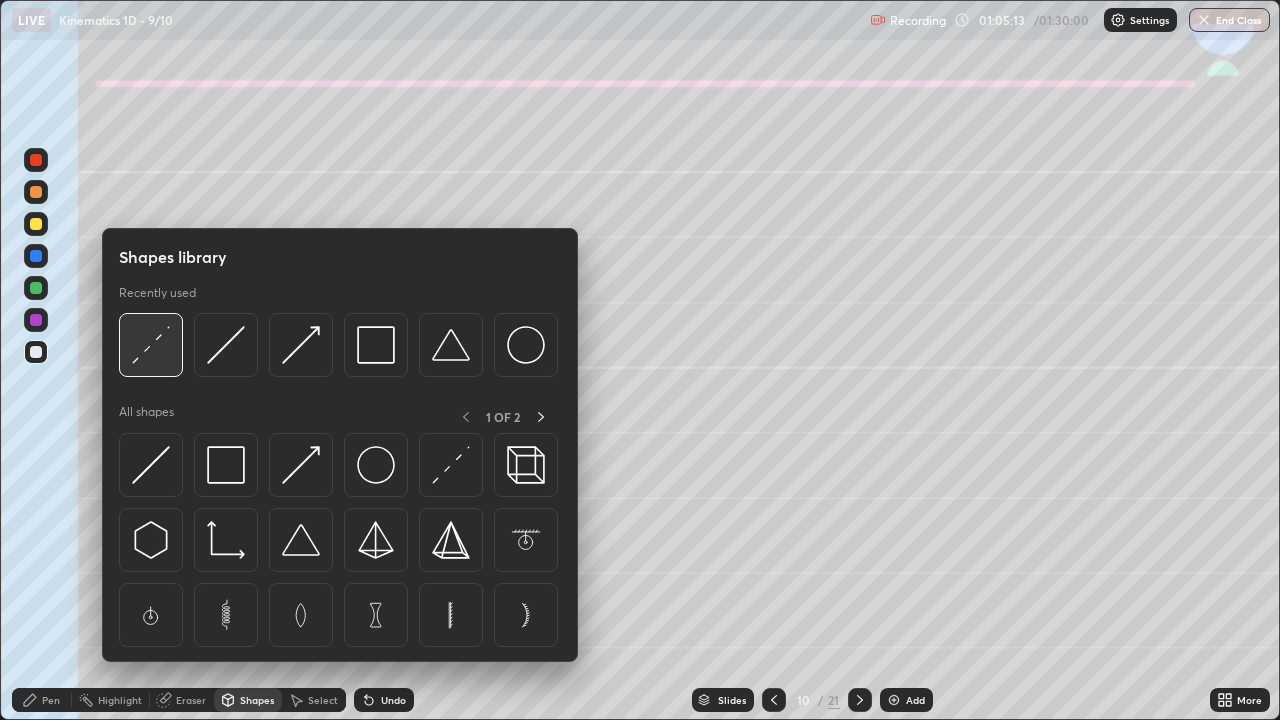 click at bounding box center (151, 345) 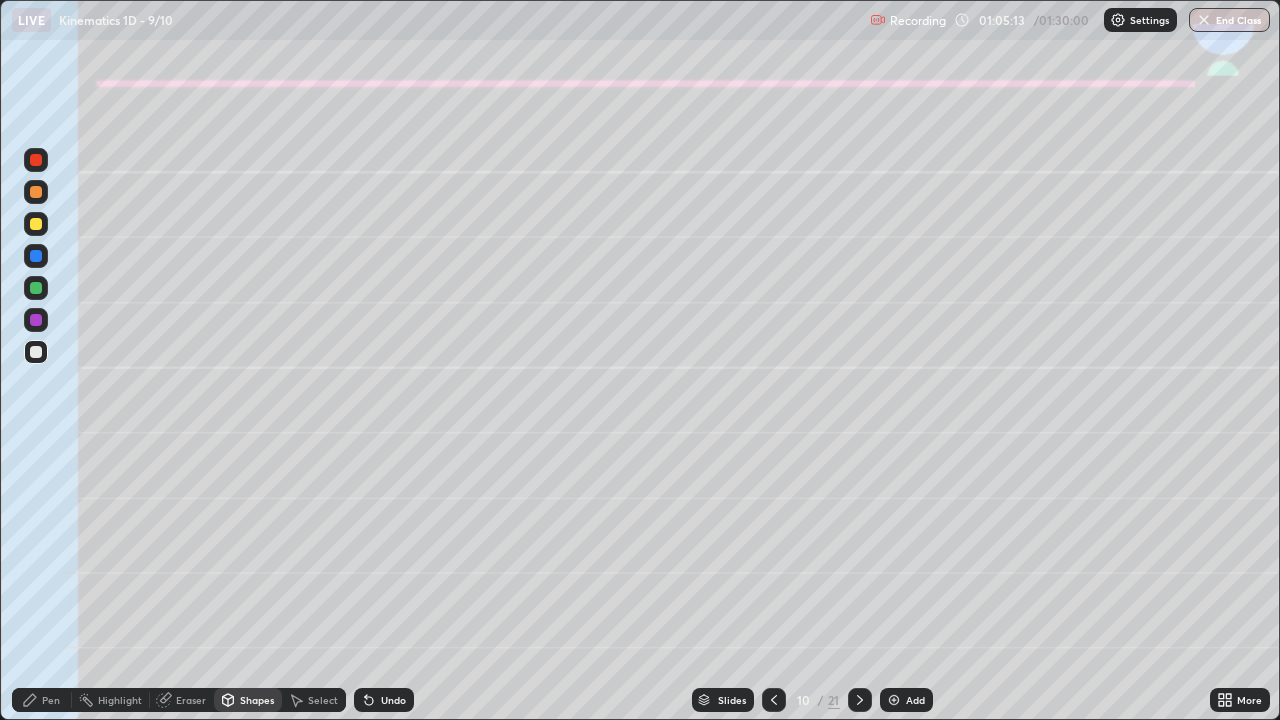click at bounding box center (36, 320) 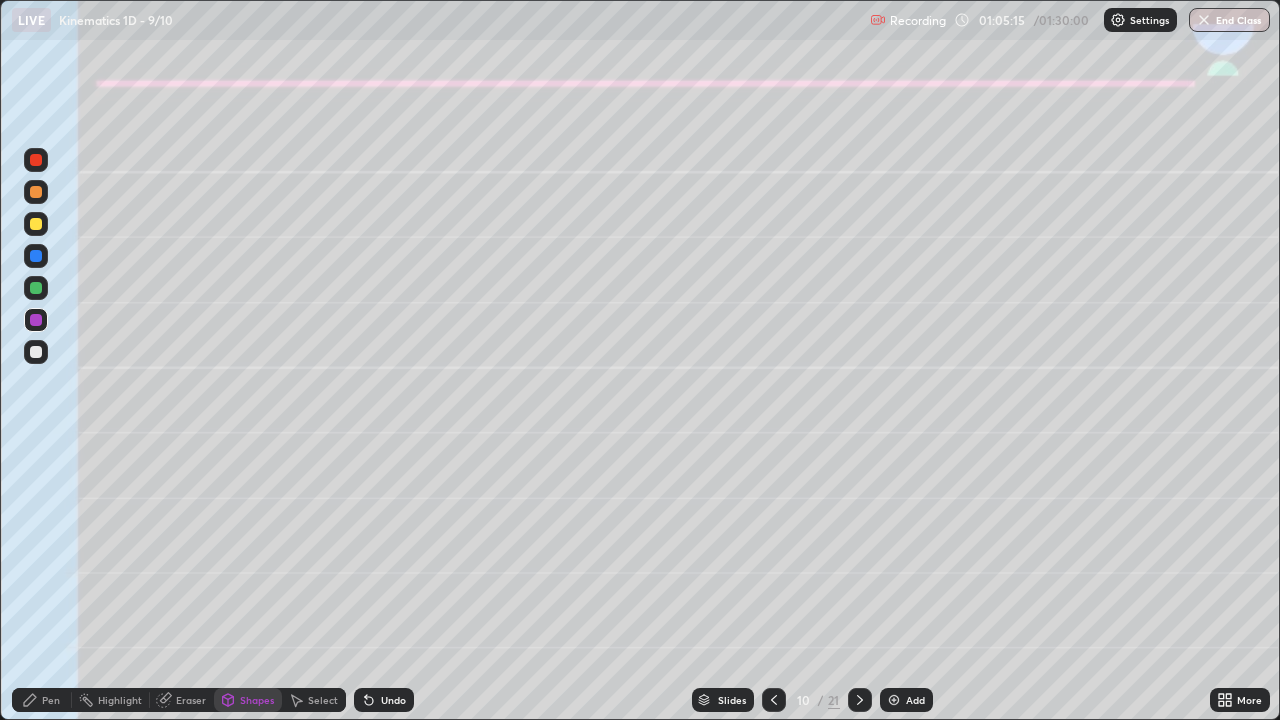 click on "Pen" at bounding box center [42, 700] 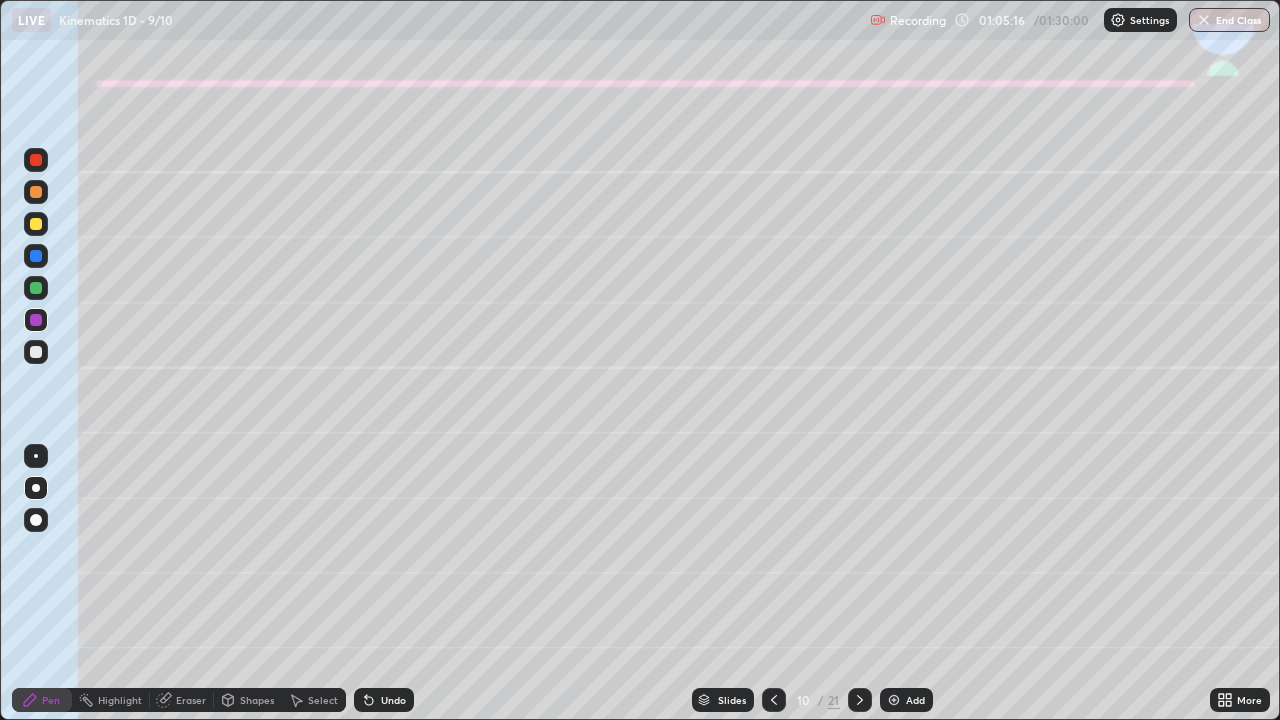 click at bounding box center (36, 320) 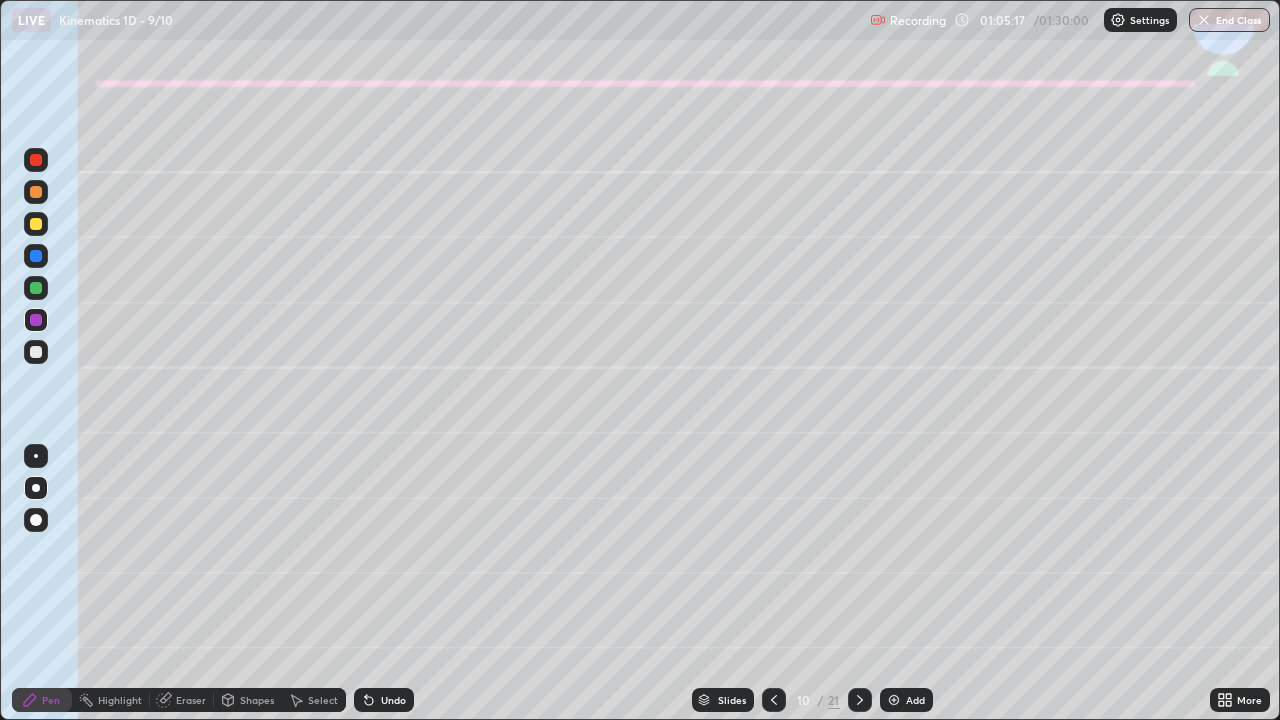 click on "Shapes" at bounding box center (257, 700) 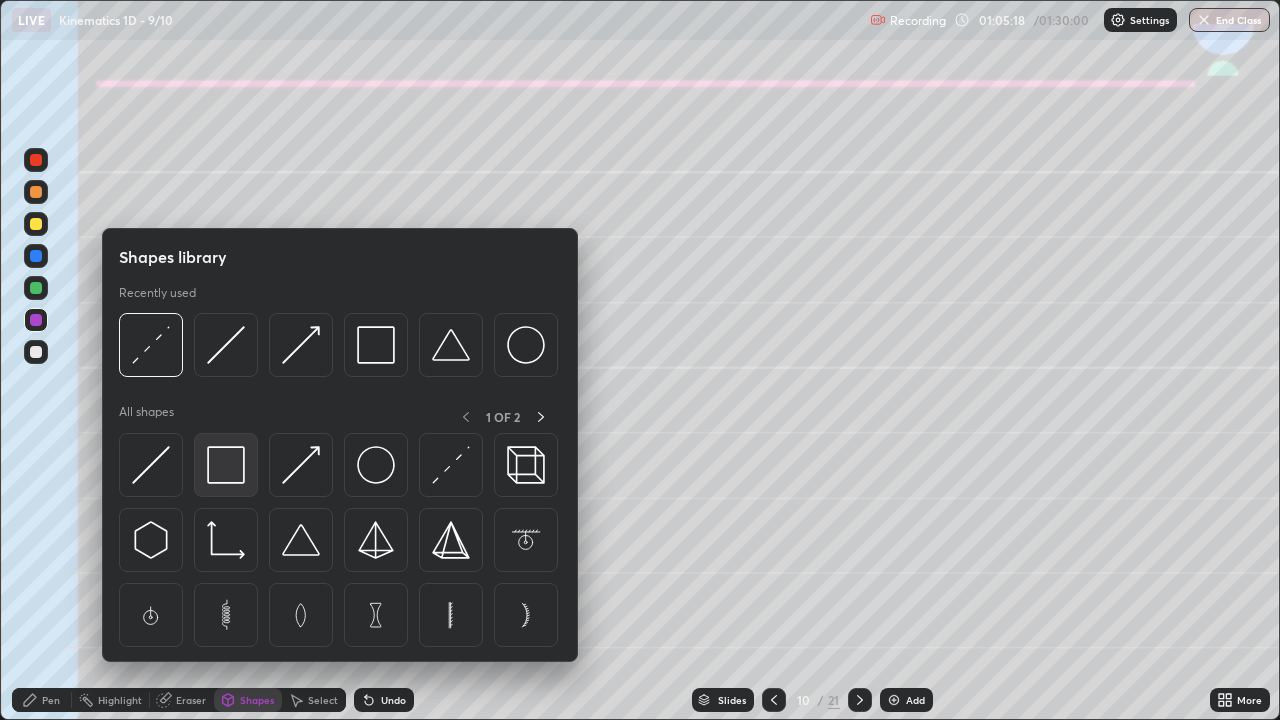 click at bounding box center (226, 465) 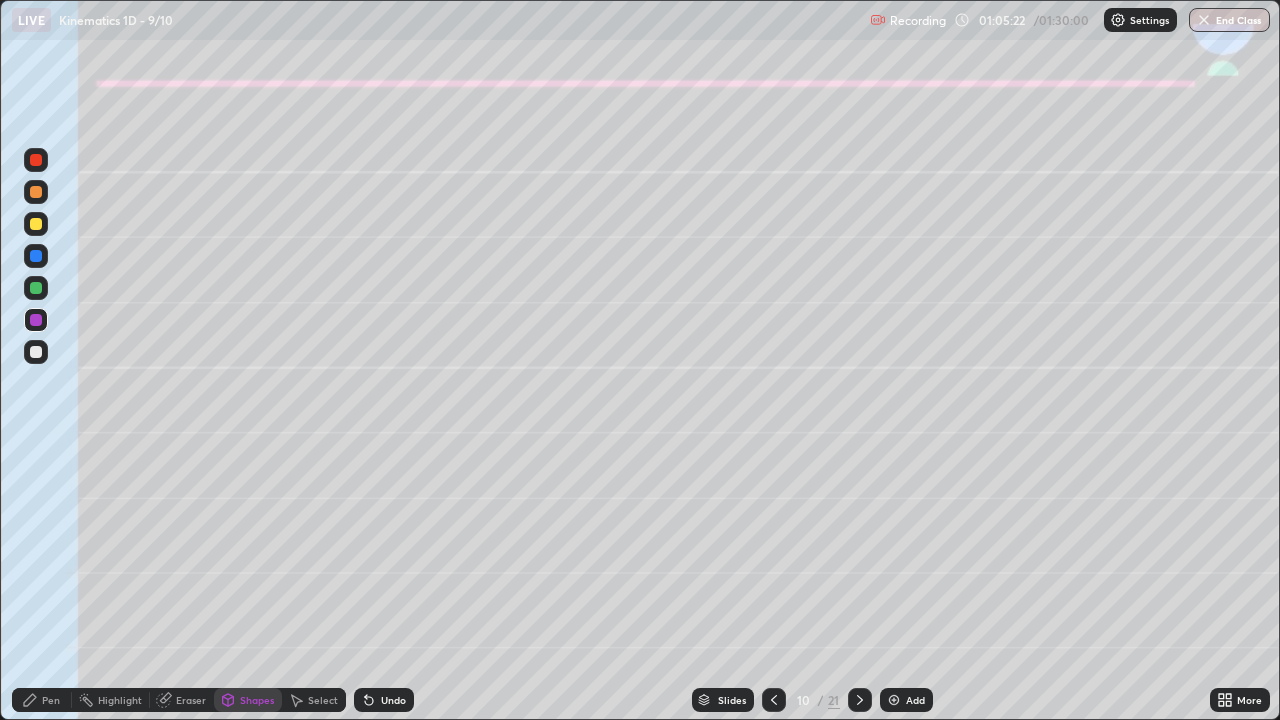 click on "Pen" at bounding box center (51, 700) 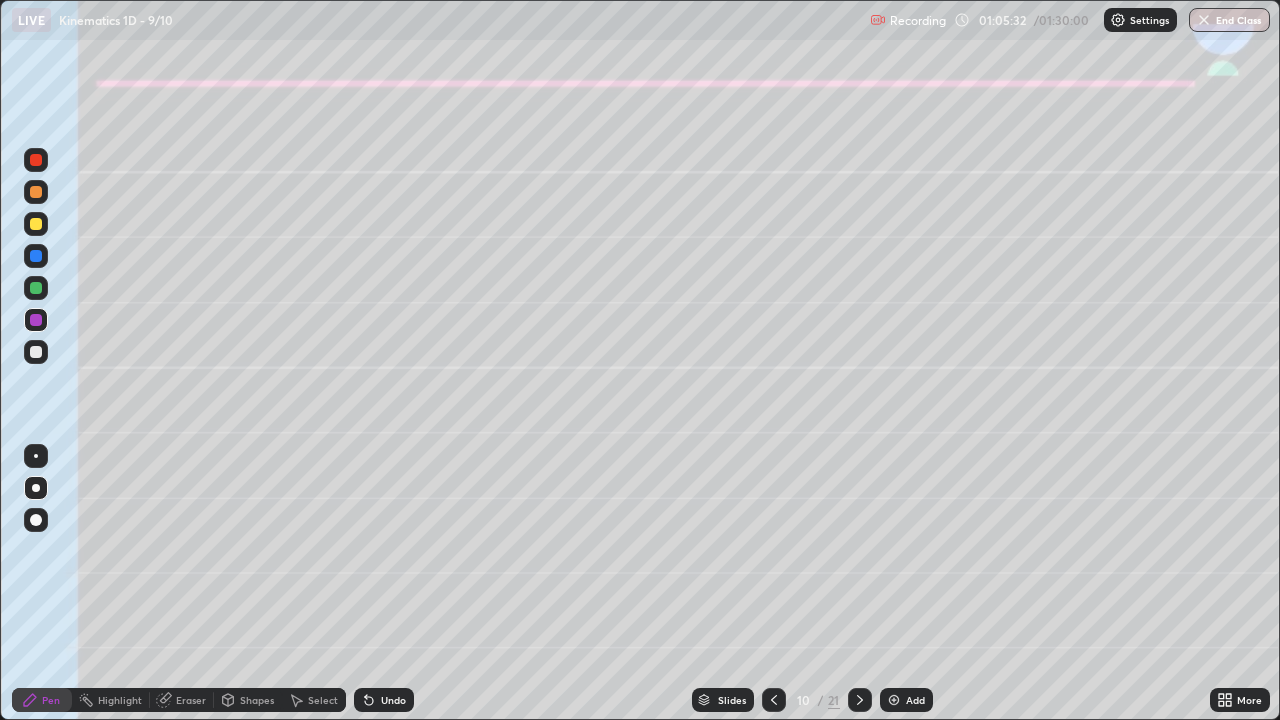click at bounding box center [36, 288] 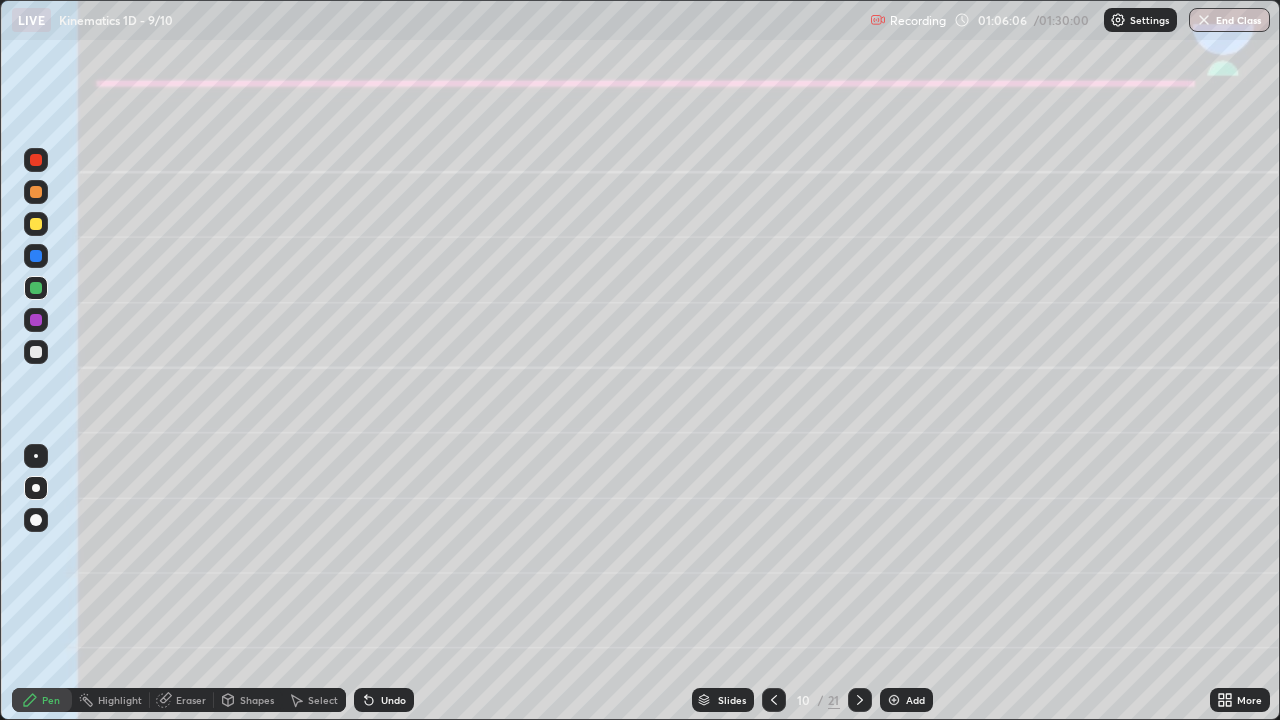 click on "Undo" at bounding box center [393, 700] 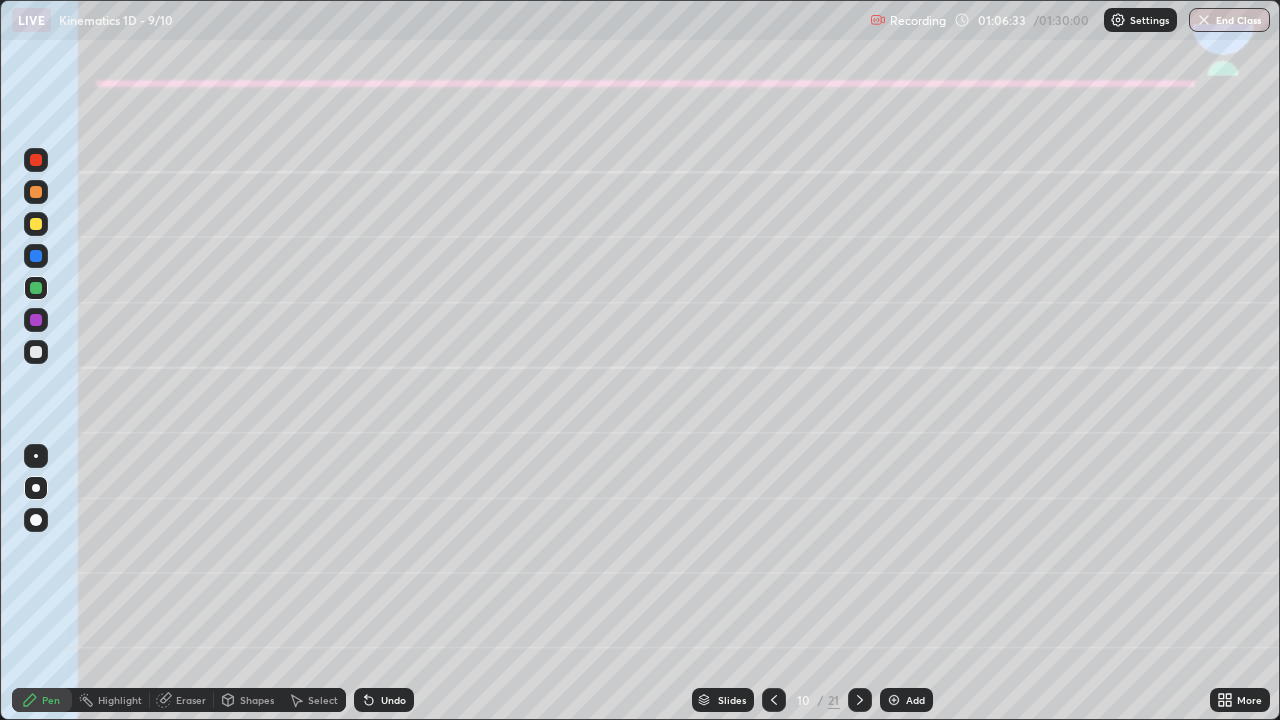 click on "Undo" at bounding box center [384, 700] 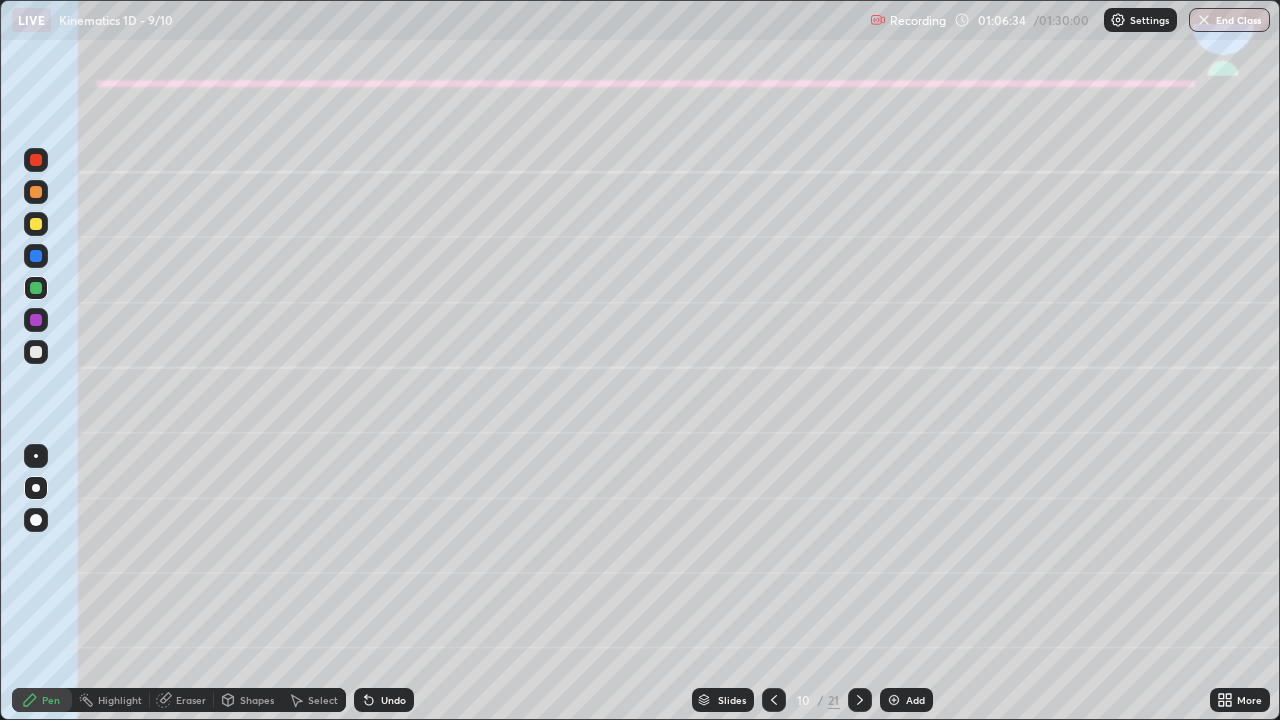 click on "Undo" at bounding box center [393, 700] 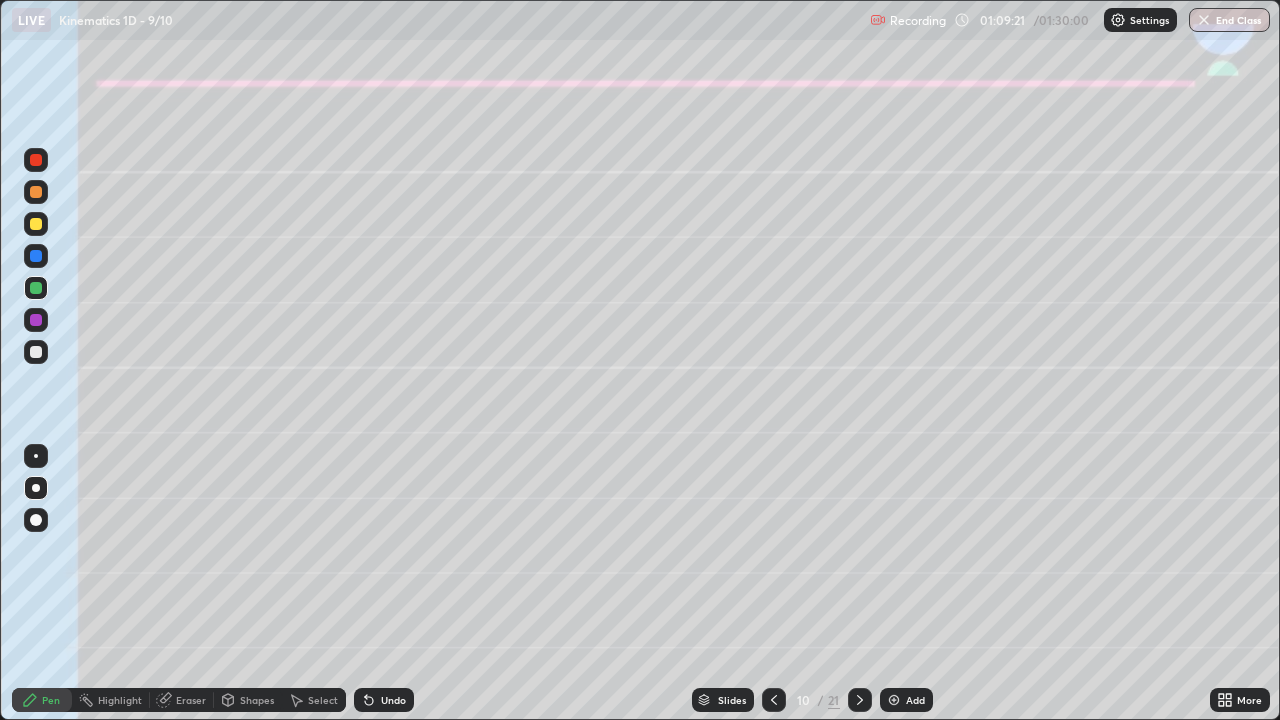 click 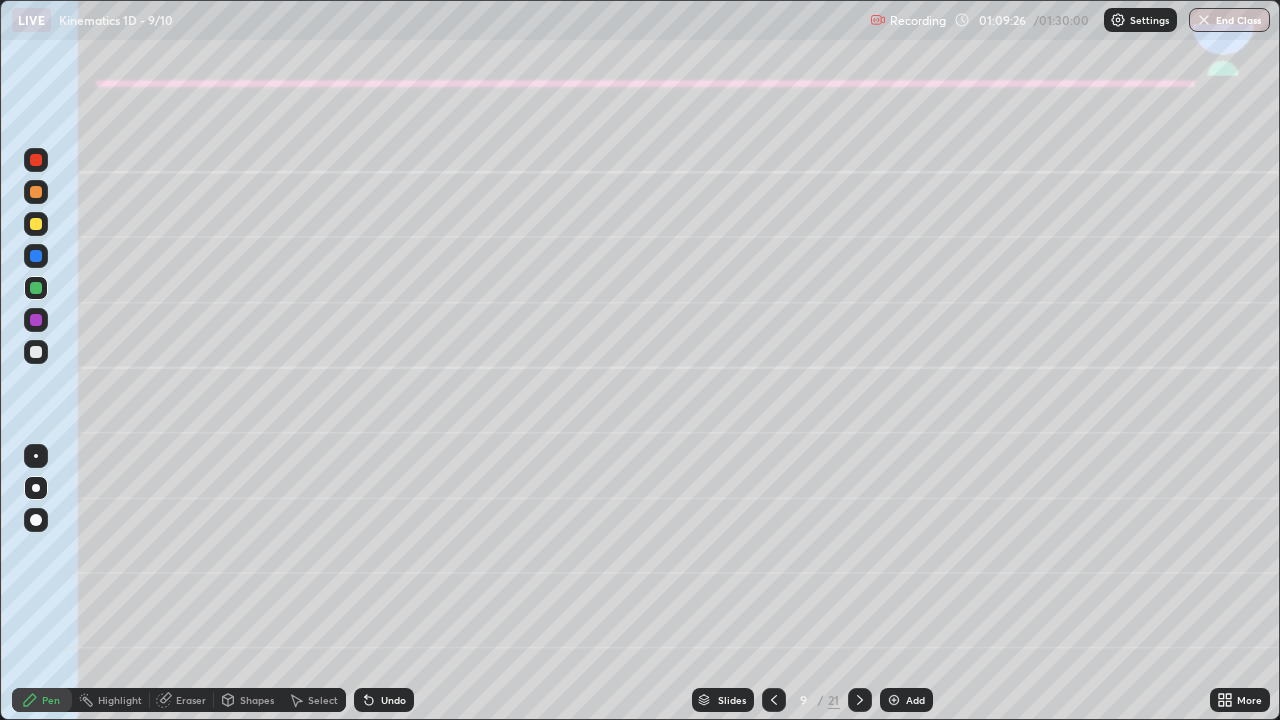 click at bounding box center [860, 700] 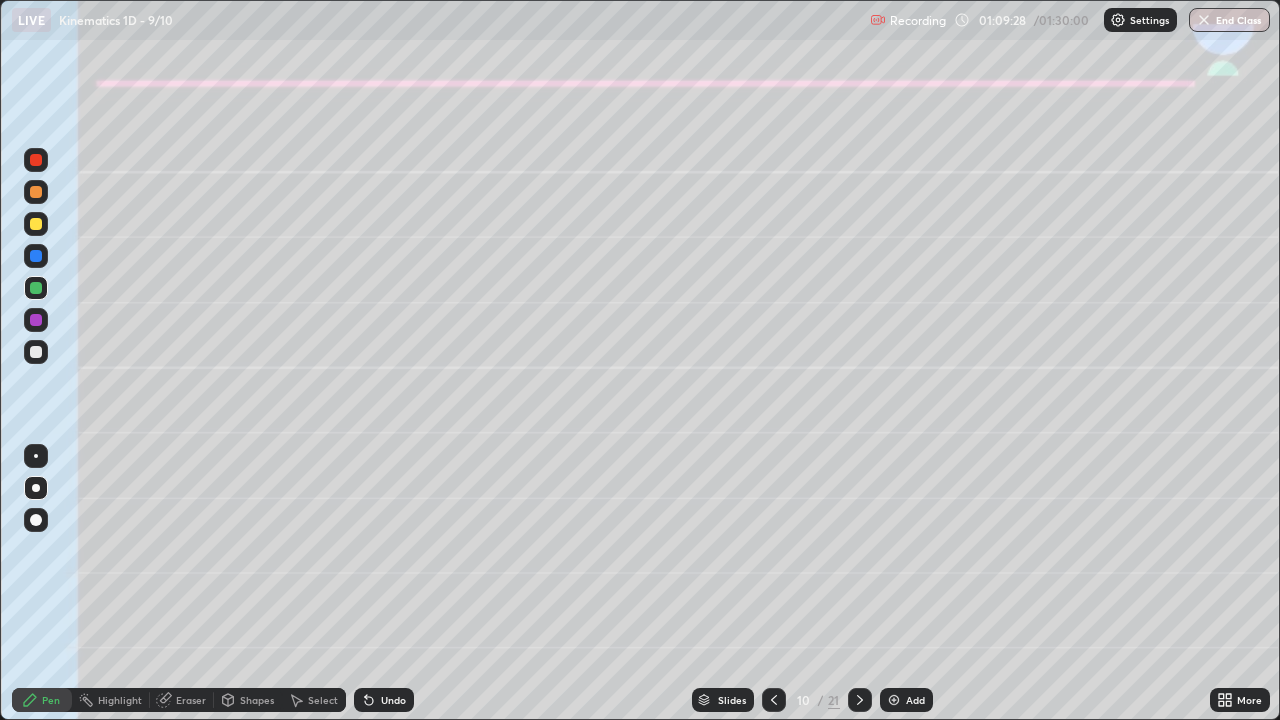click 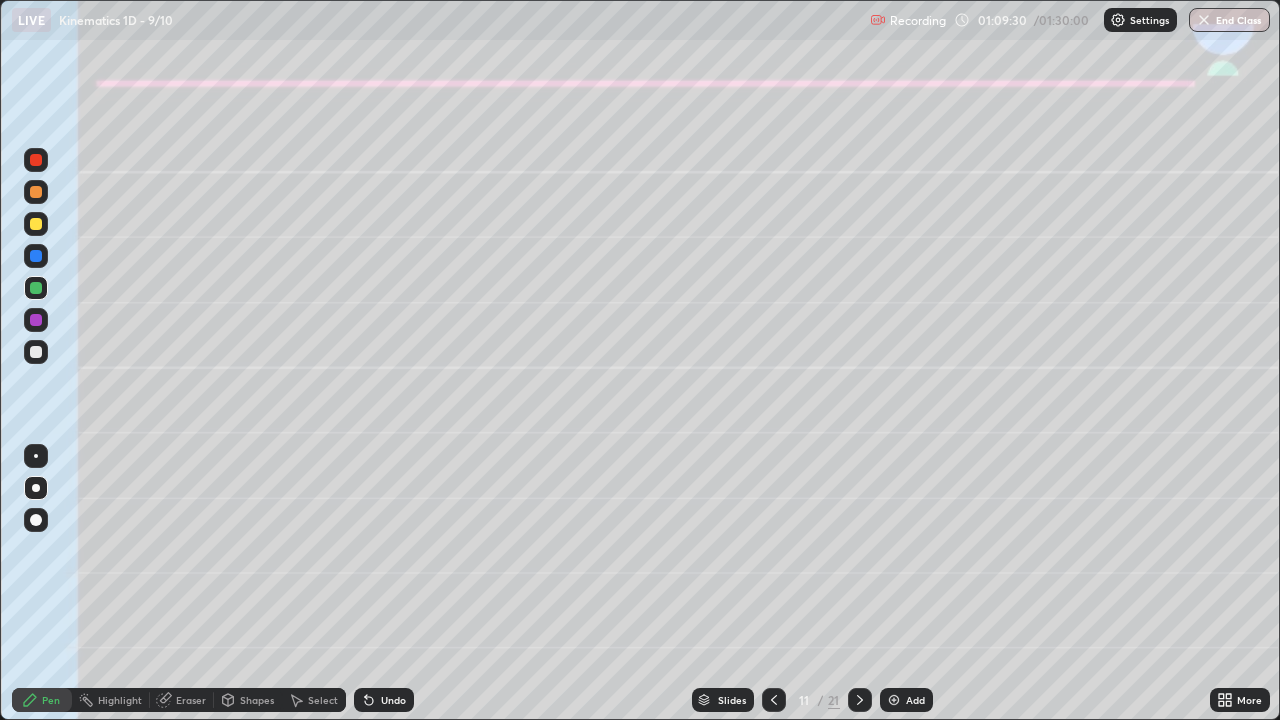 click at bounding box center [36, 224] 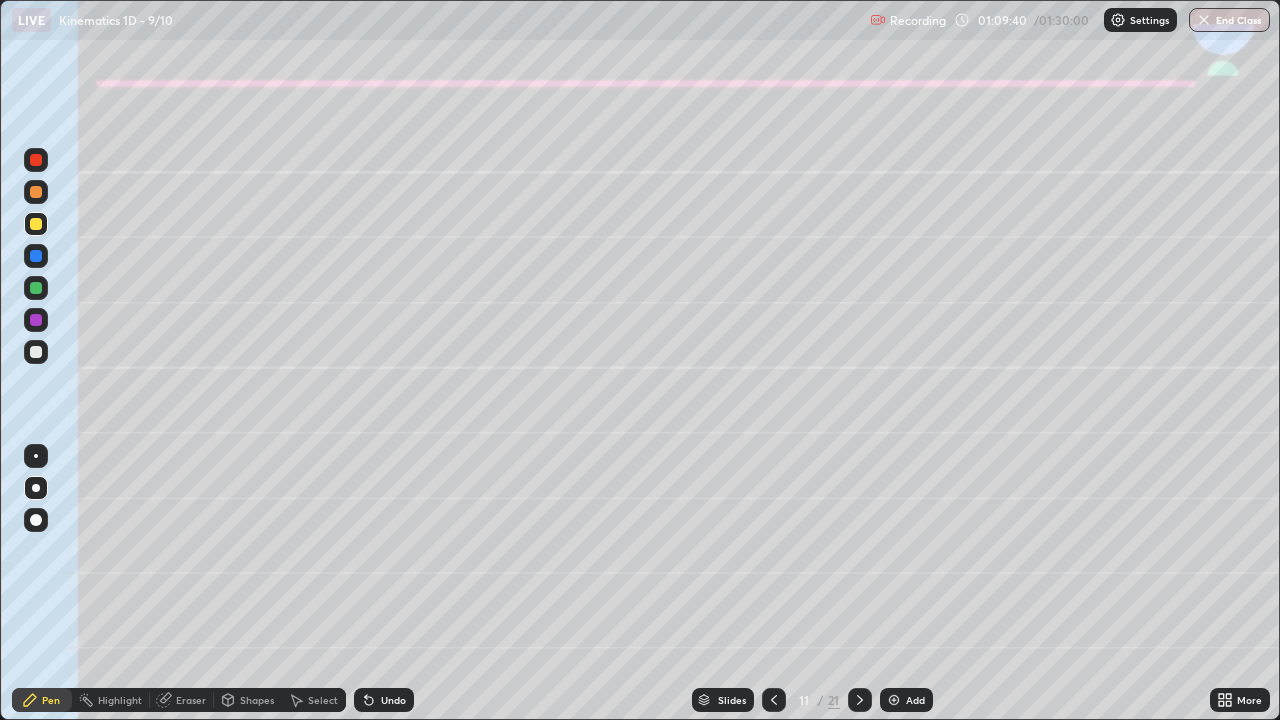 click on "Undo" at bounding box center [384, 700] 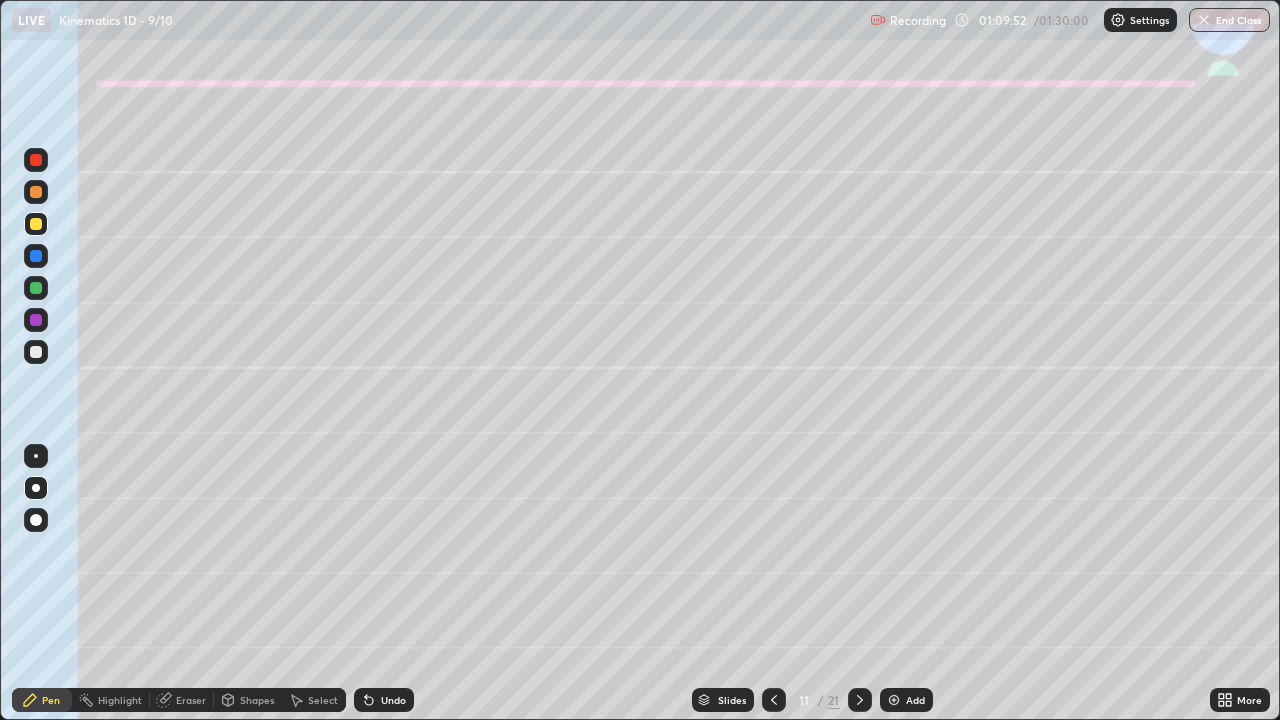 click on "Shapes" at bounding box center (257, 700) 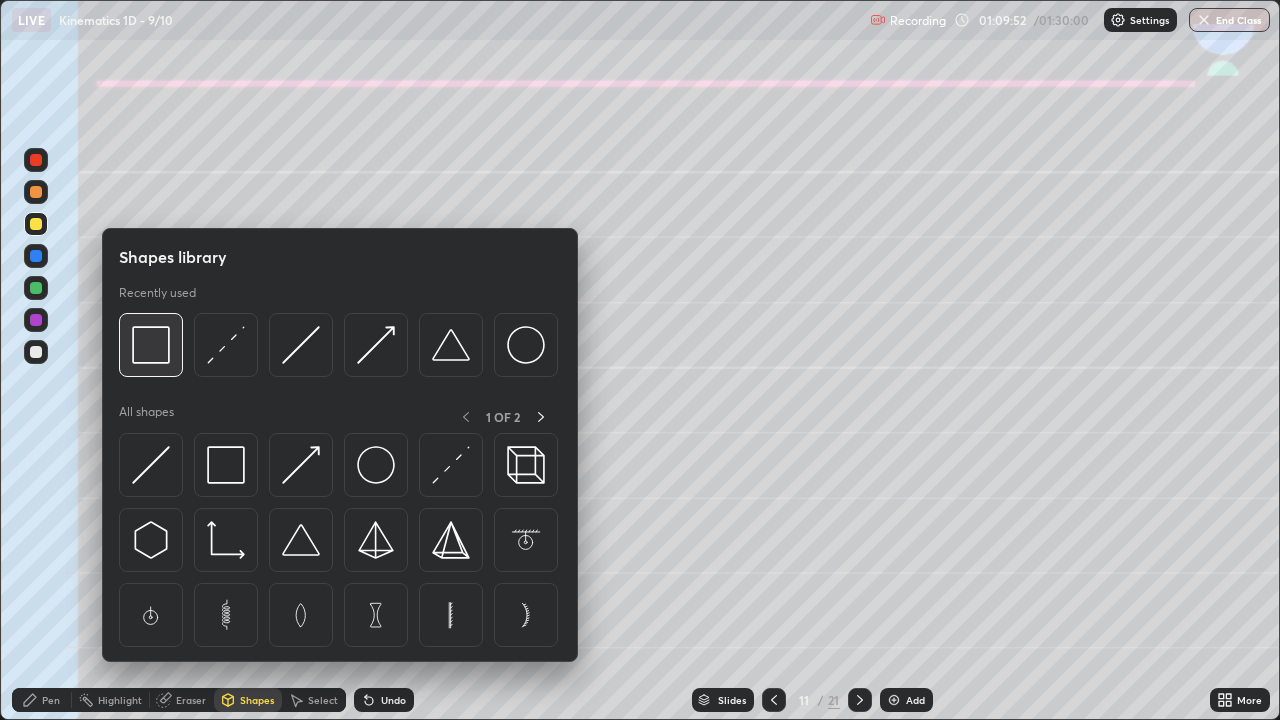click at bounding box center (151, 345) 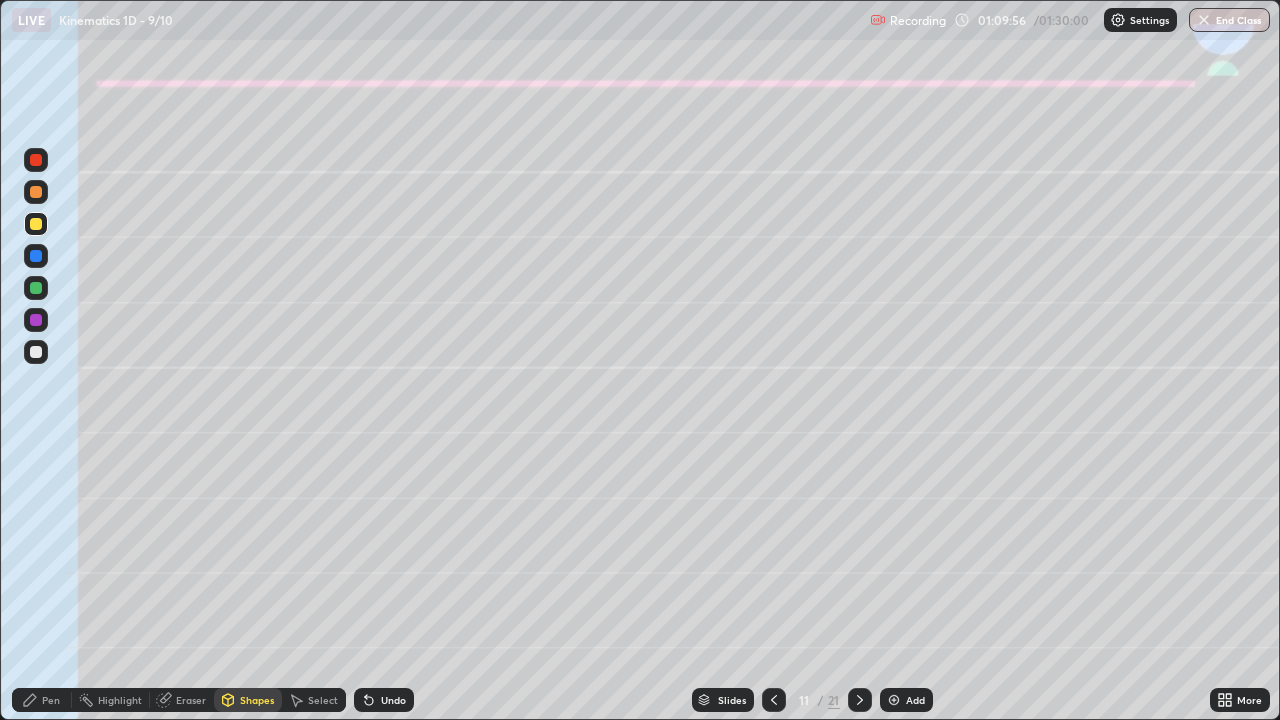 click 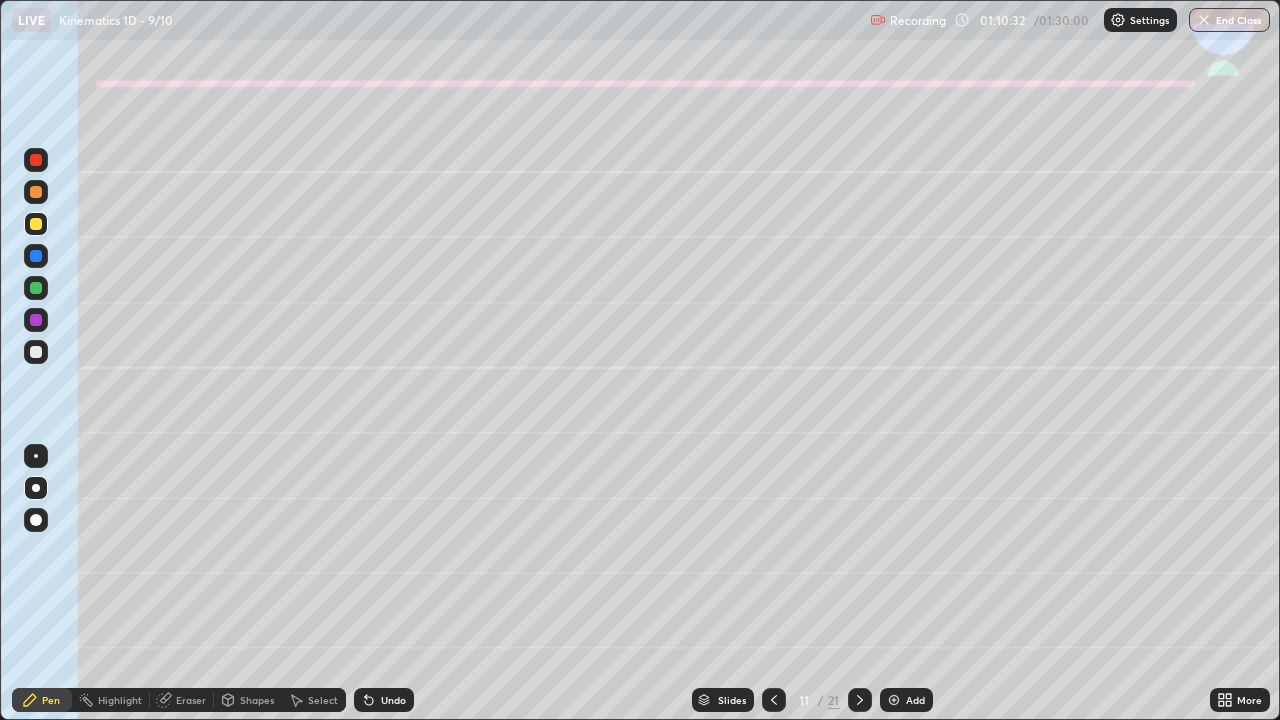 click at bounding box center (36, 352) 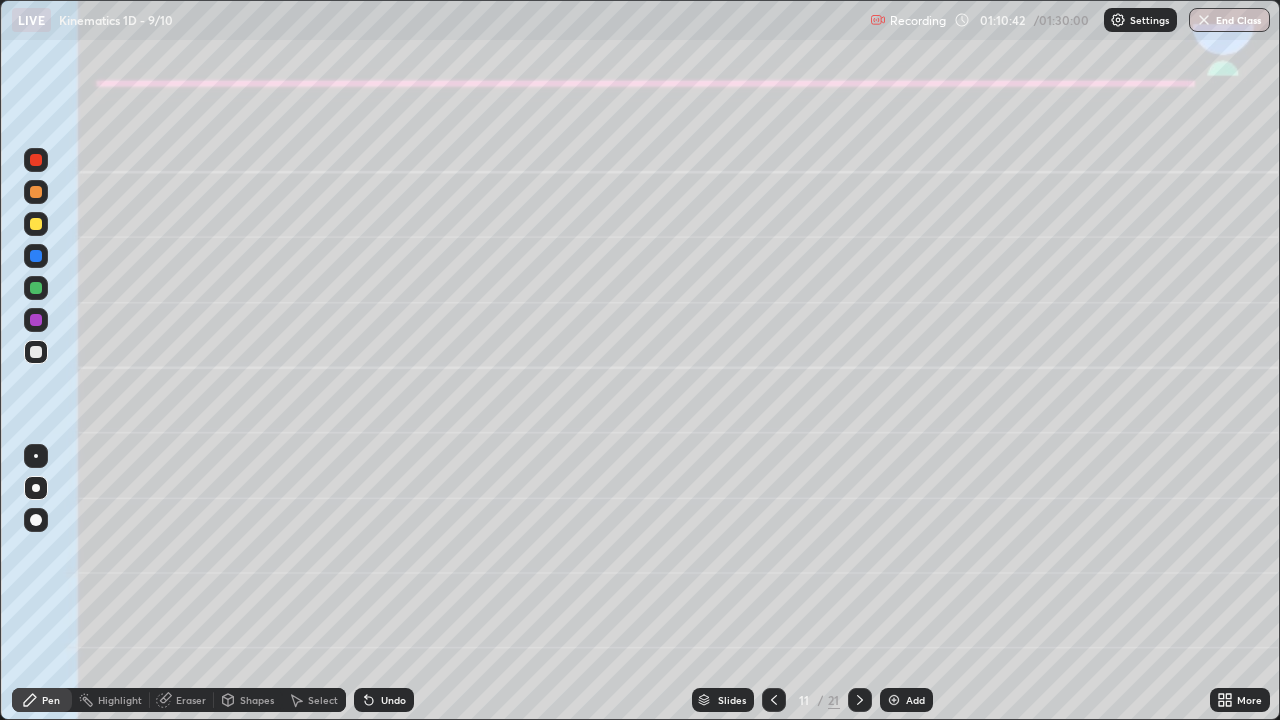 click on "Eraser" at bounding box center (191, 700) 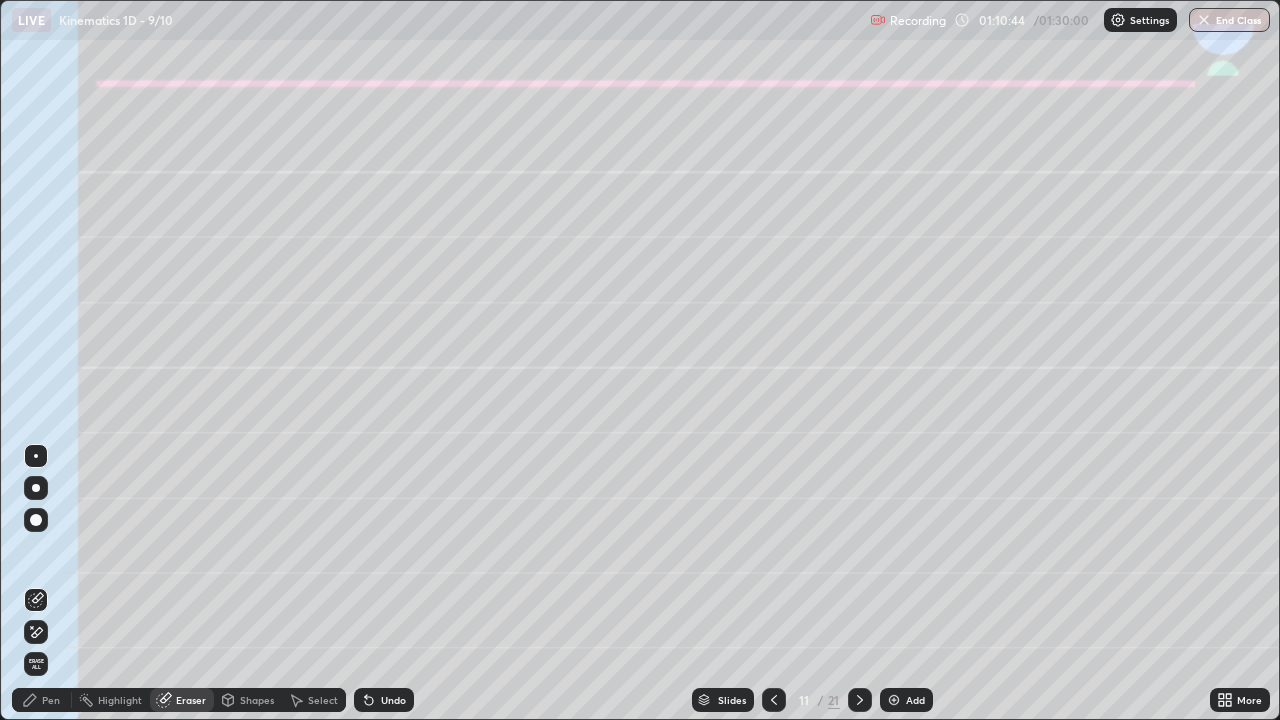 click 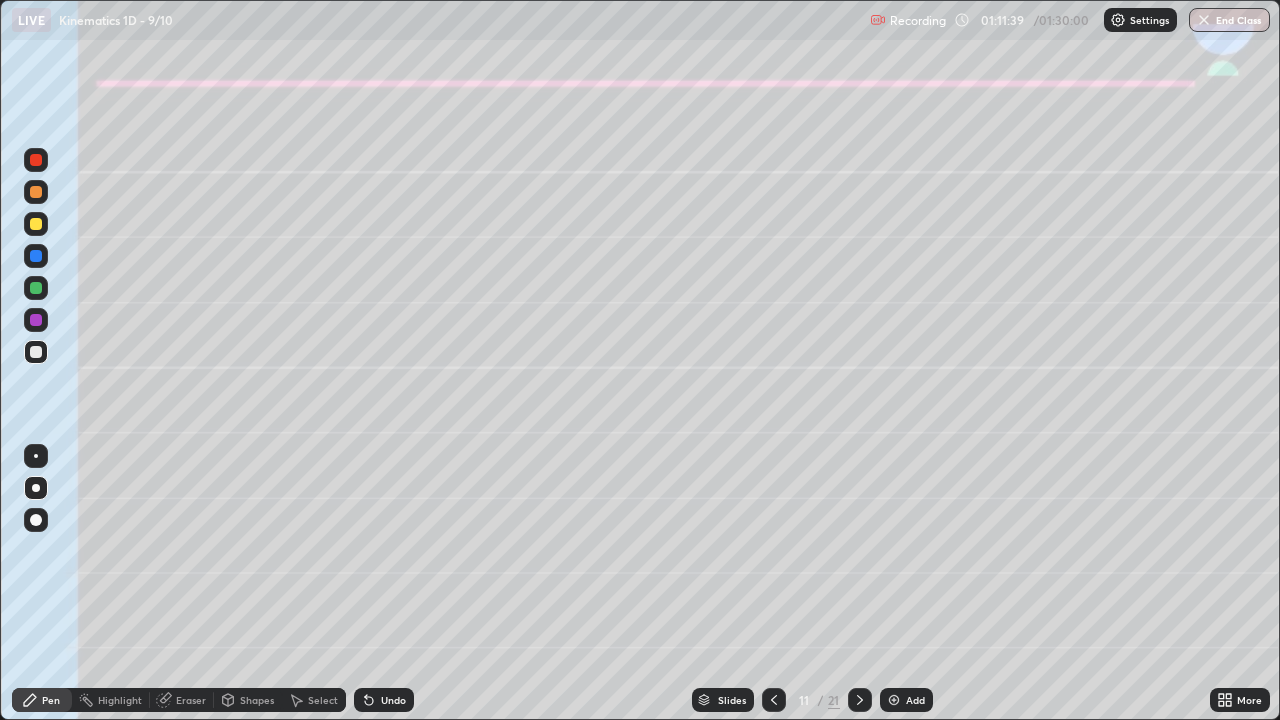 click at bounding box center (36, 256) 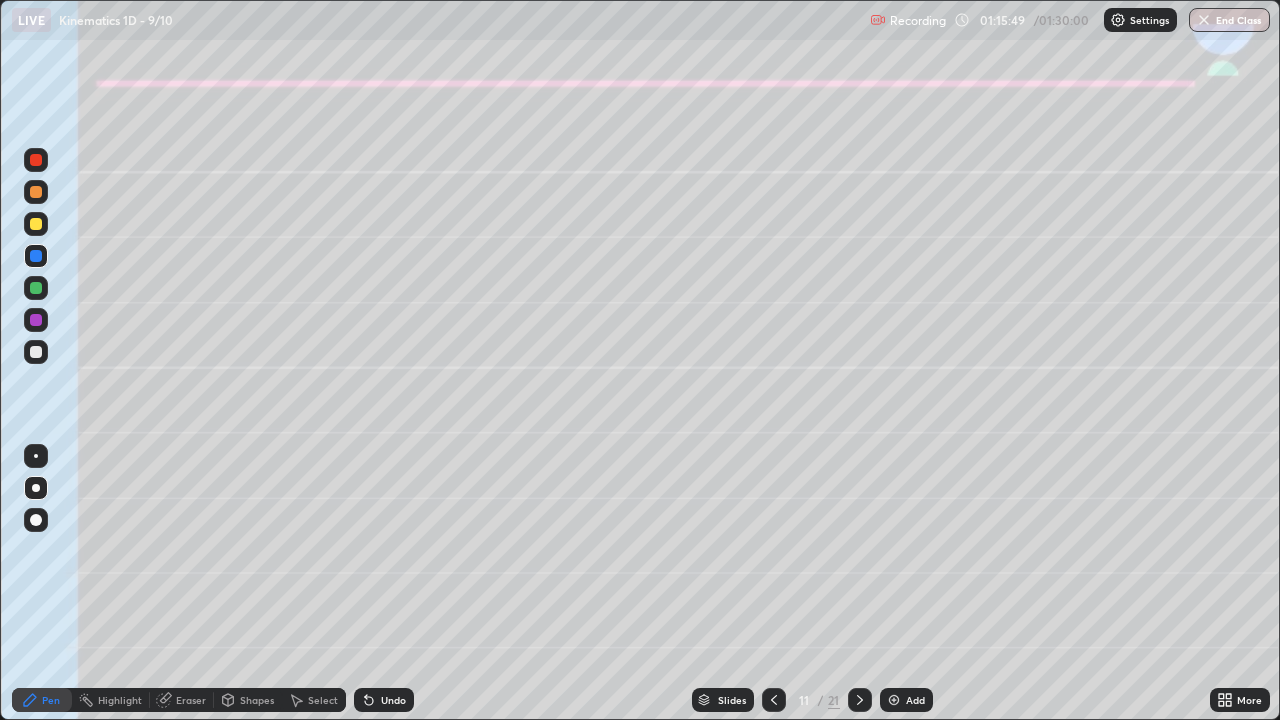 click 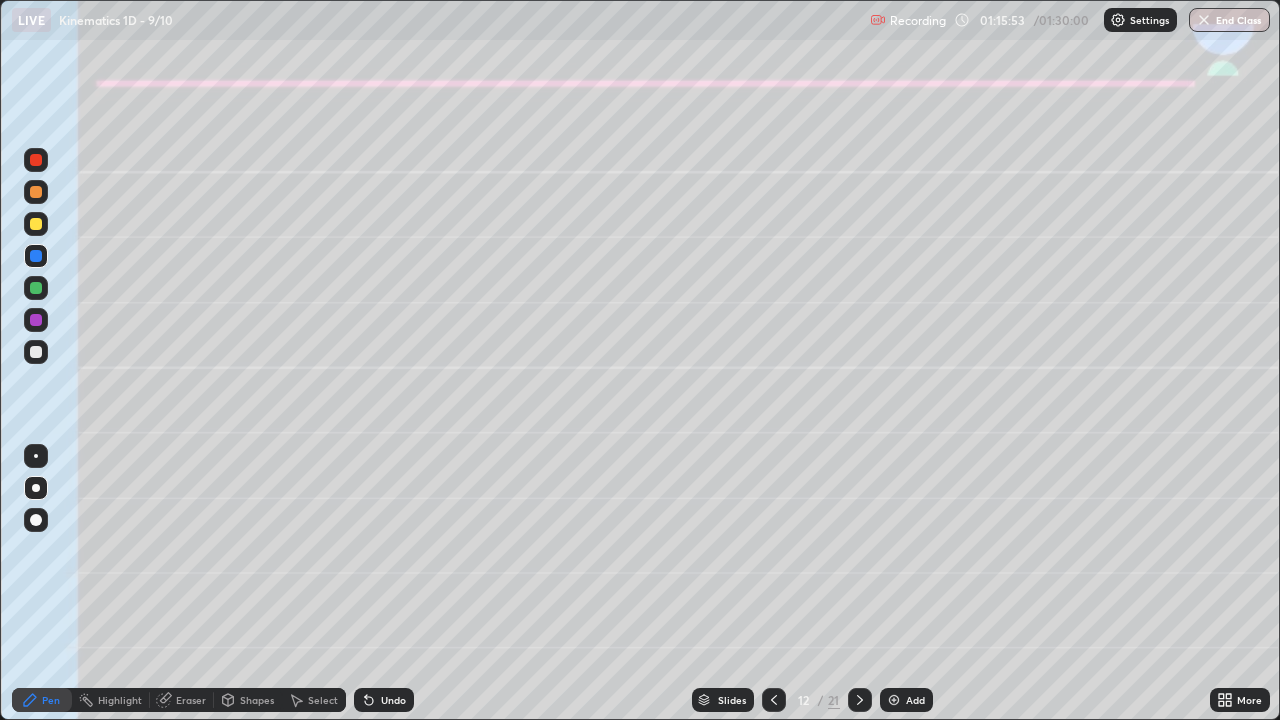 click at bounding box center [774, 700] 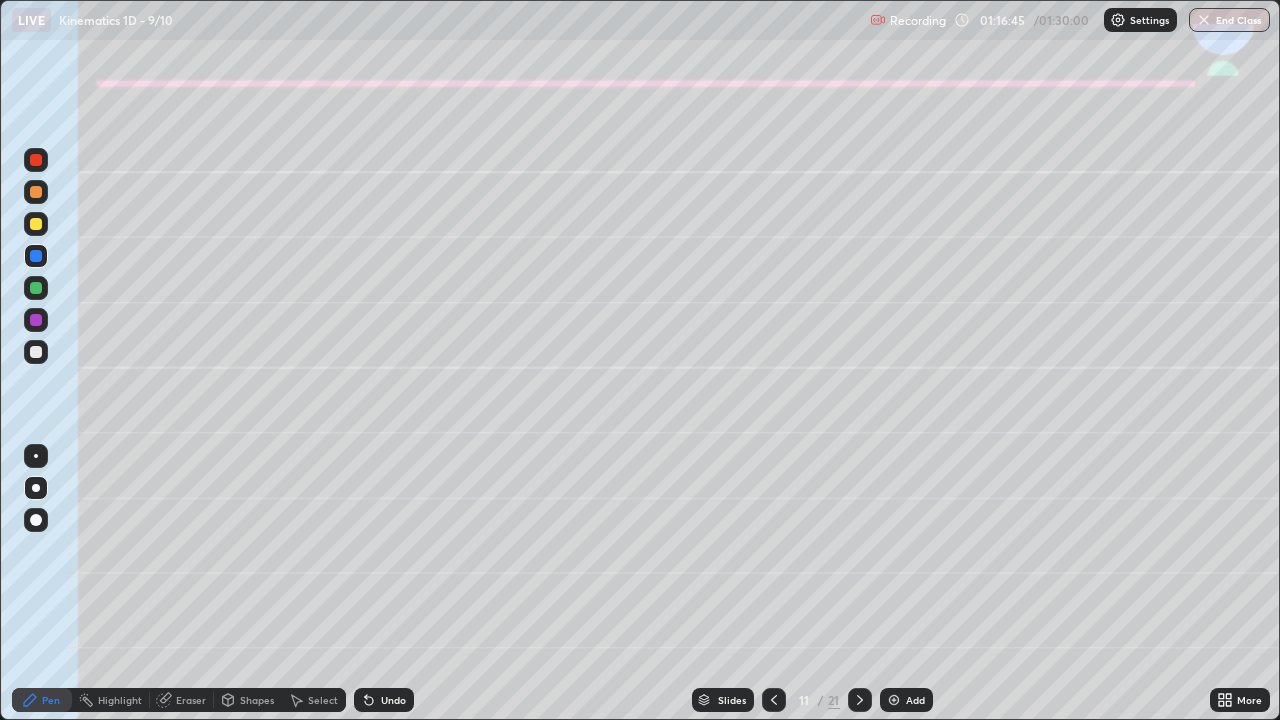 click on "Shapes" at bounding box center [257, 700] 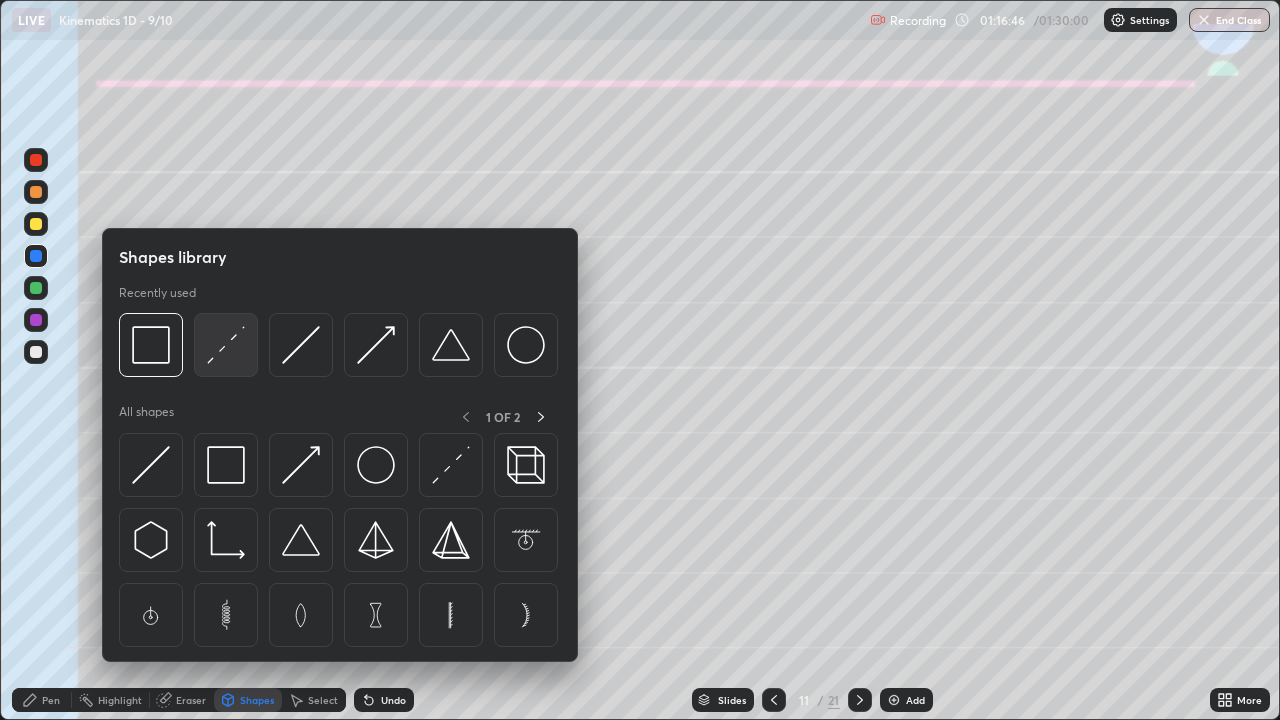 click at bounding box center [226, 345] 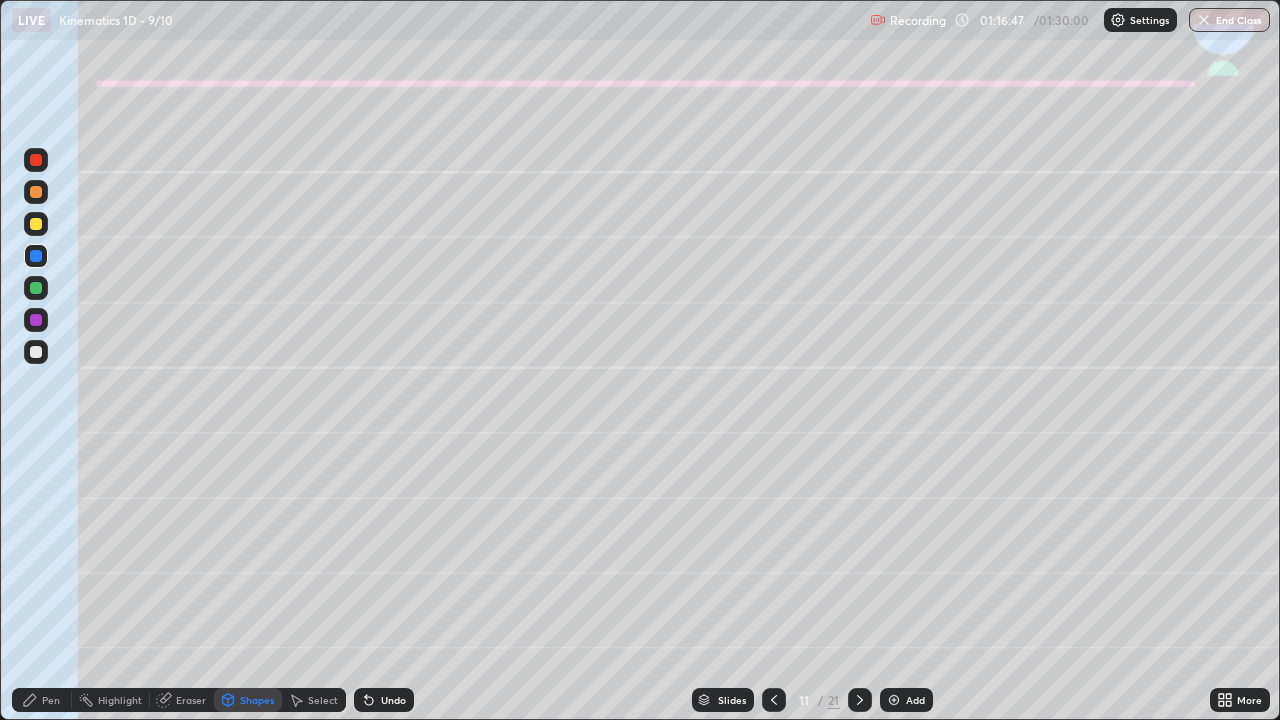 click at bounding box center (36, 320) 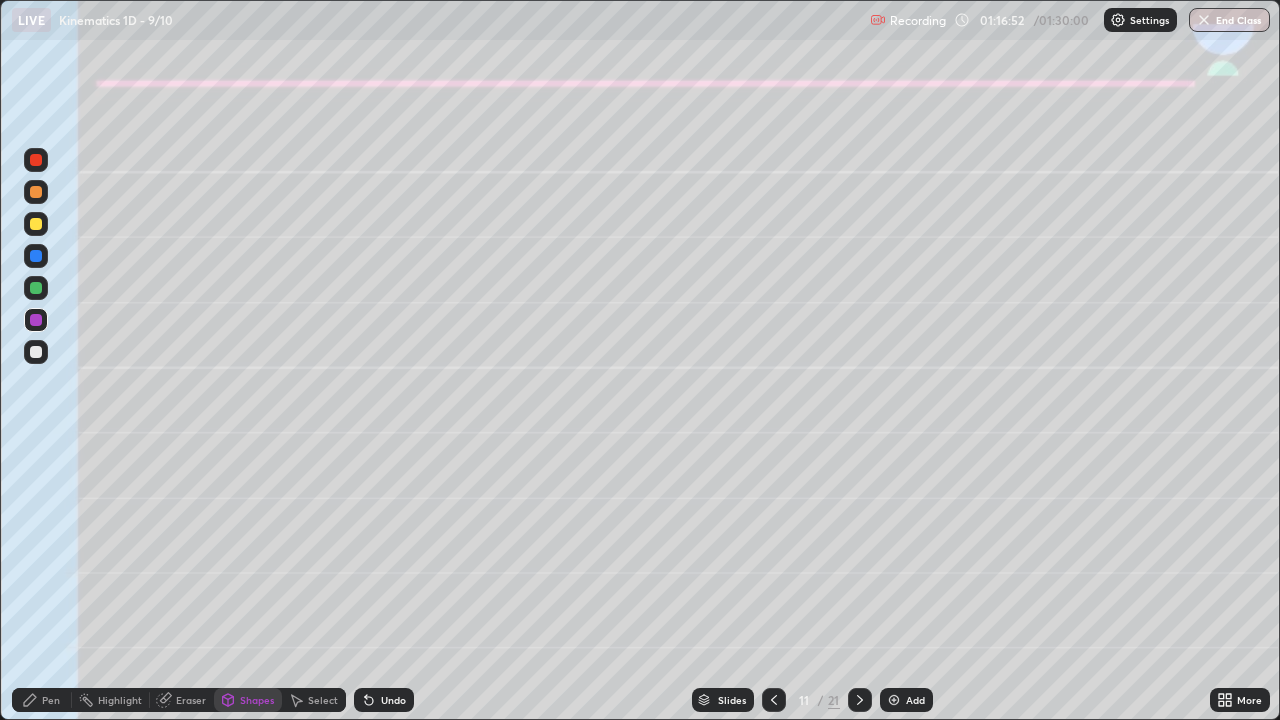 click at bounding box center [860, 700] 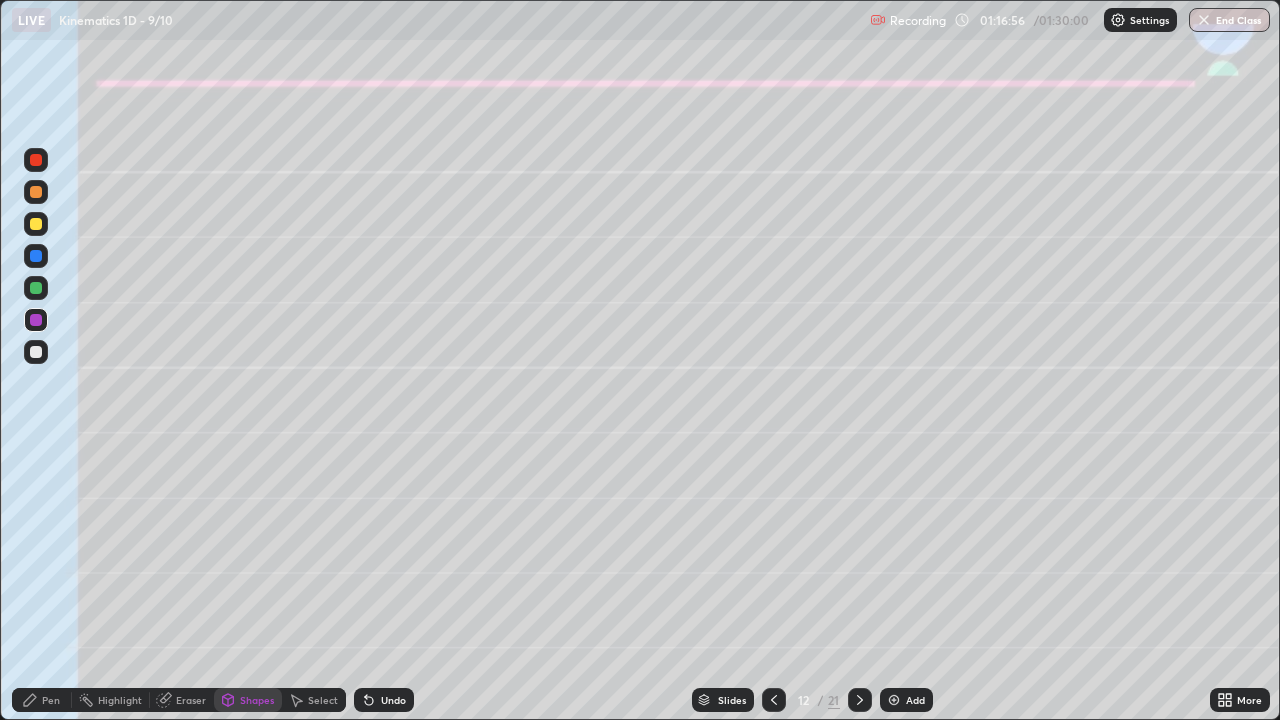 click at bounding box center (36, 192) 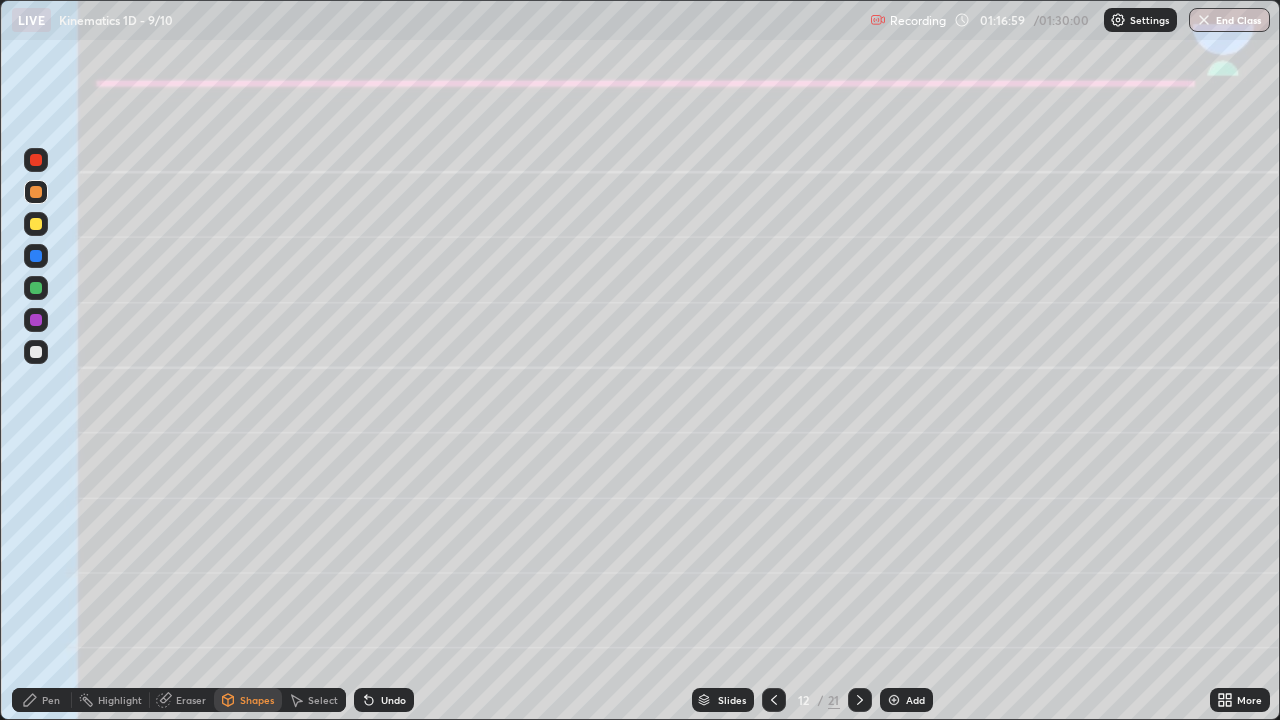 click 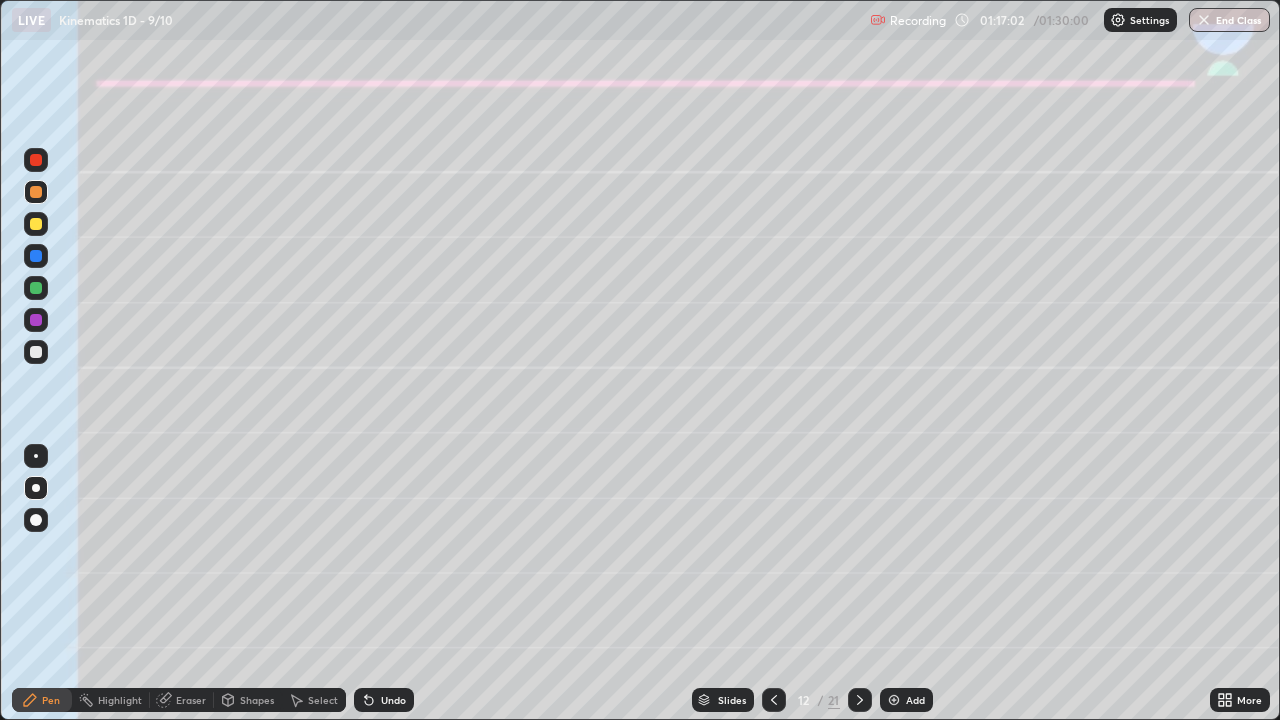 click on "Shapes" at bounding box center (257, 700) 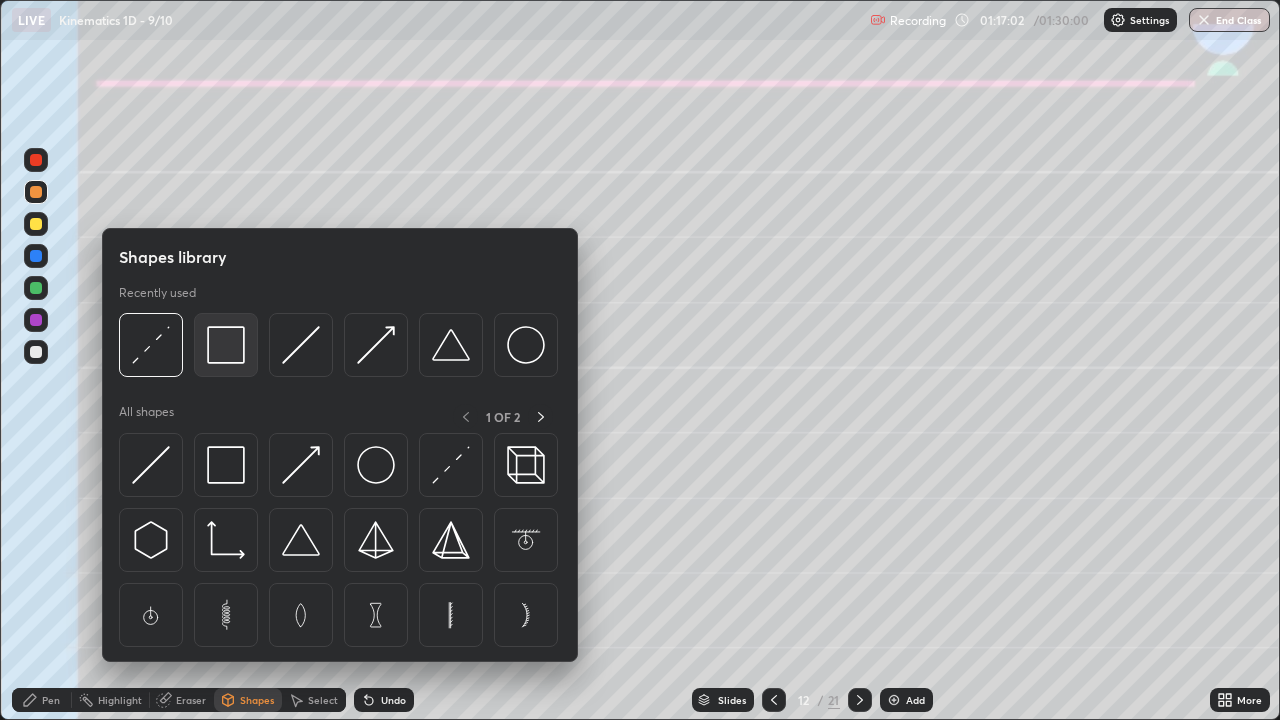 click at bounding box center (226, 345) 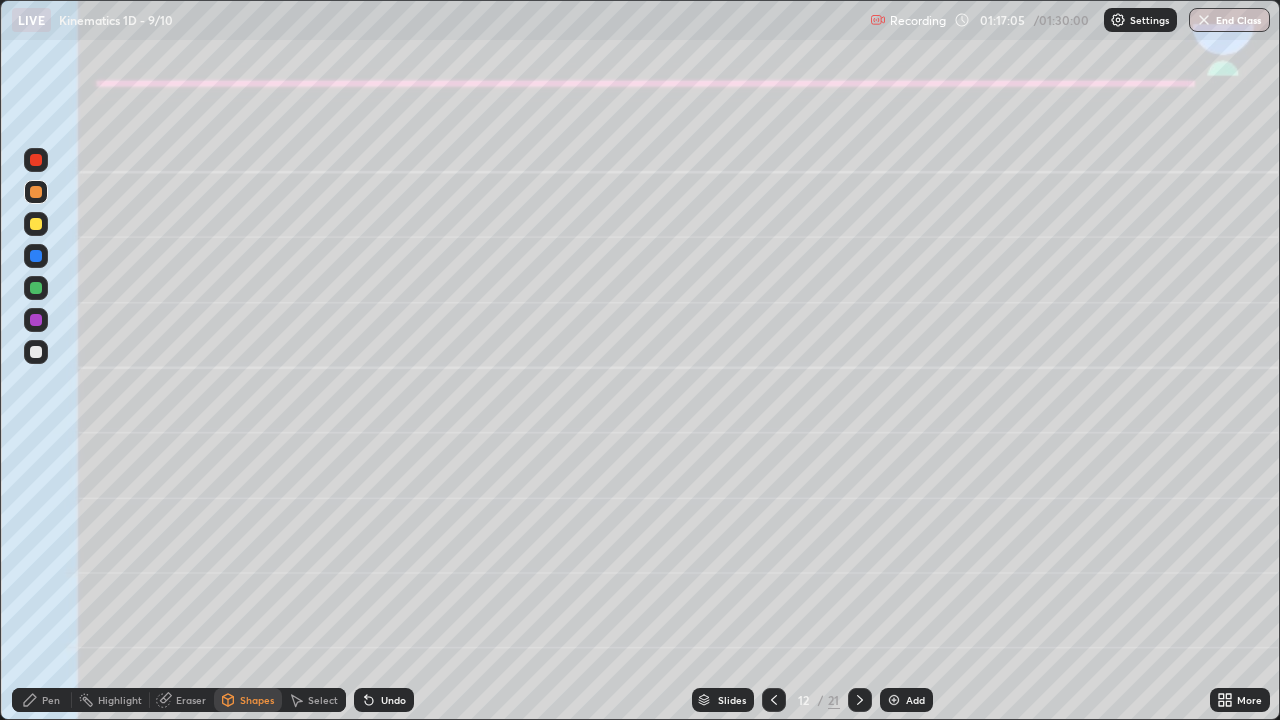 click 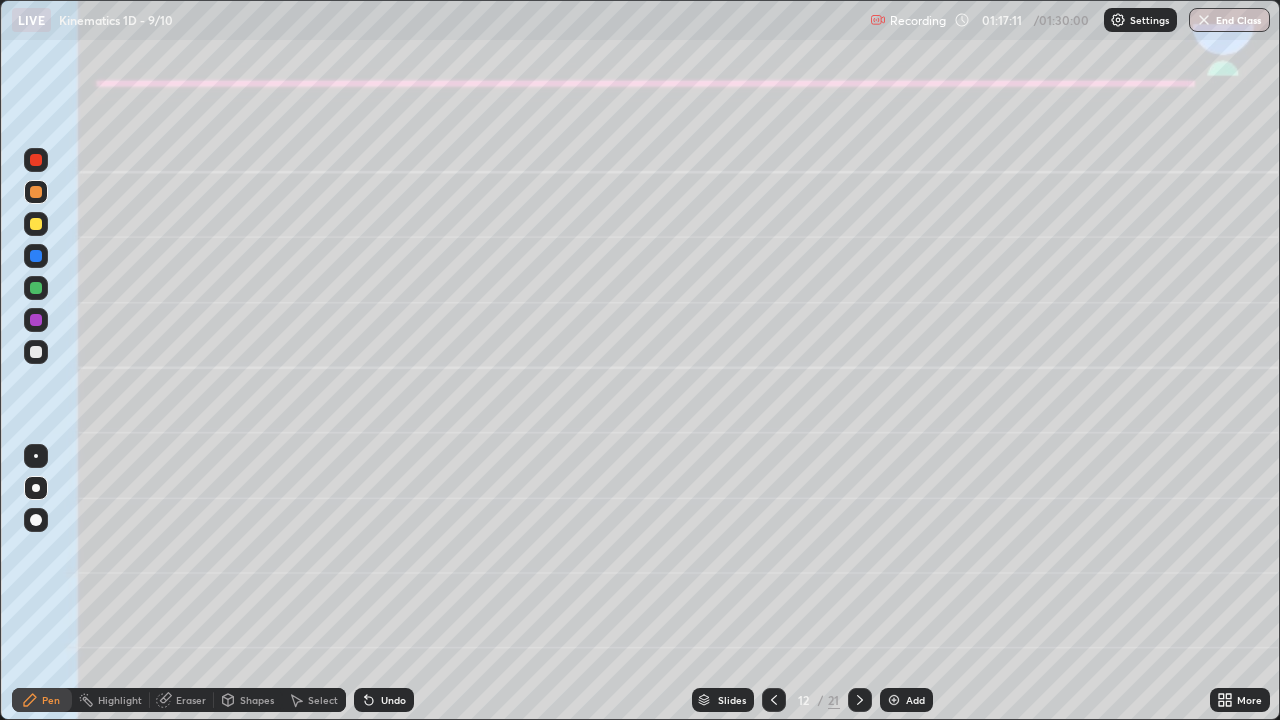 click 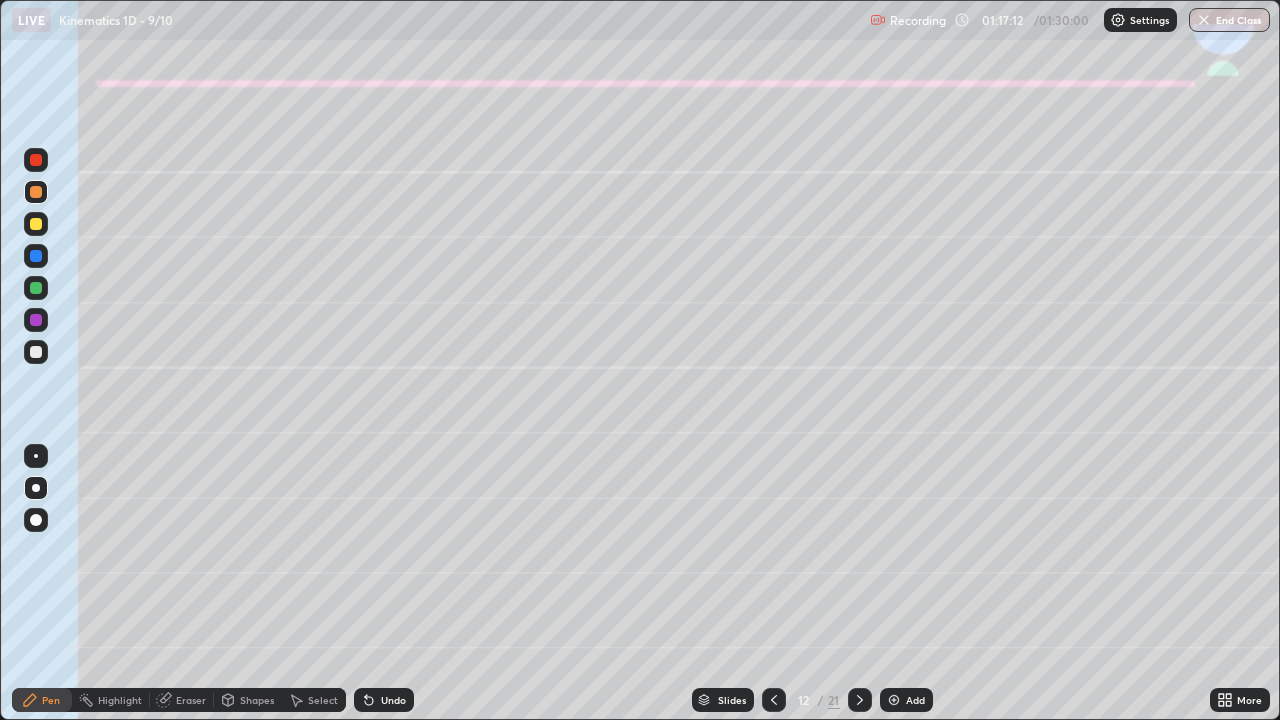 click 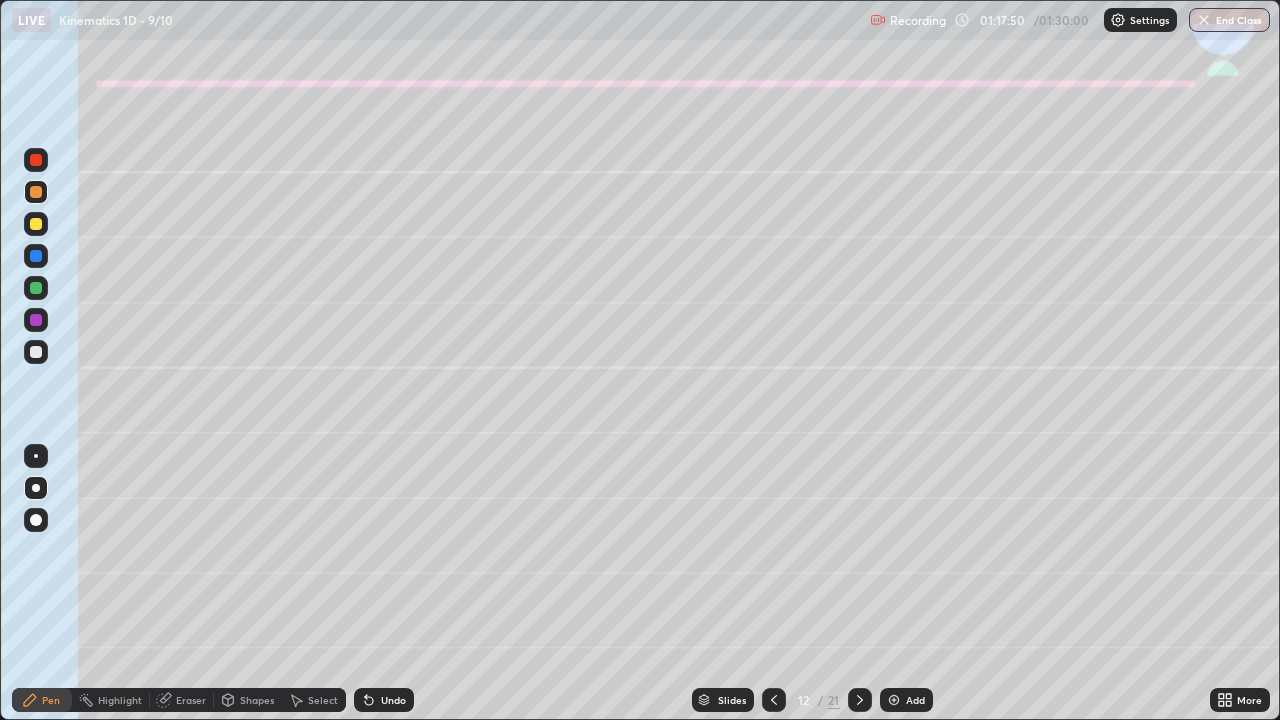click at bounding box center [36, 288] 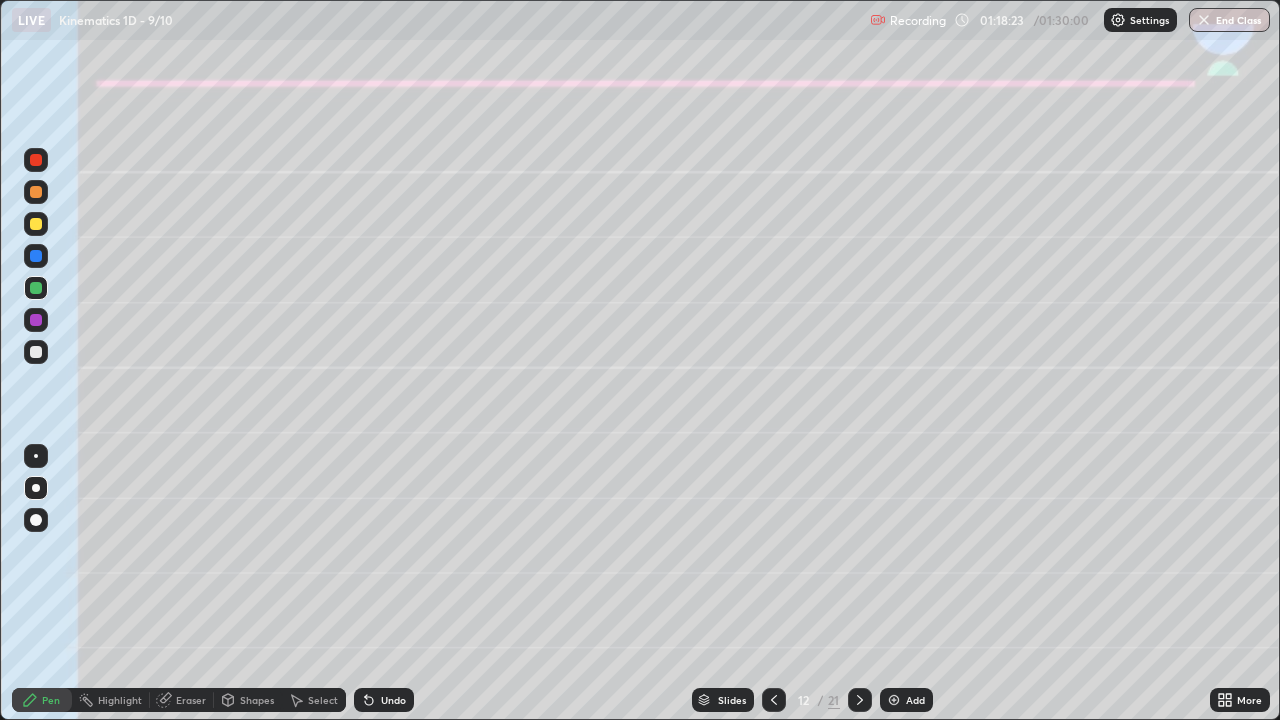 click on "Undo" at bounding box center [393, 700] 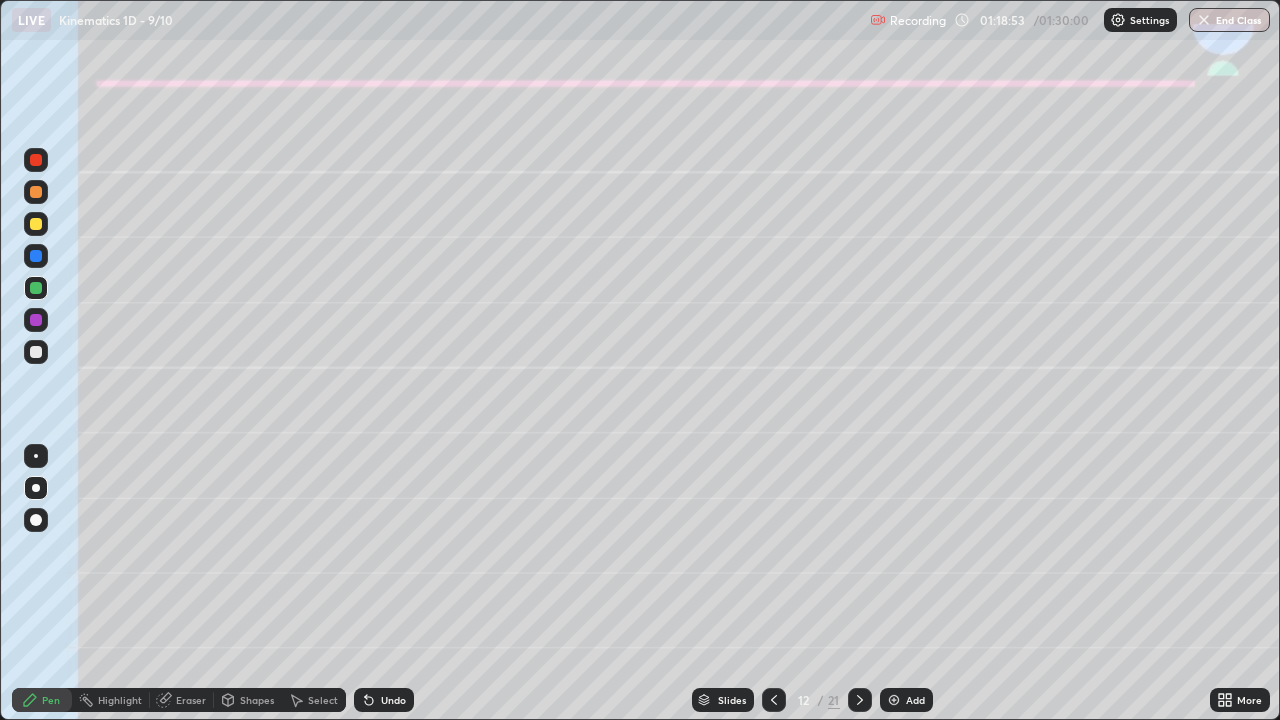 click on "Undo" at bounding box center (384, 700) 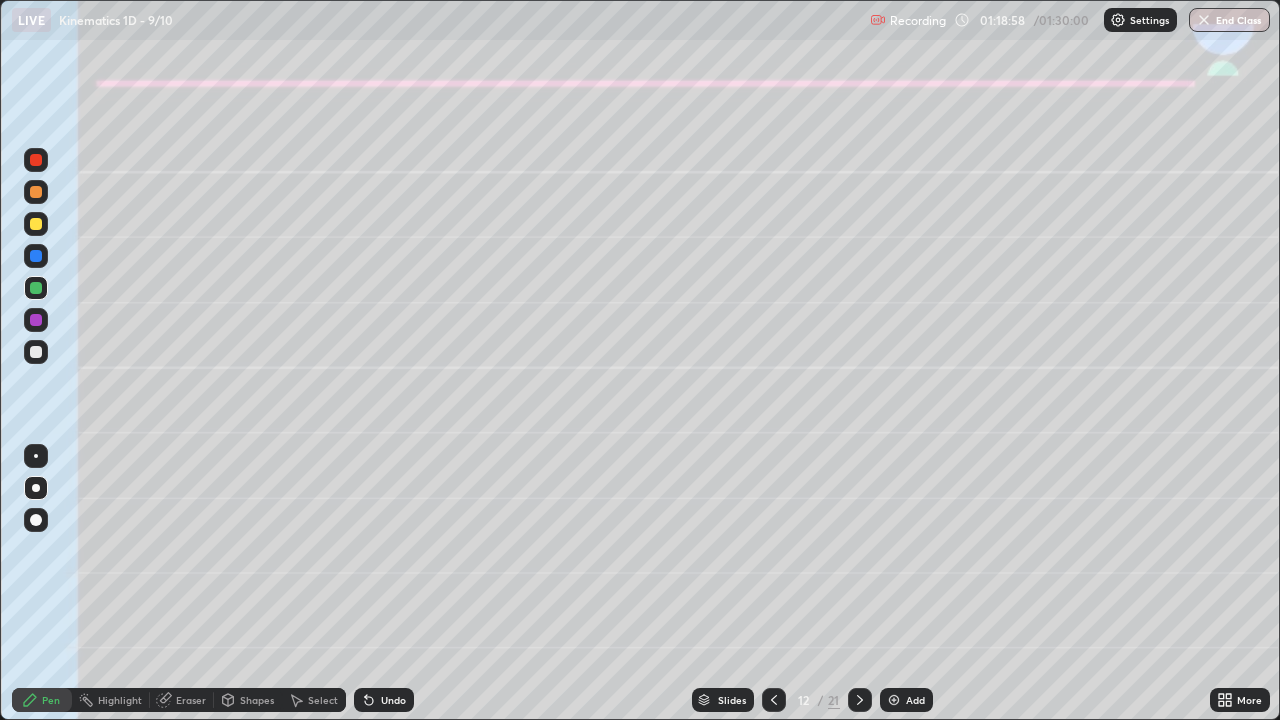 click on "Undo" at bounding box center [393, 700] 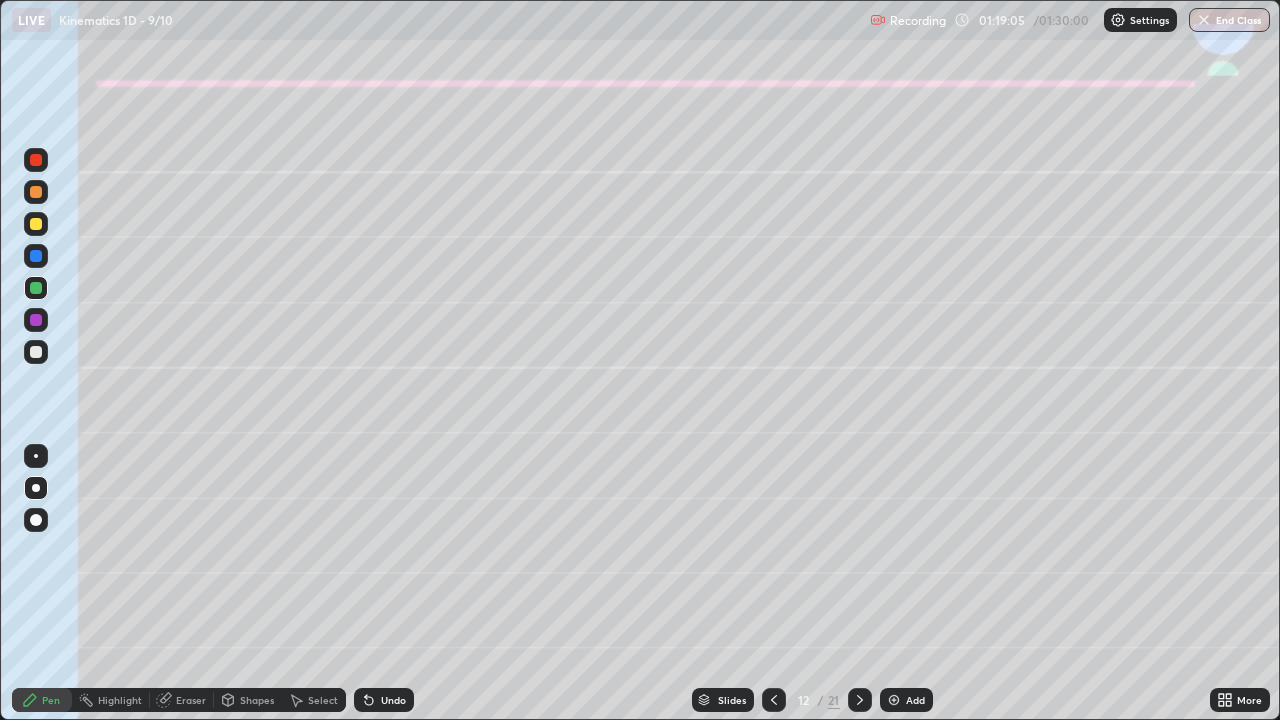 click on "Undo" at bounding box center (393, 700) 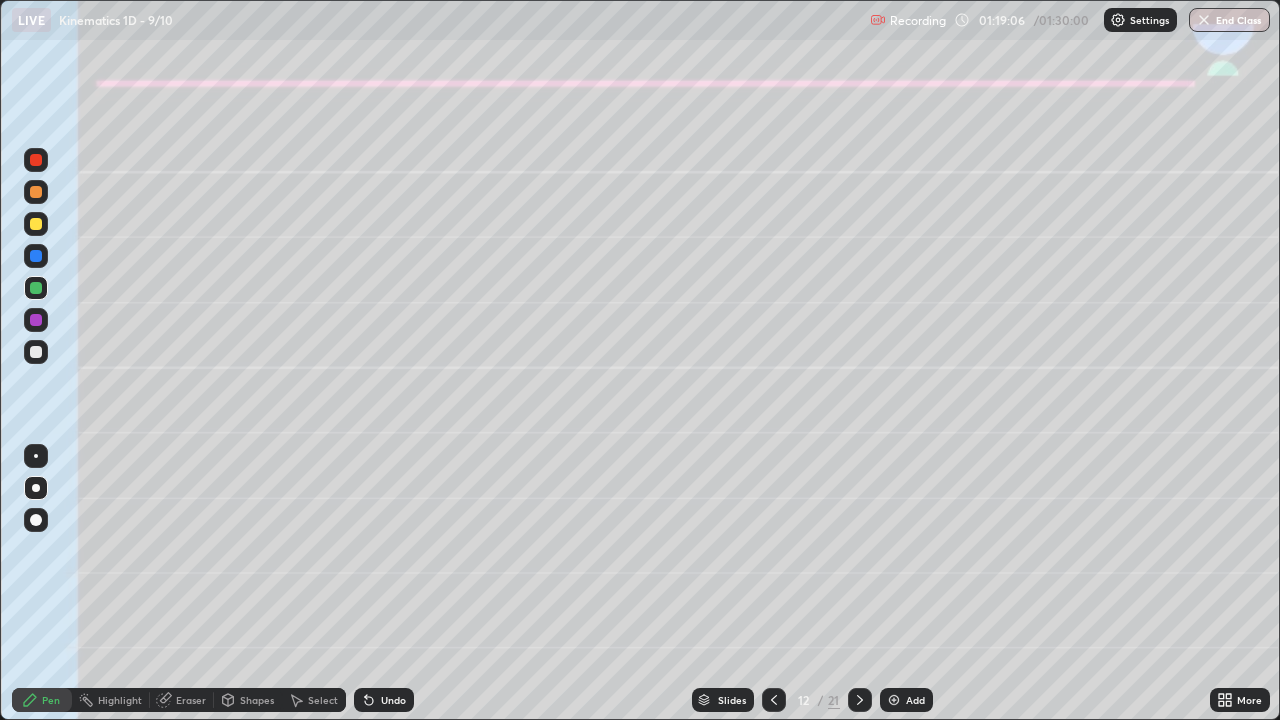 click on "Undo" at bounding box center (393, 700) 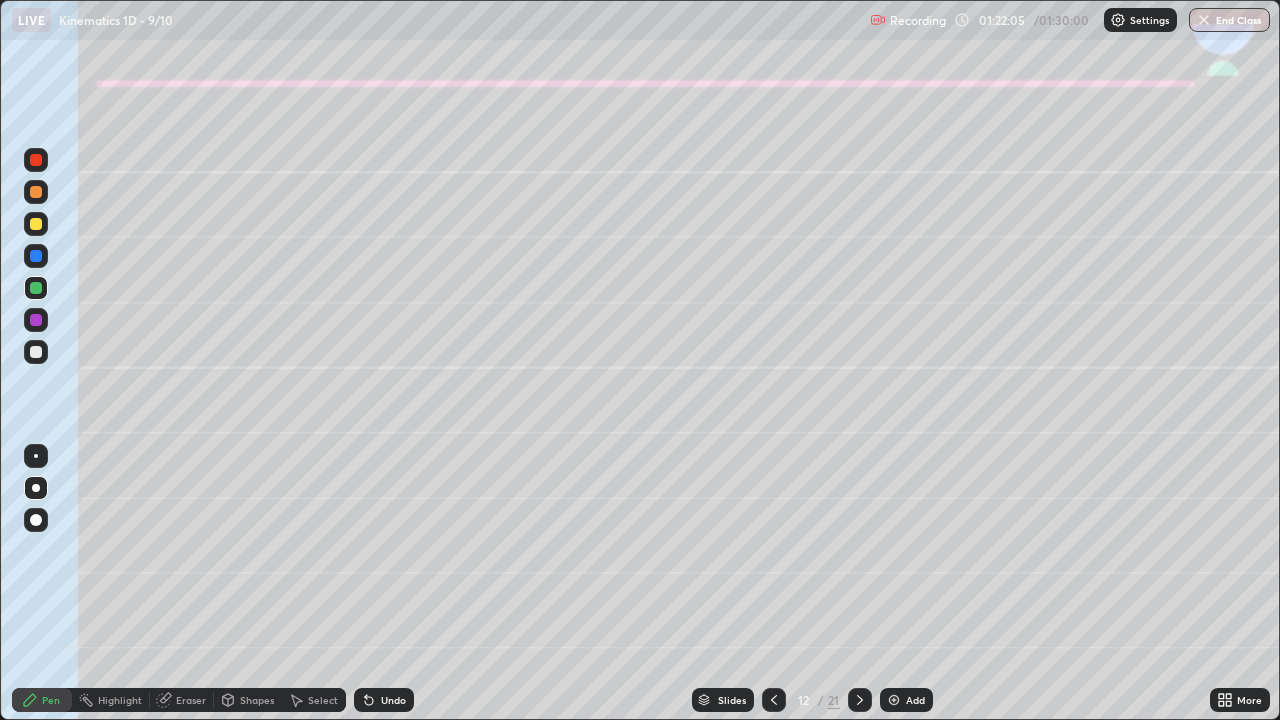 click on "End Class" at bounding box center (1229, 20) 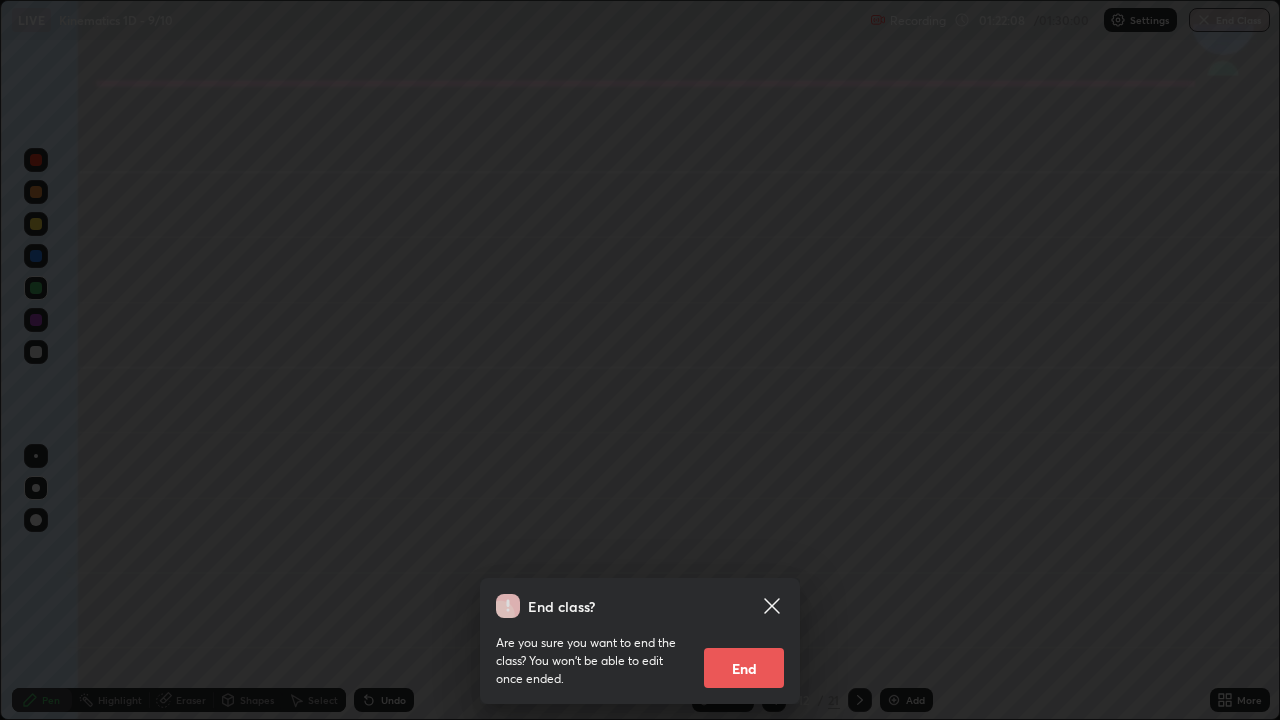 click on "End" at bounding box center [744, 668] 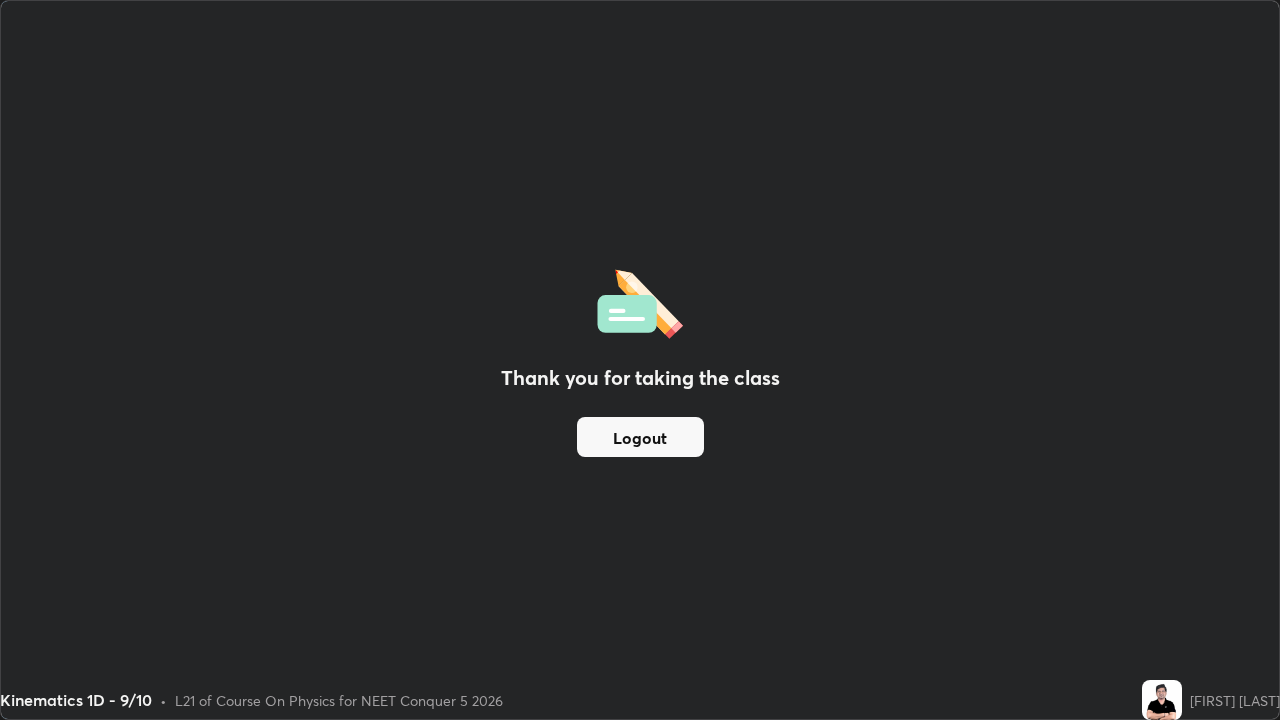 click on "Logout" at bounding box center [640, 437] 